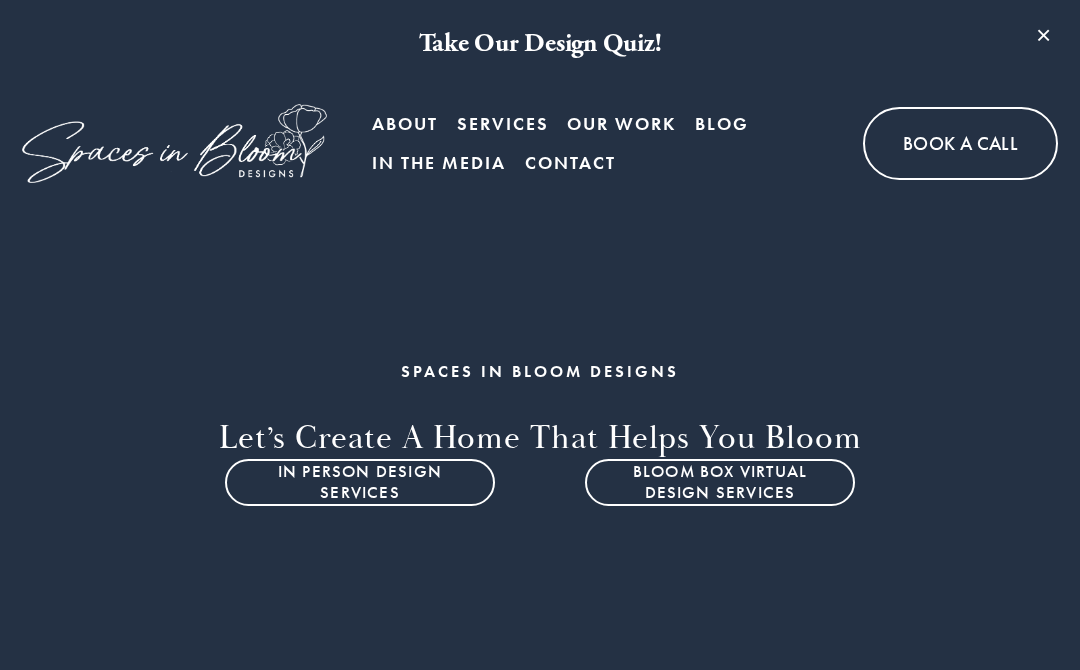 scroll, scrollTop: 0, scrollLeft: 0, axis: both 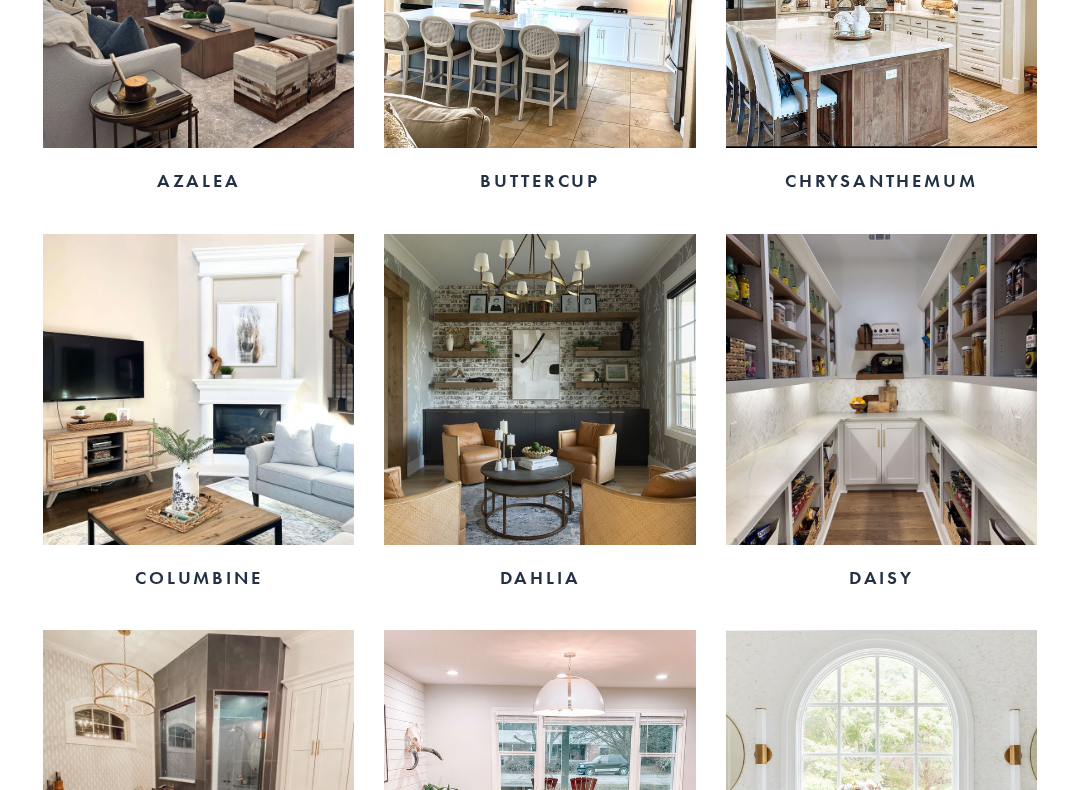 click at bounding box center [539, 389] 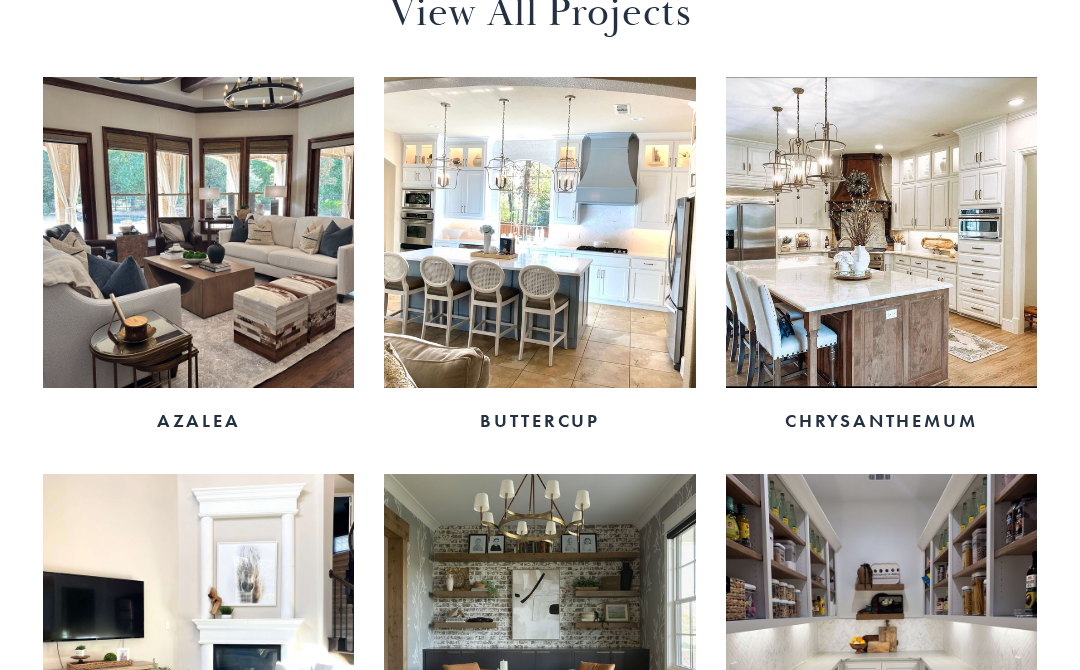 scroll, scrollTop: 1123, scrollLeft: 0, axis: vertical 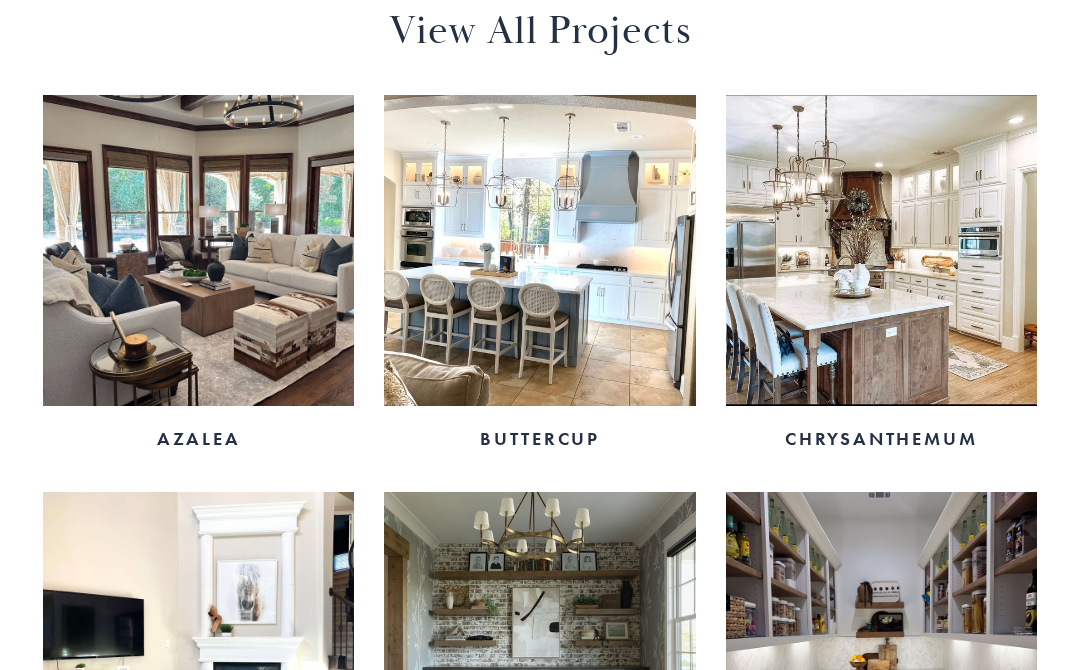 click at bounding box center [198, 250] 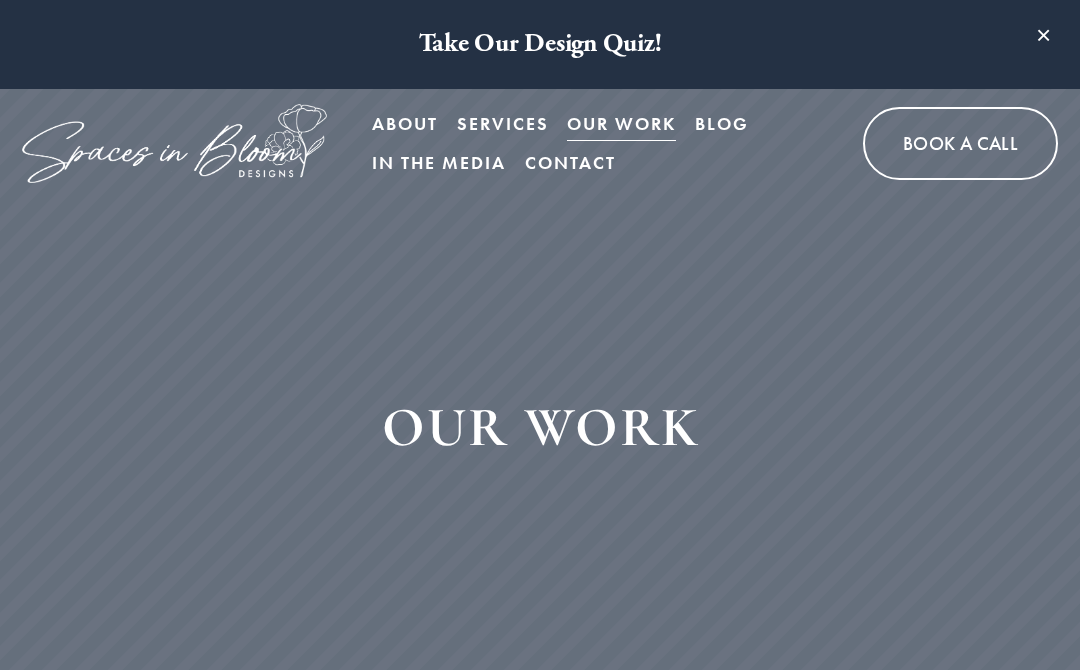 scroll, scrollTop: 1123, scrollLeft: 0, axis: vertical 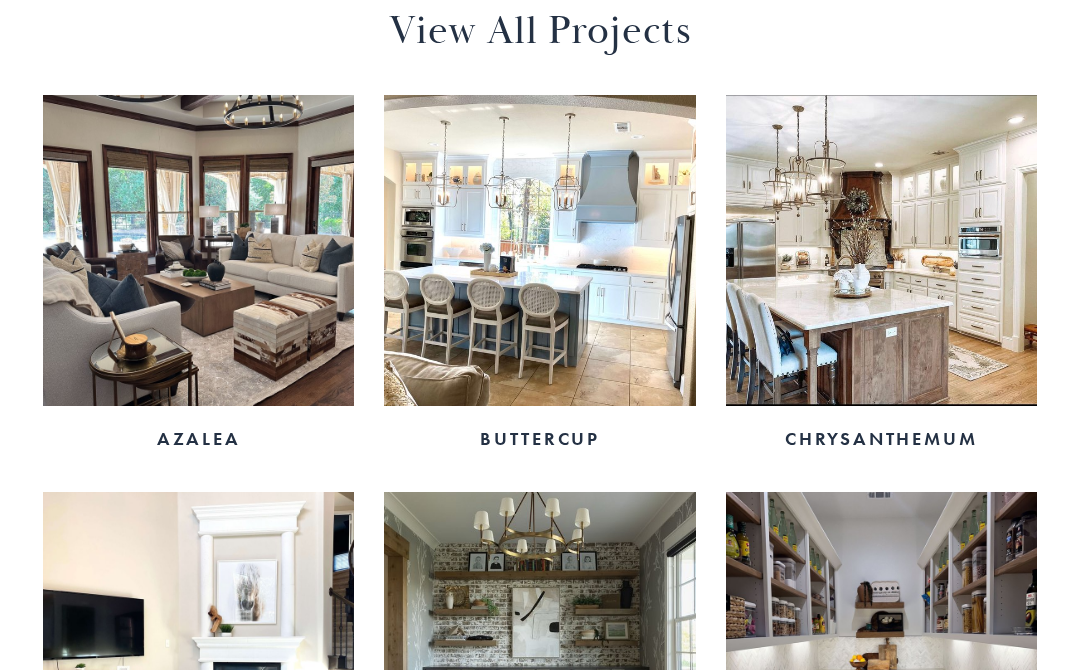 click at bounding box center [881, 250] 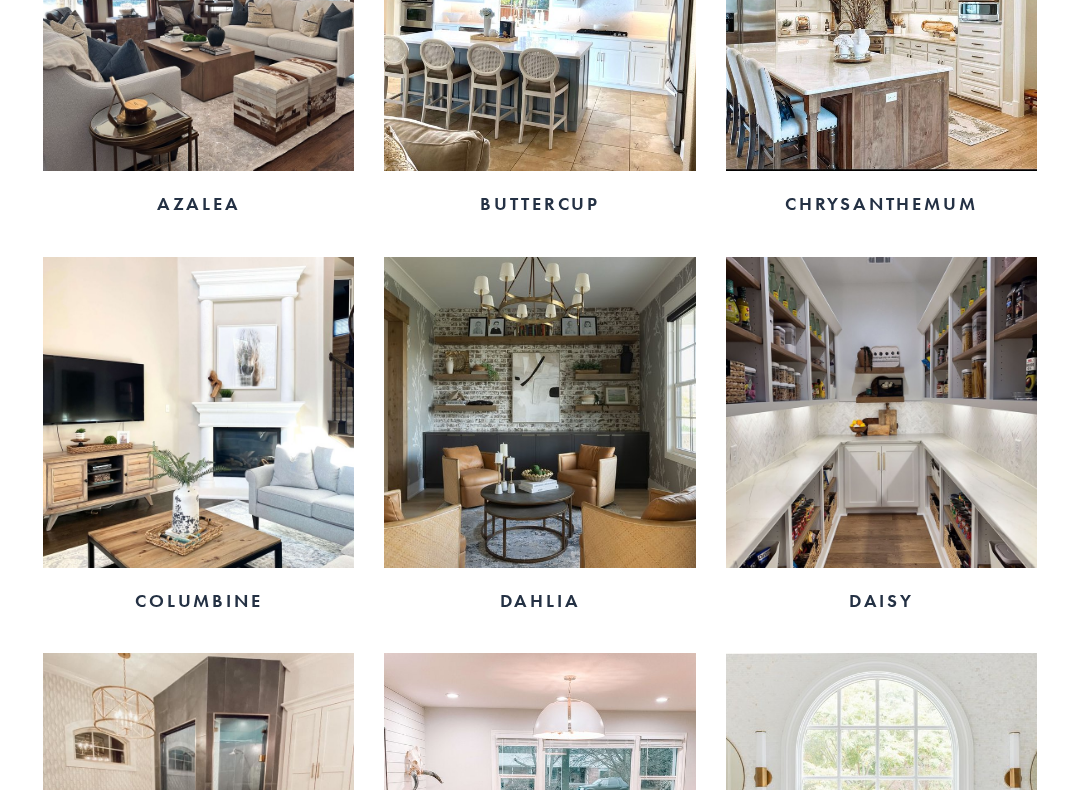 scroll, scrollTop: 1358, scrollLeft: 0, axis: vertical 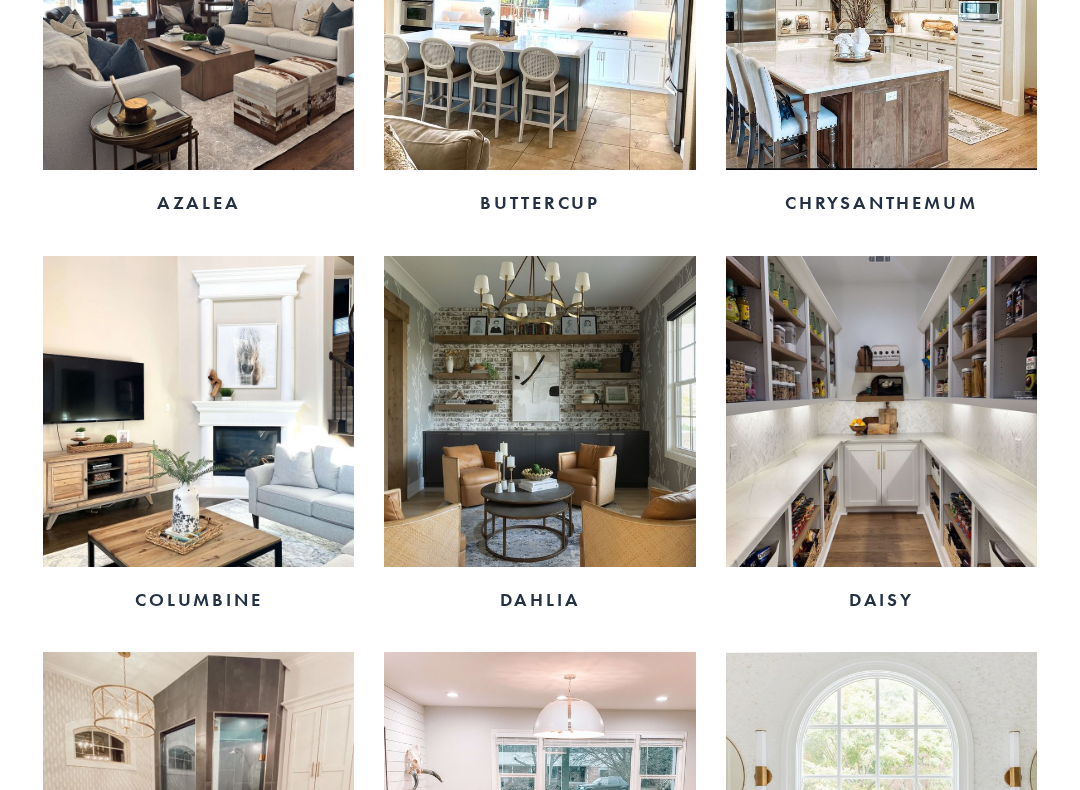 click at bounding box center [881, 412] 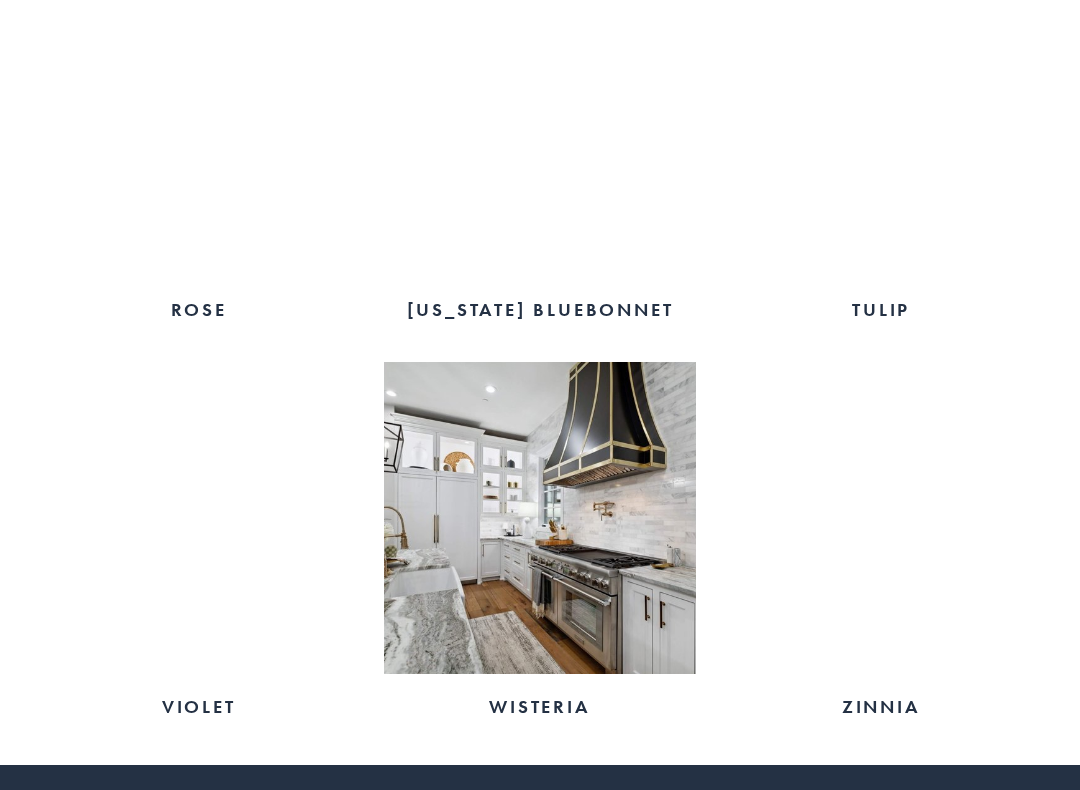 scroll, scrollTop: 3235, scrollLeft: 0, axis: vertical 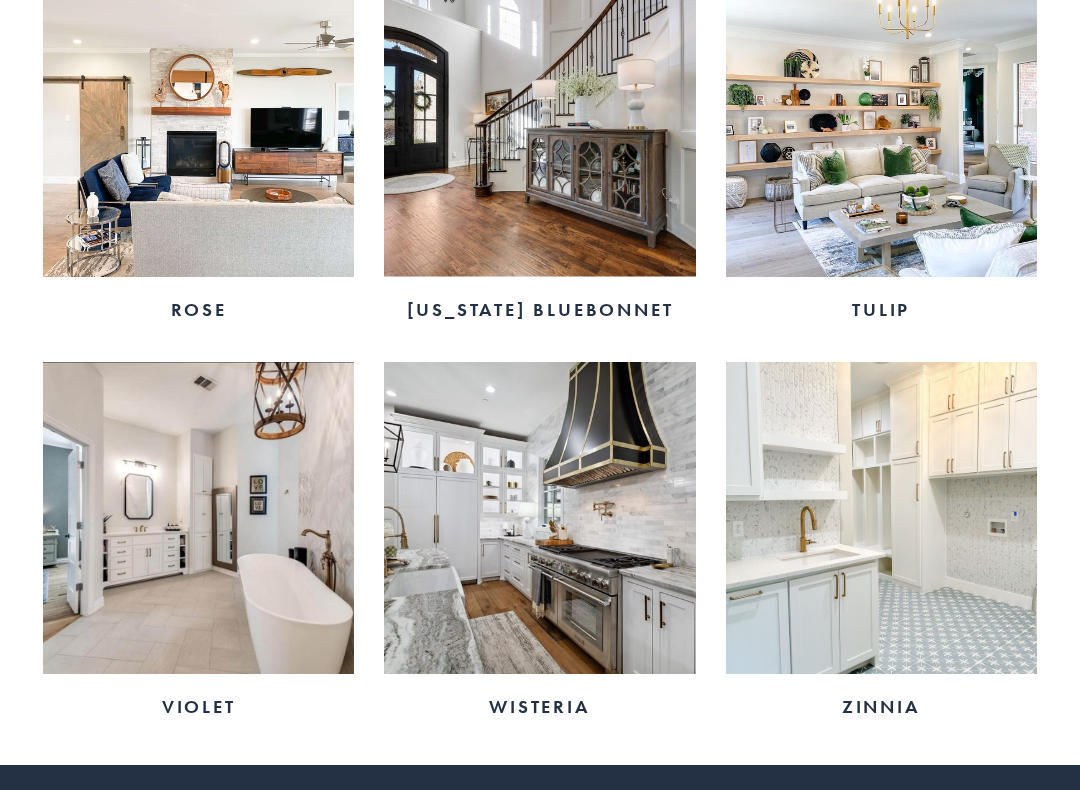 click at bounding box center [539, 517] 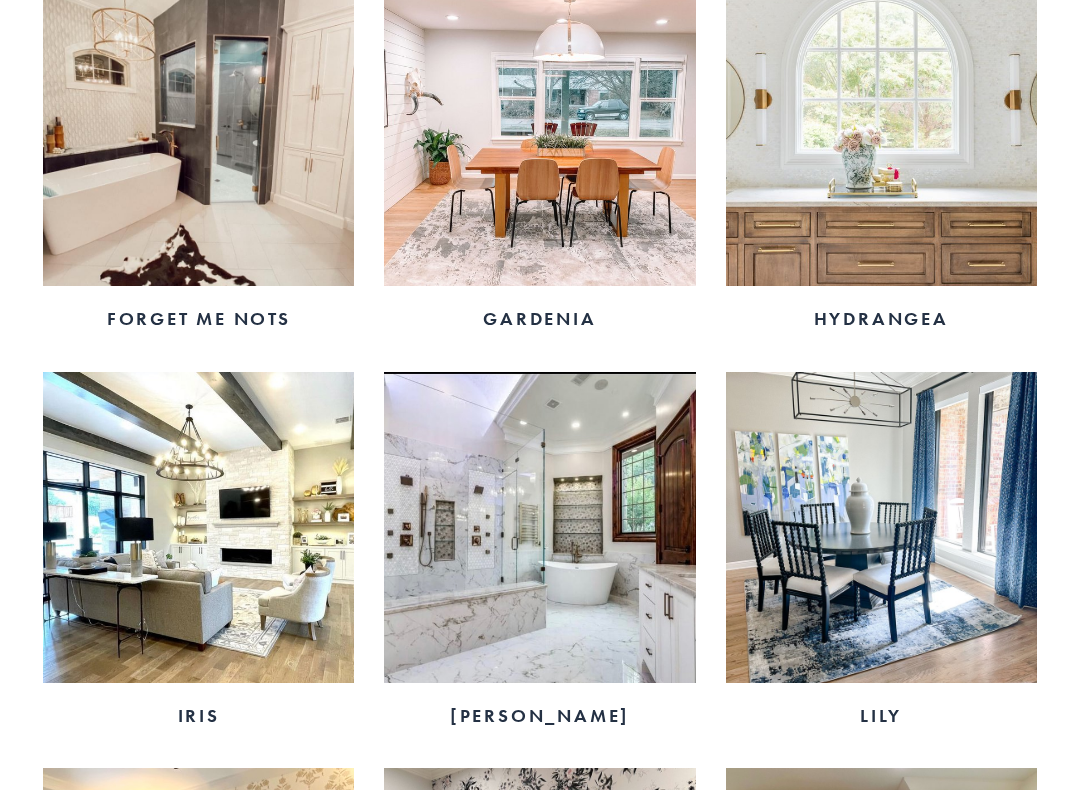 scroll, scrollTop: 2036, scrollLeft: 0, axis: vertical 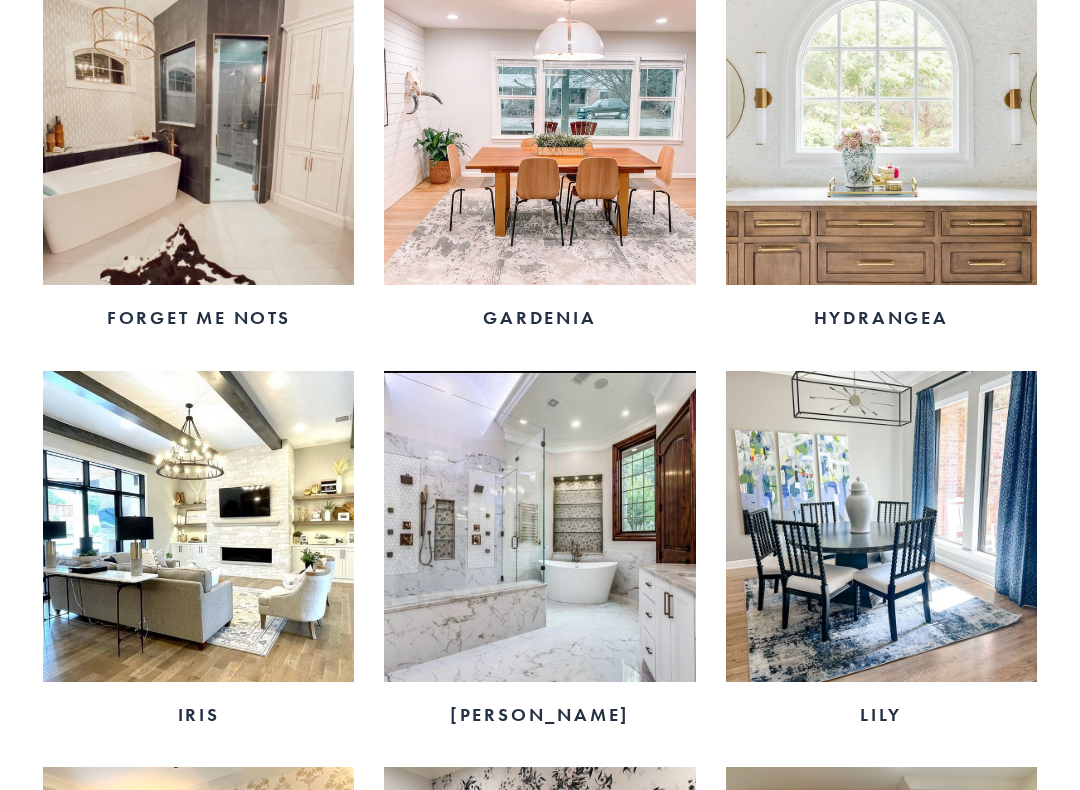 click at bounding box center [198, 527] 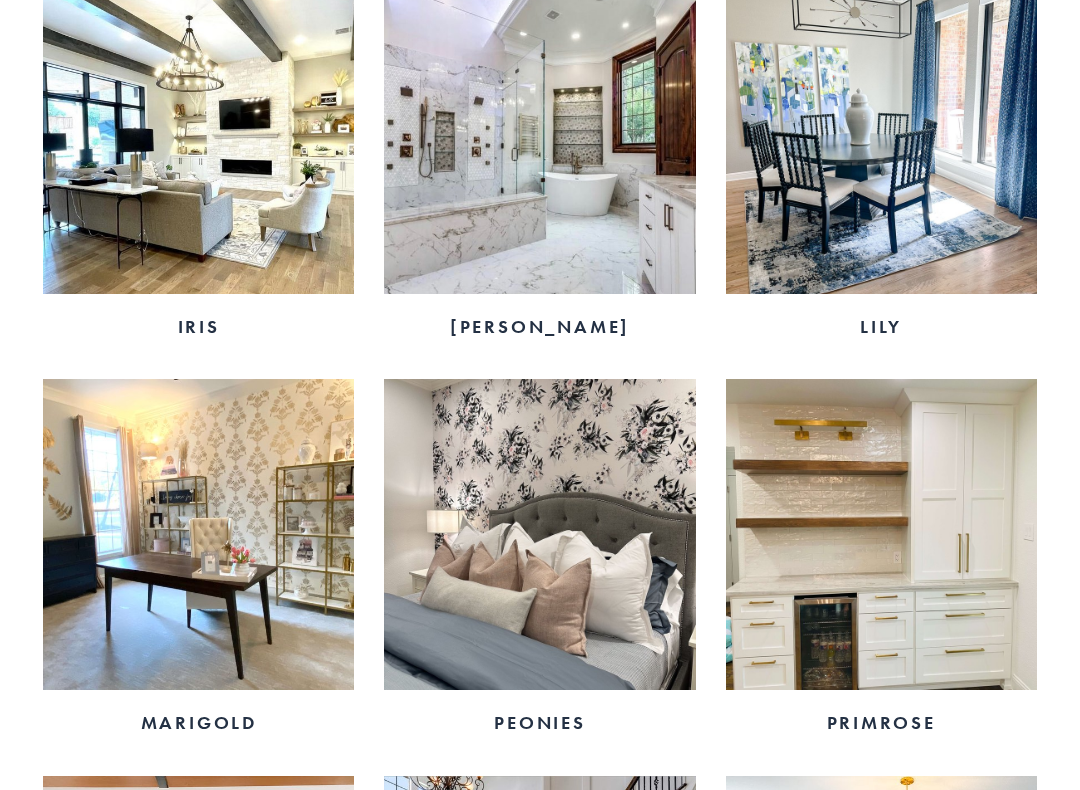 scroll, scrollTop: 2425, scrollLeft: 0, axis: vertical 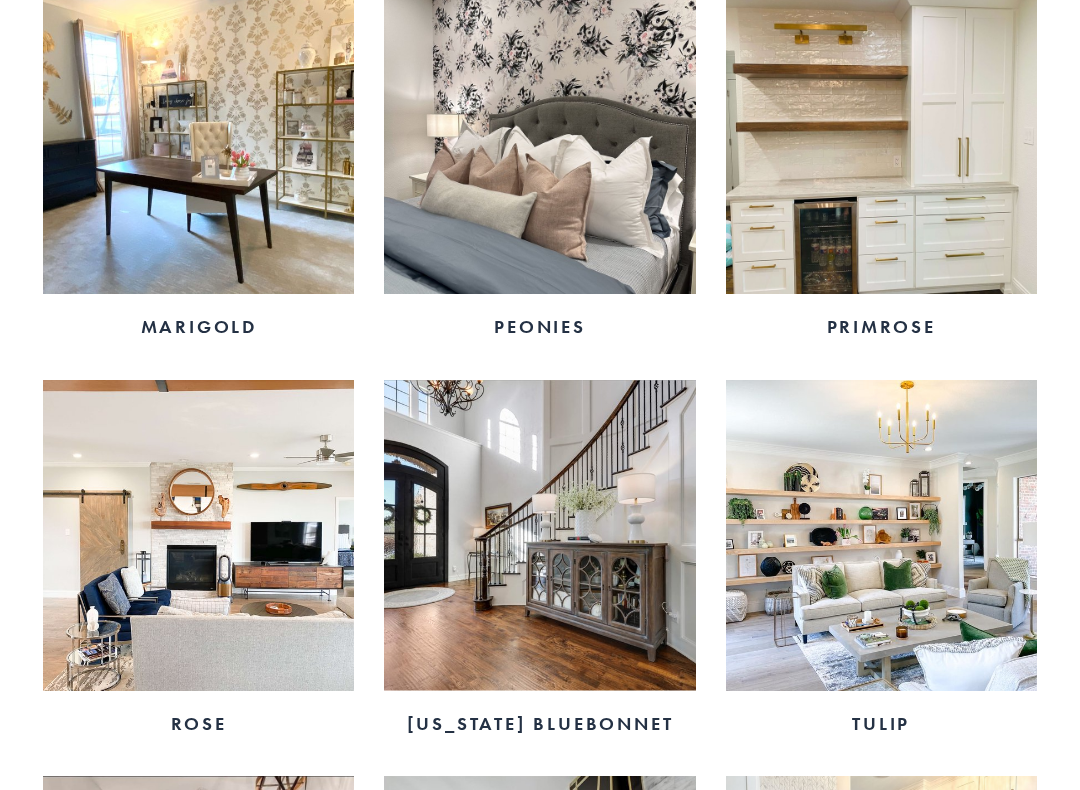 click on "Texas Bluebonnet" at bounding box center (539, 724) 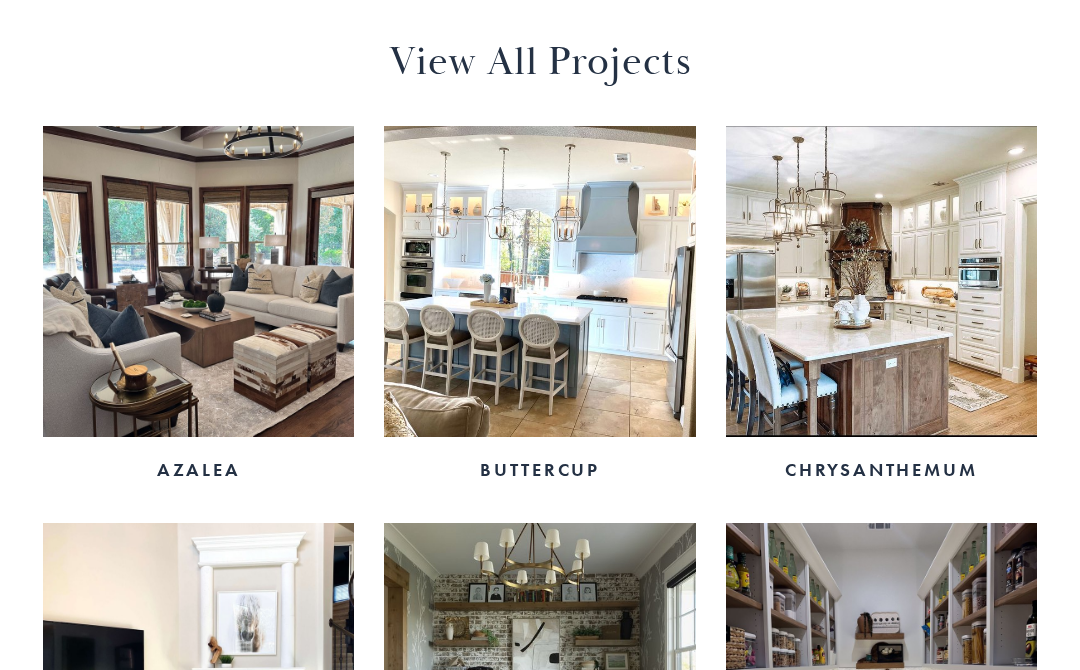 scroll, scrollTop: 1058, scrollLeft: 0, axis: vertical 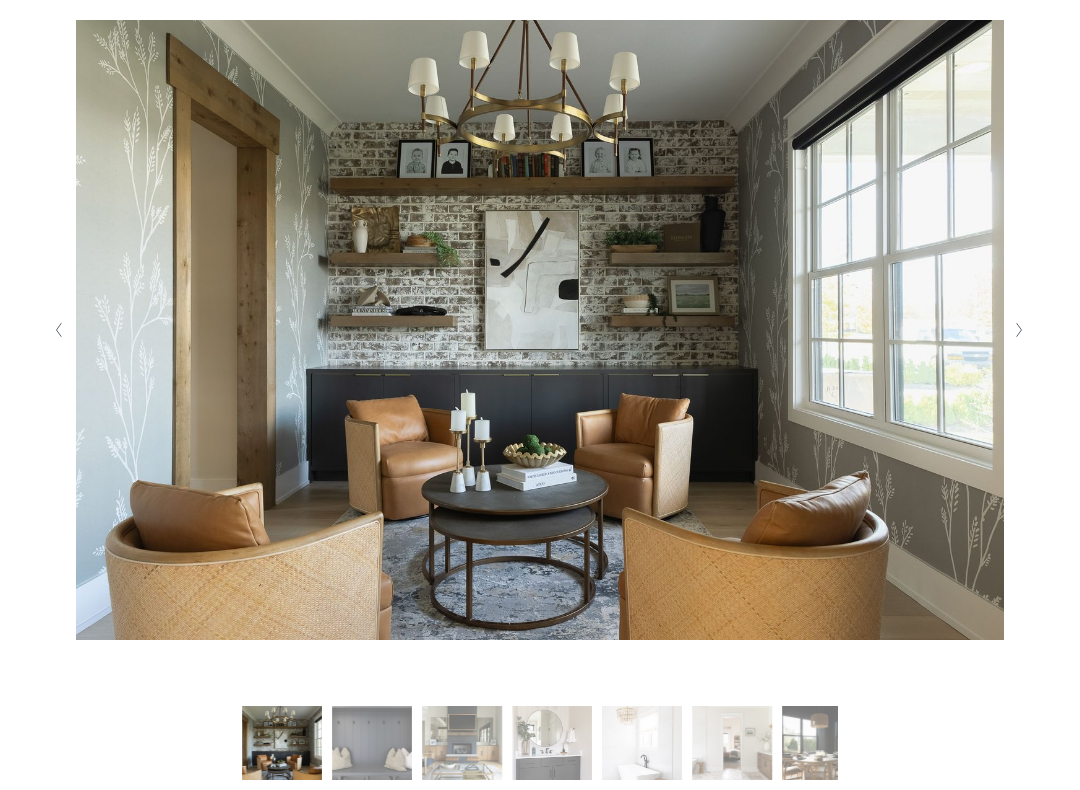 click at bounding box center (1020, 330) 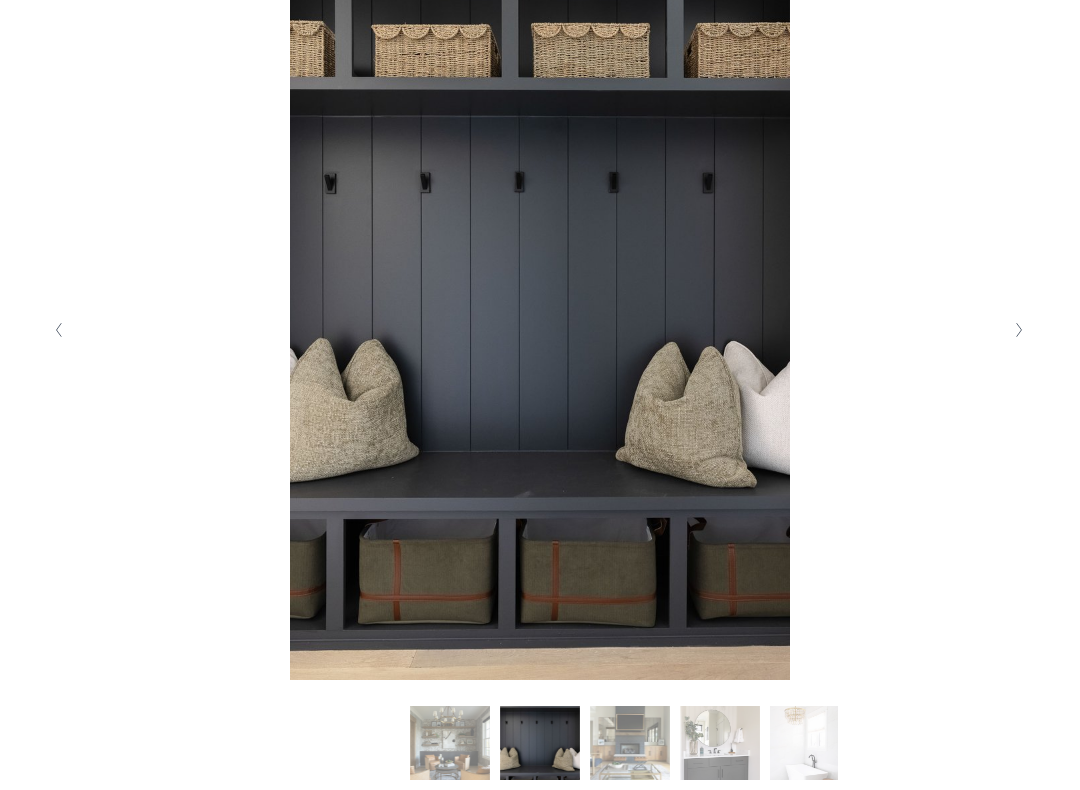 click 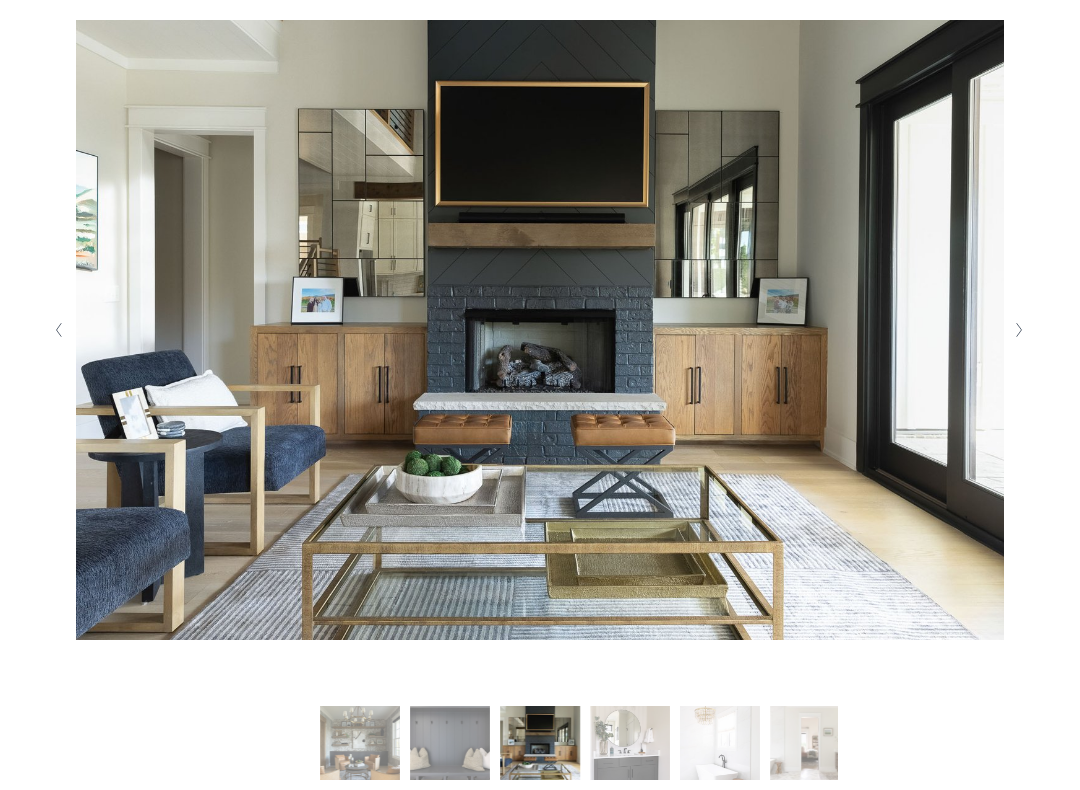 click 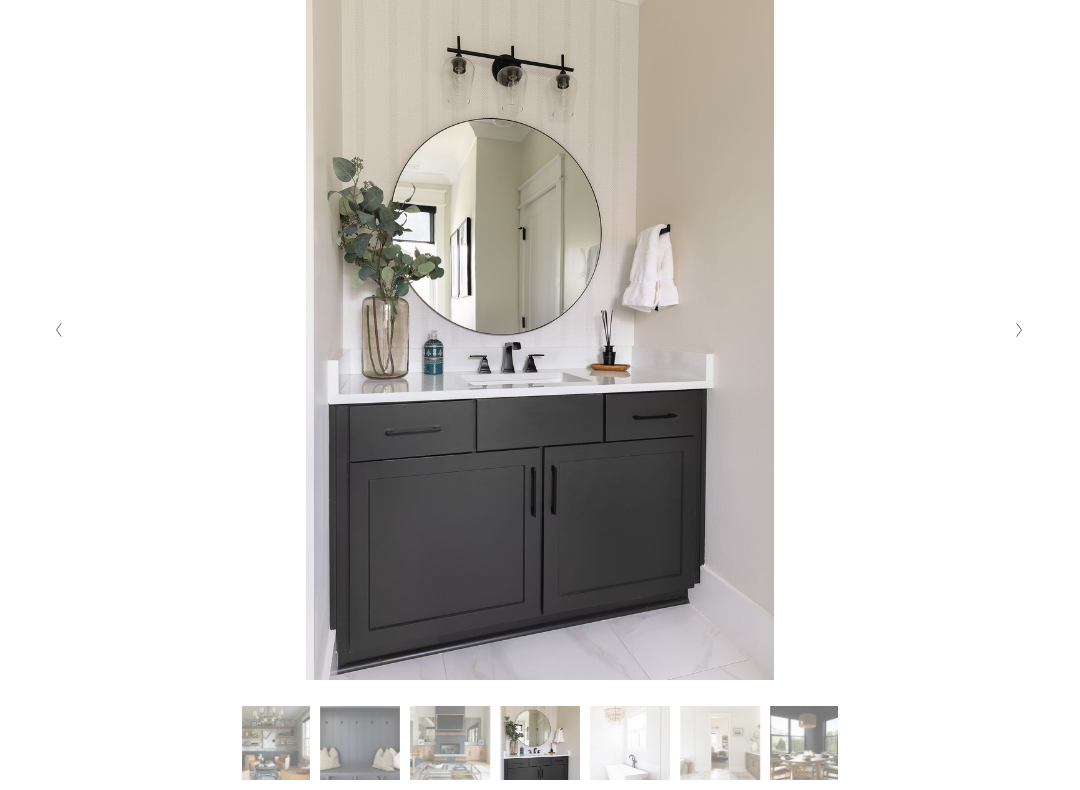click 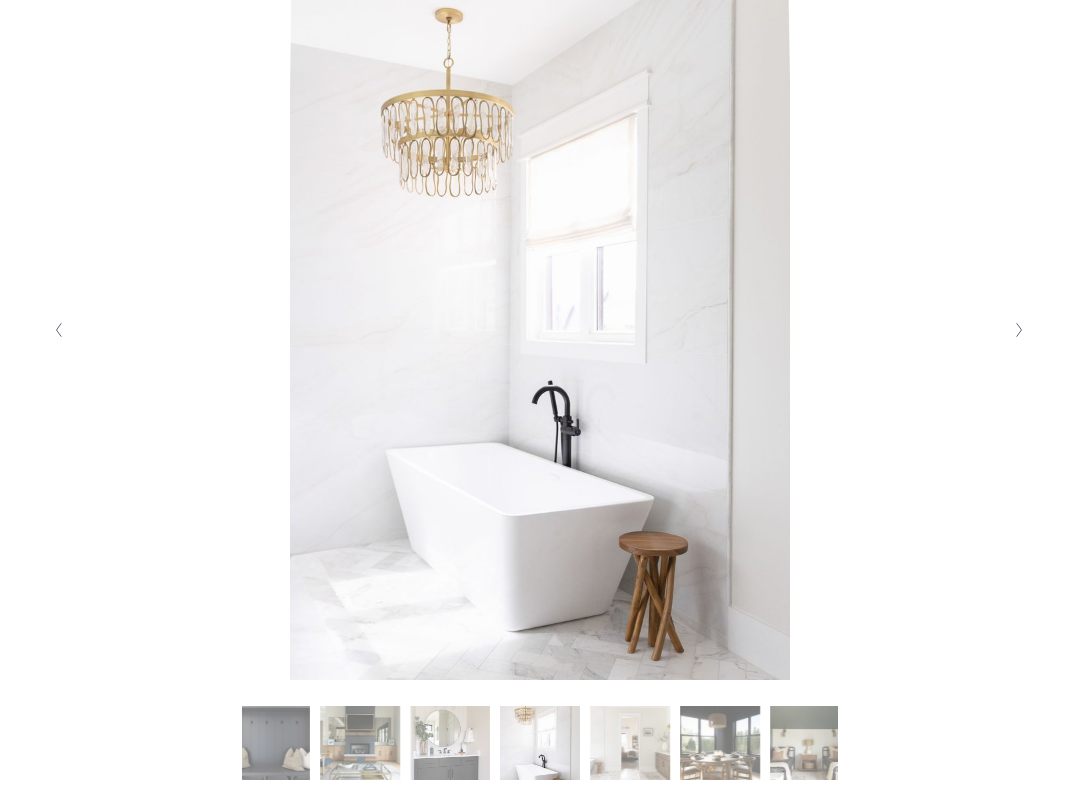 click at bounding box center [1020, 330] 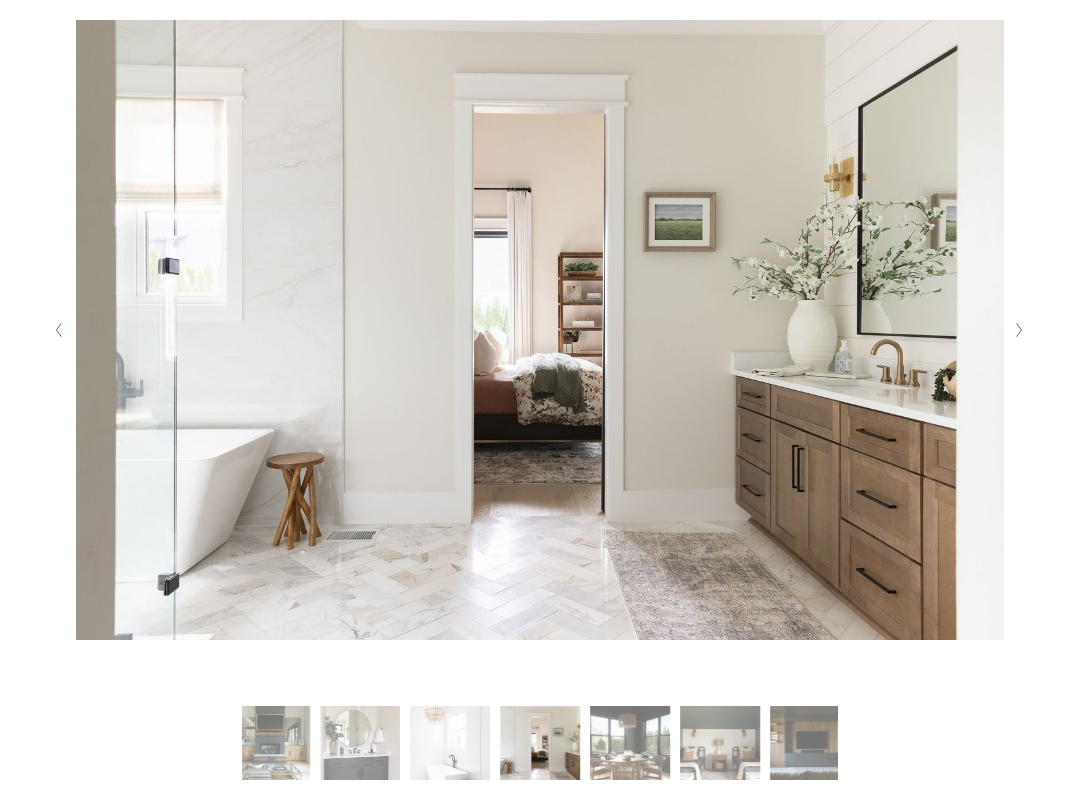 click at bounding box center [1020, 330] 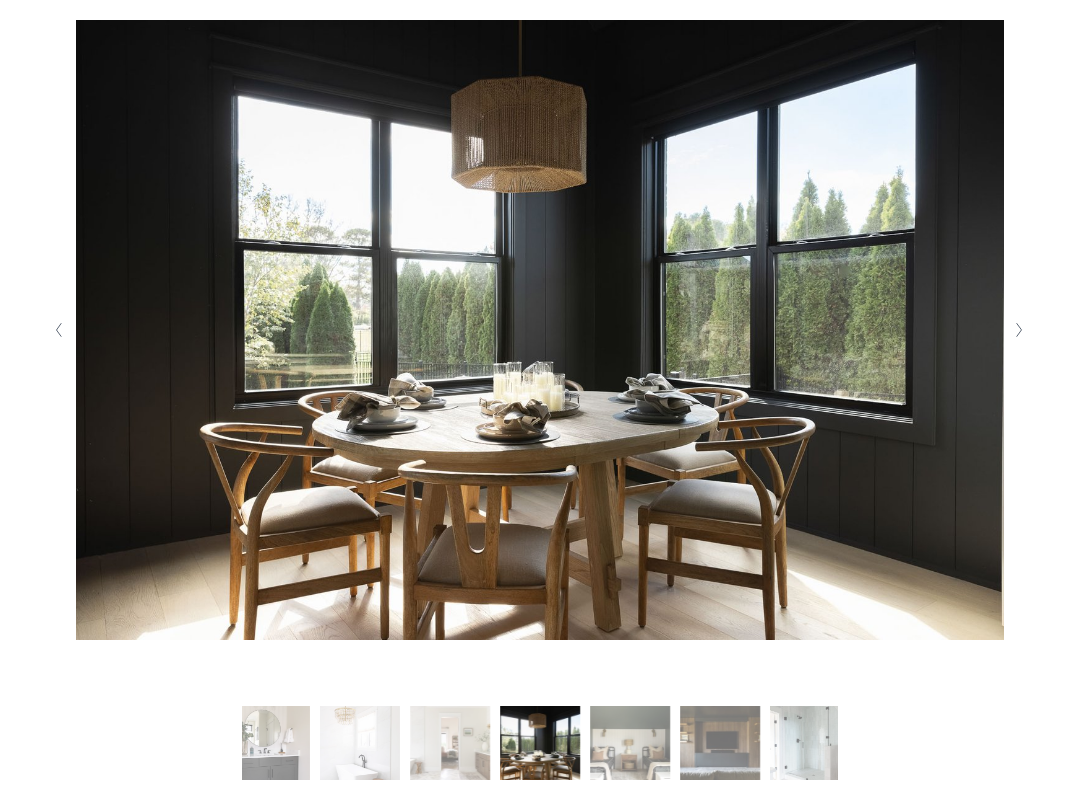 click at bounding box center (1020, 330) 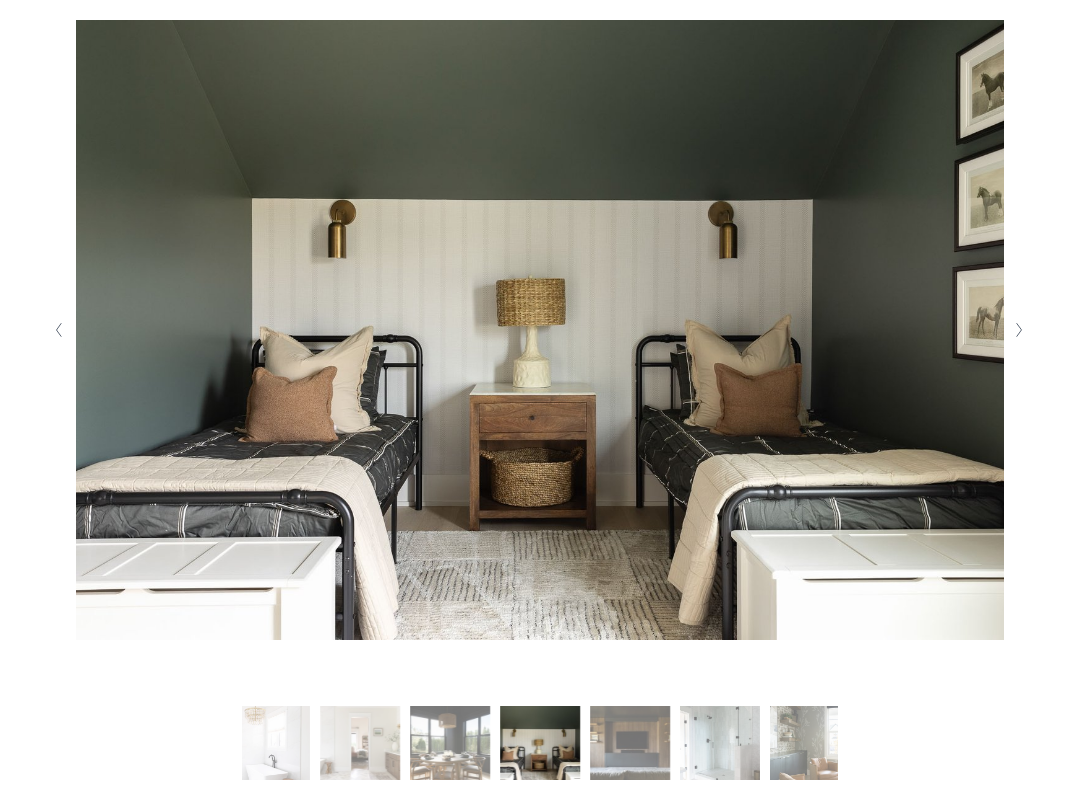 click at bounding box center (1020, 330) 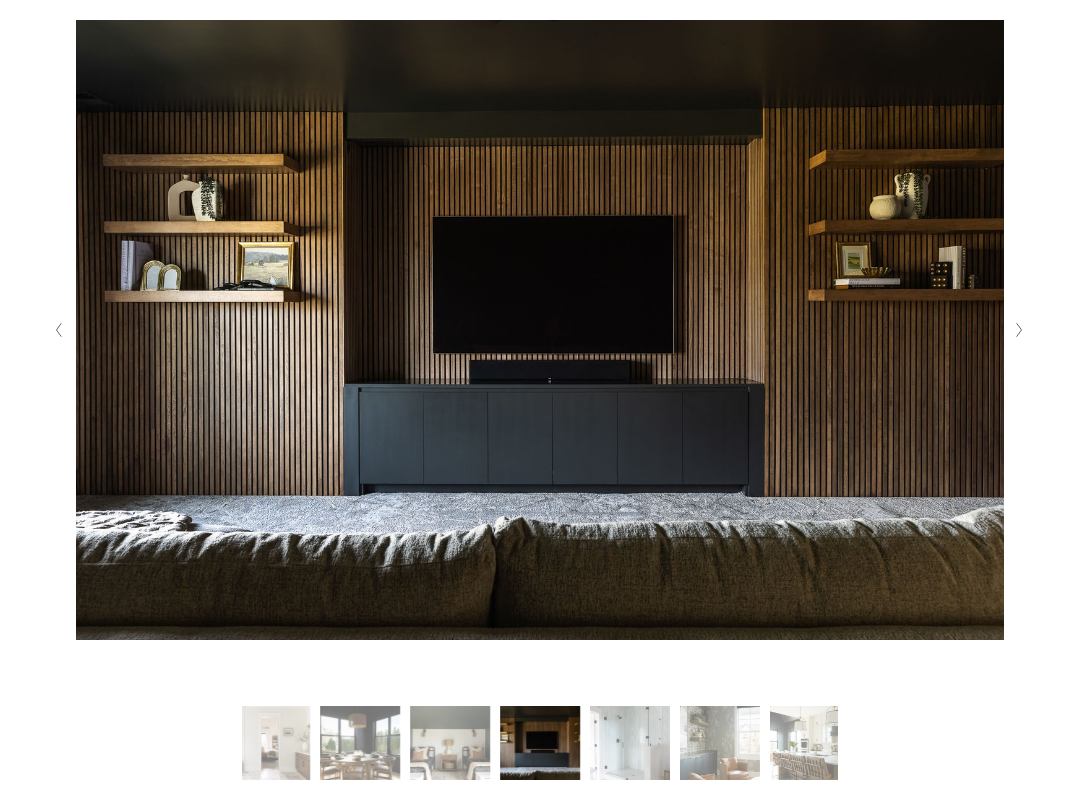 click 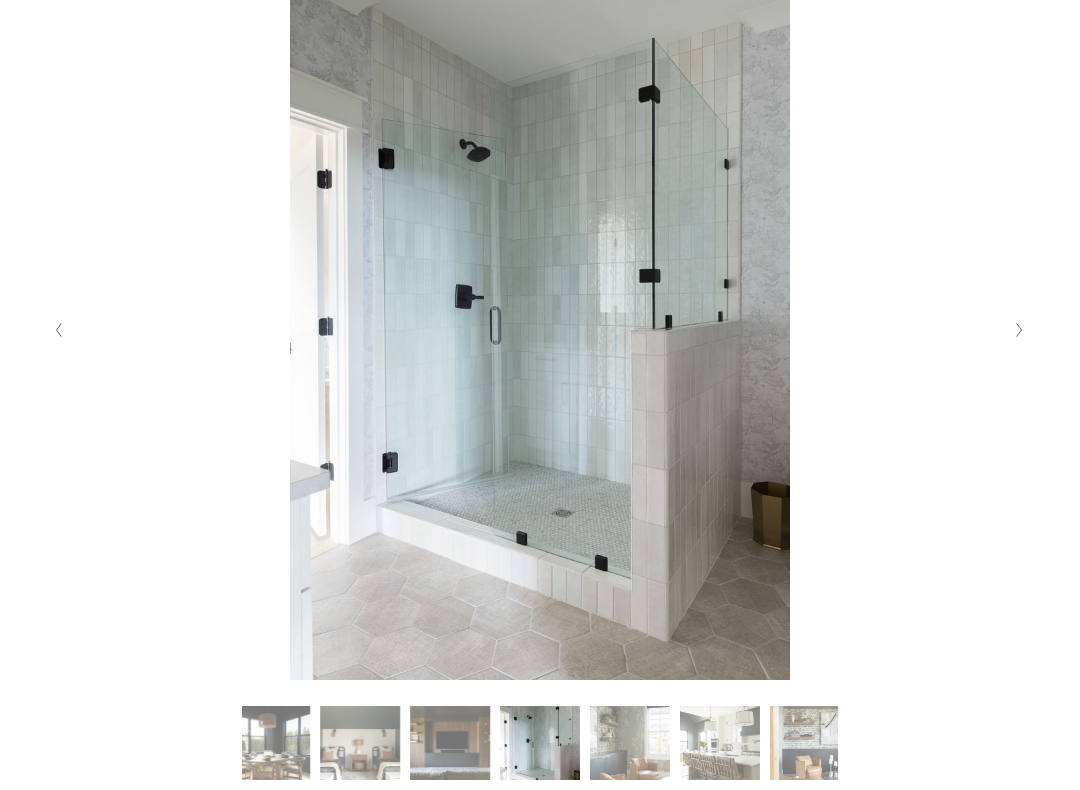 click at bounding box center (1020, 330) 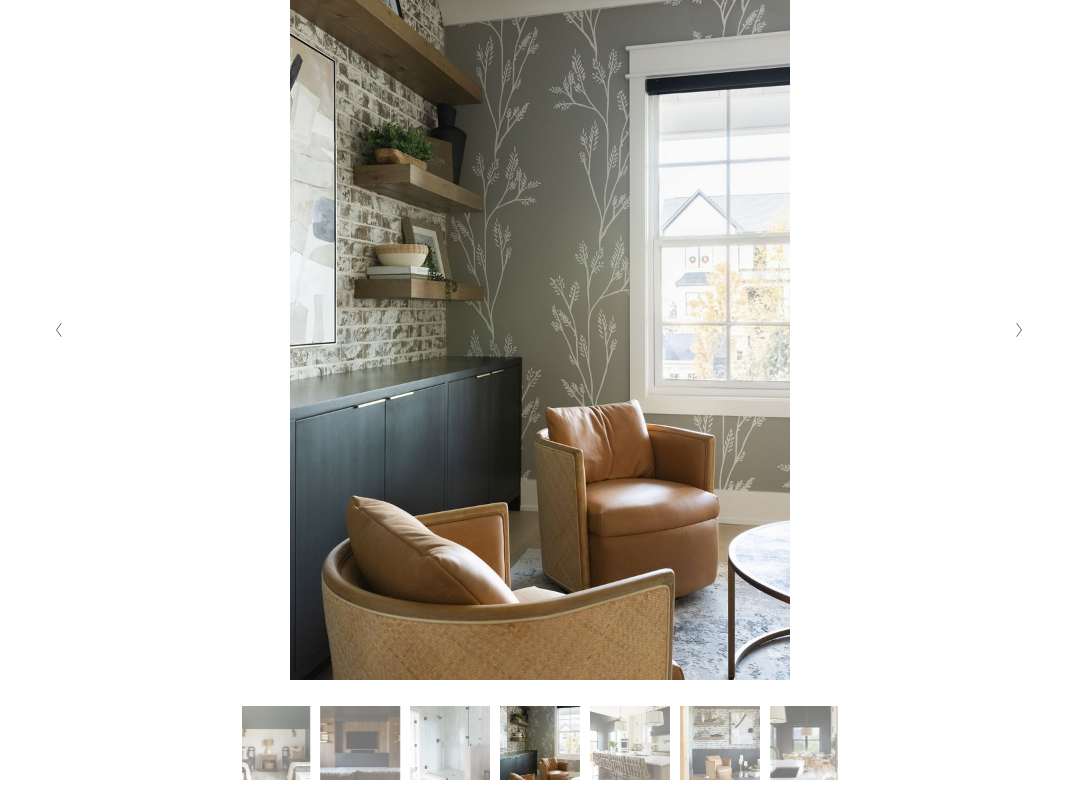click 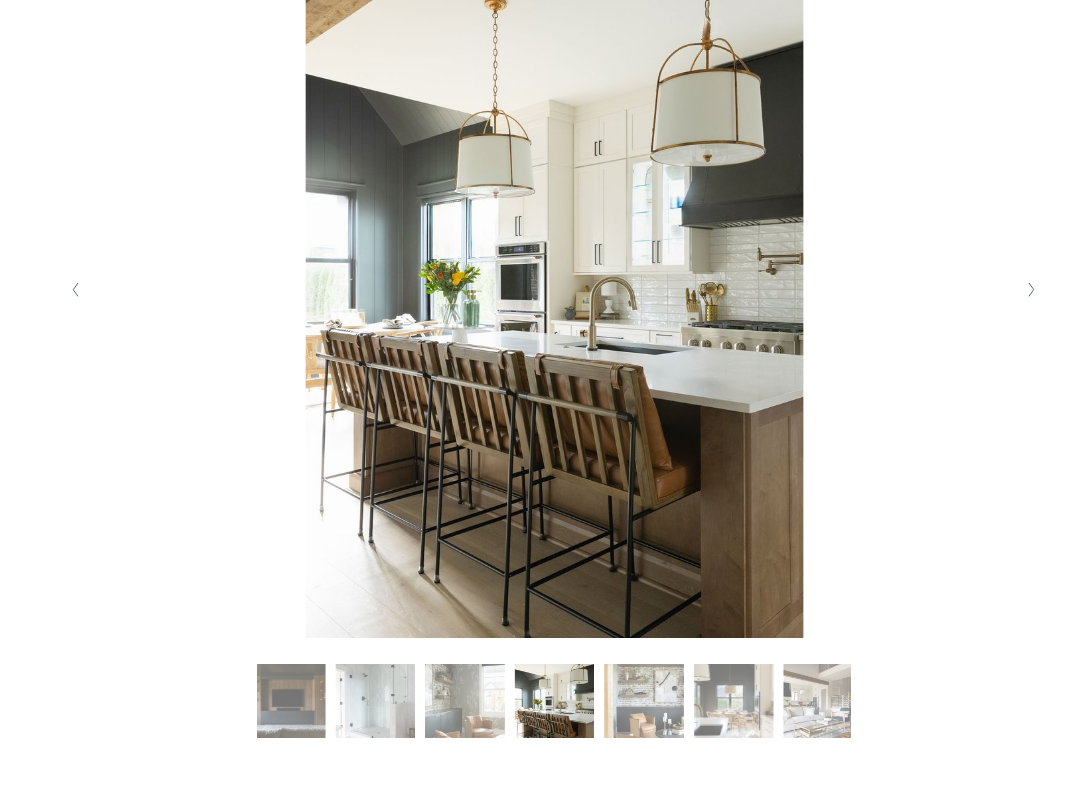 scroll, scrollTop: 420, scrollLeft: 0, axis: vertical 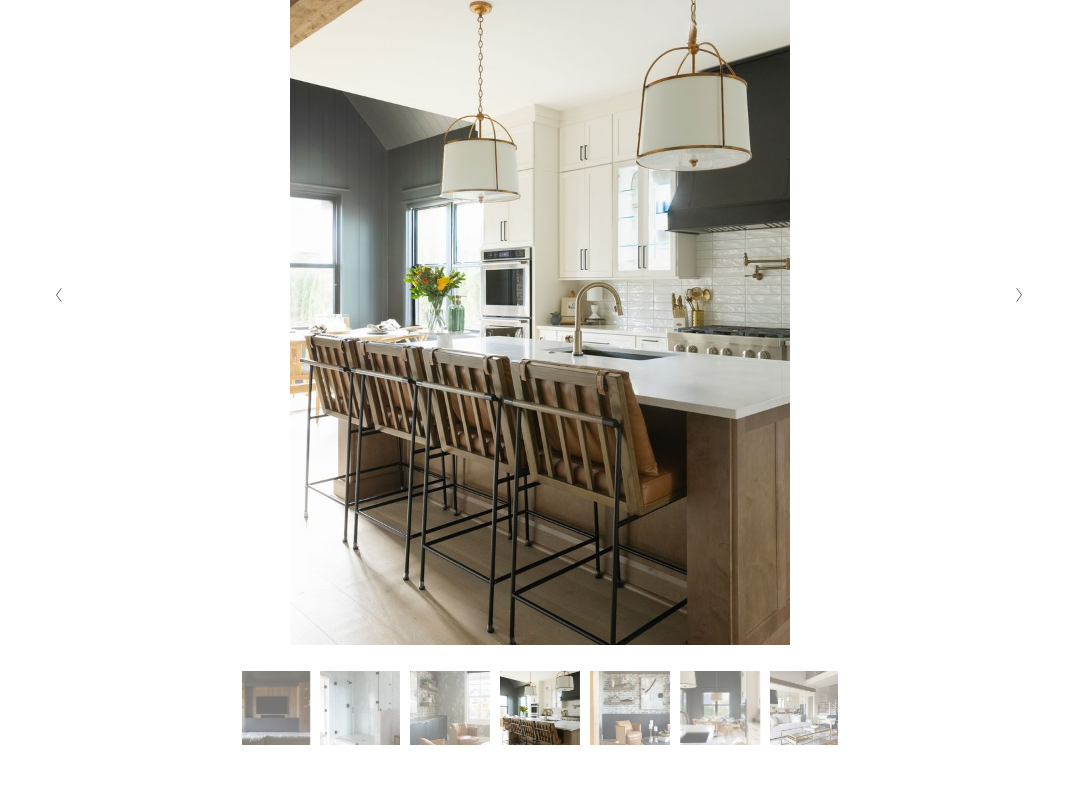 click at bounding box center [1020, 295] 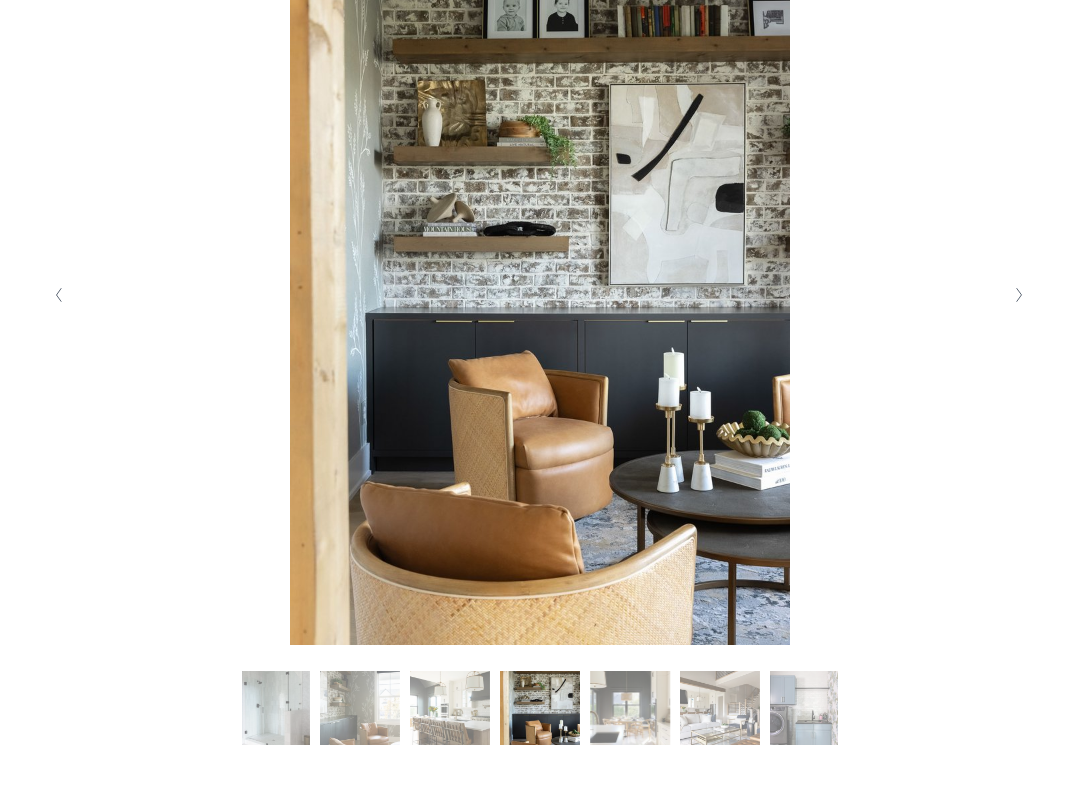 click at bounding box center (1020, 295) 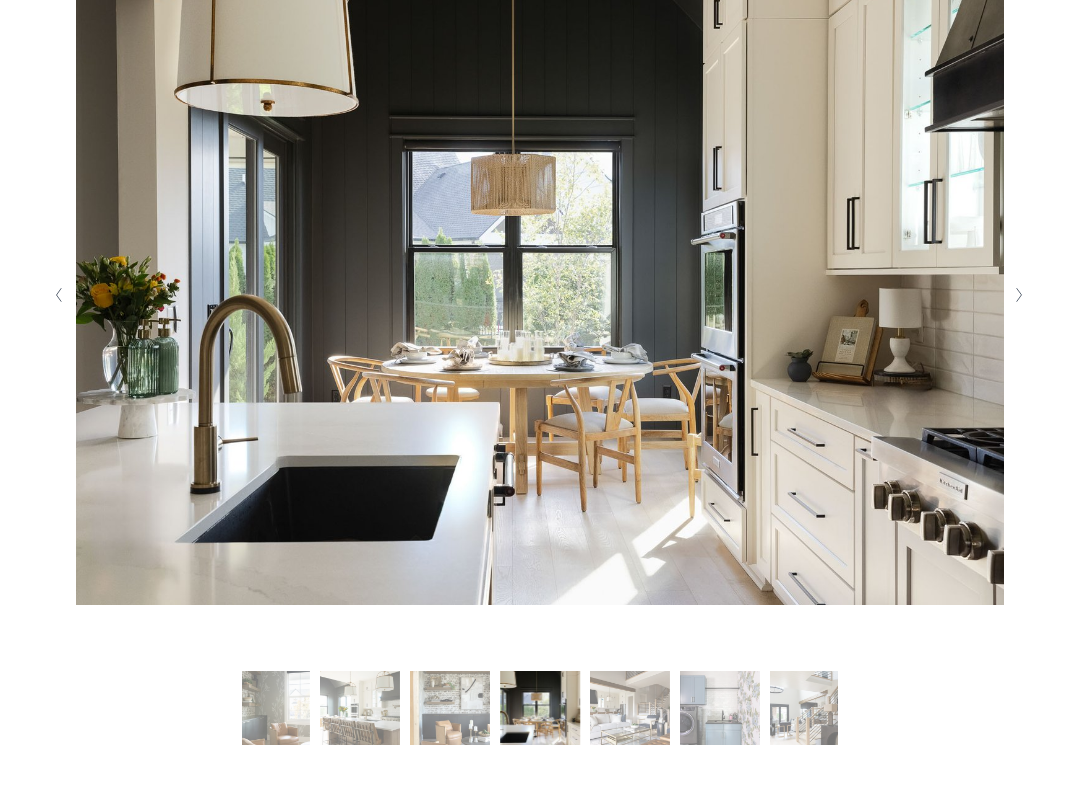 click at bounding box center [1020, 295] 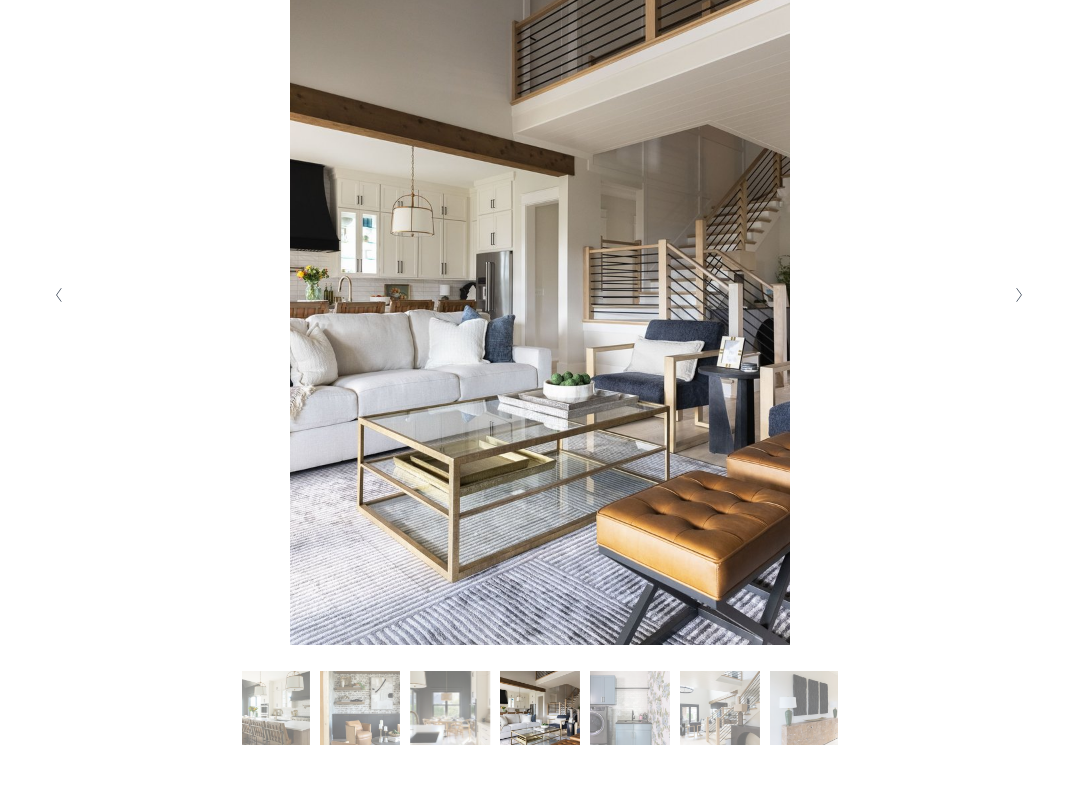 click at bounding box center (59, 295) 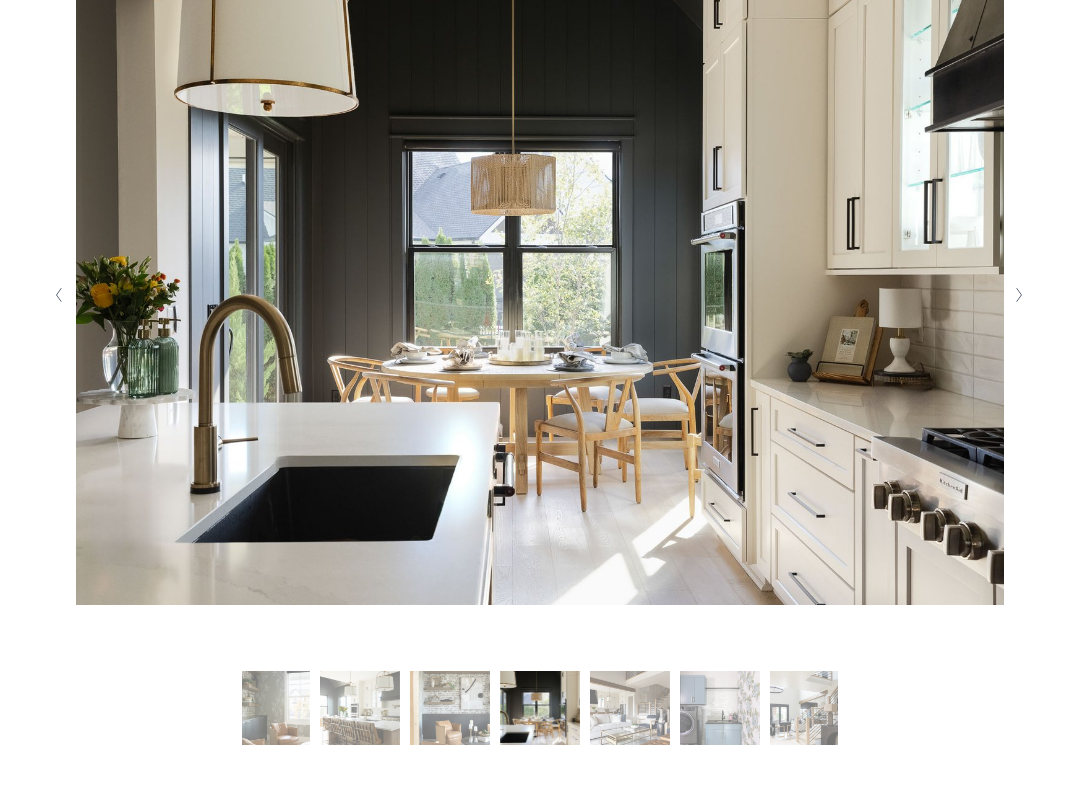 click at bounding box center (1020, 295) 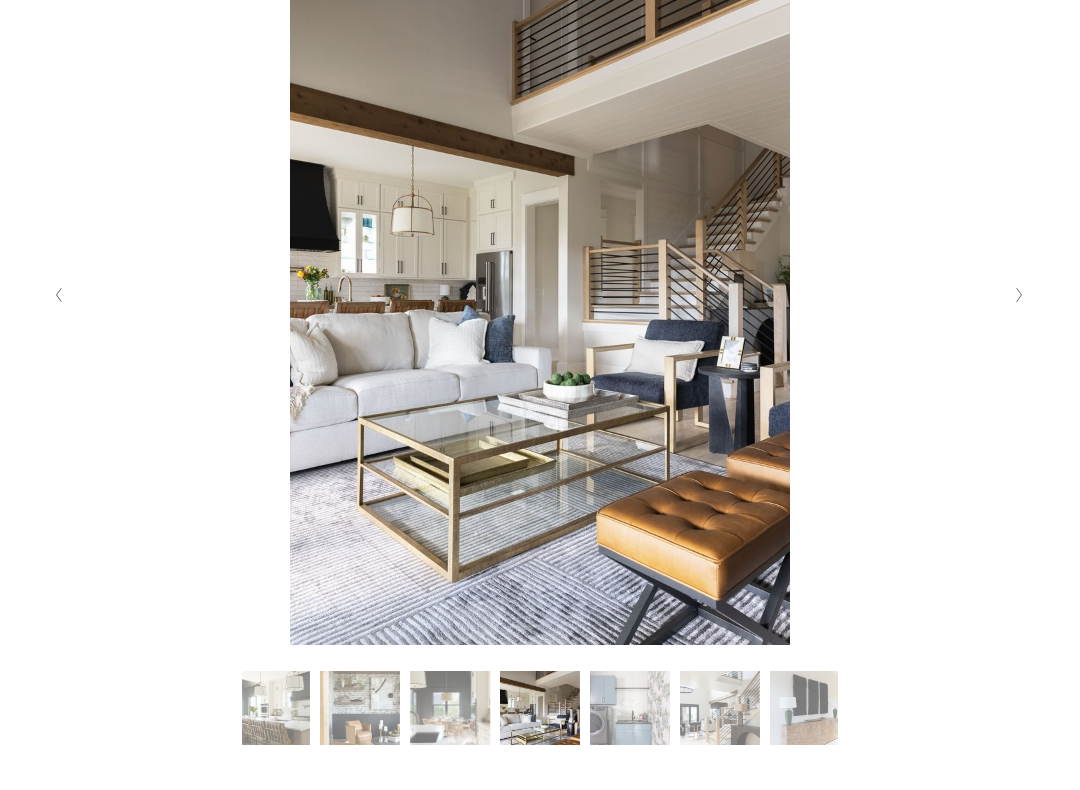 click at bounding box center [1020, 295] 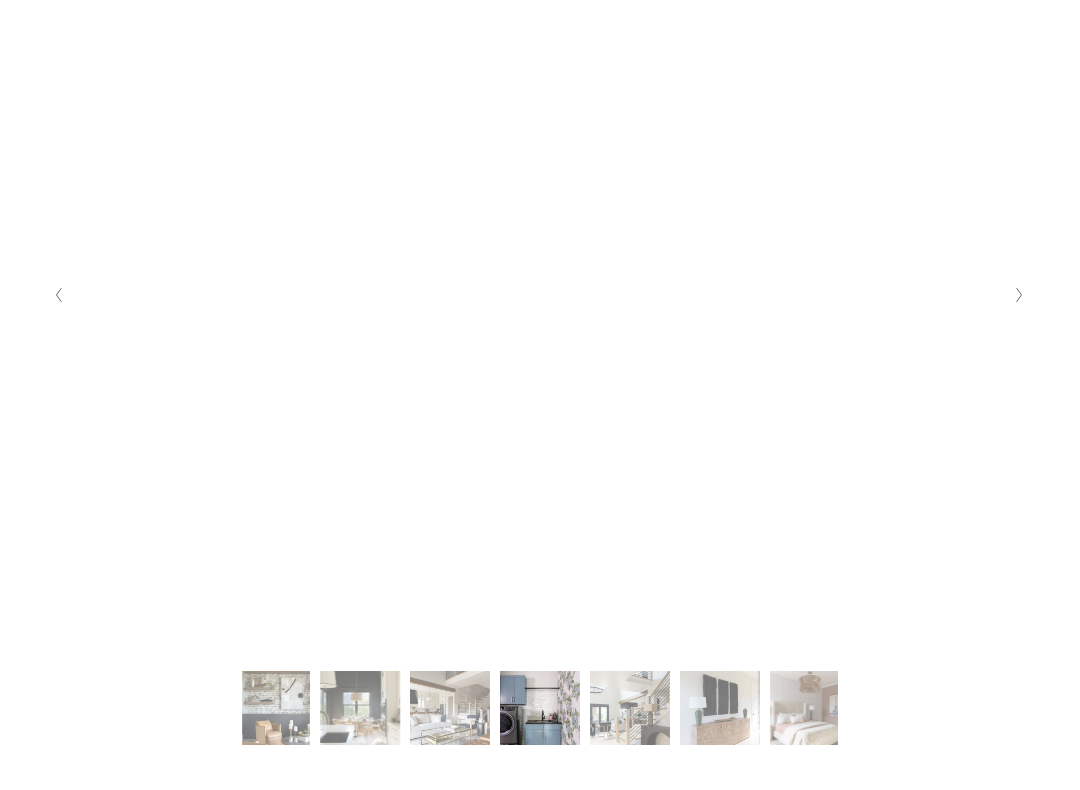 click at bounding box center (540, 295) 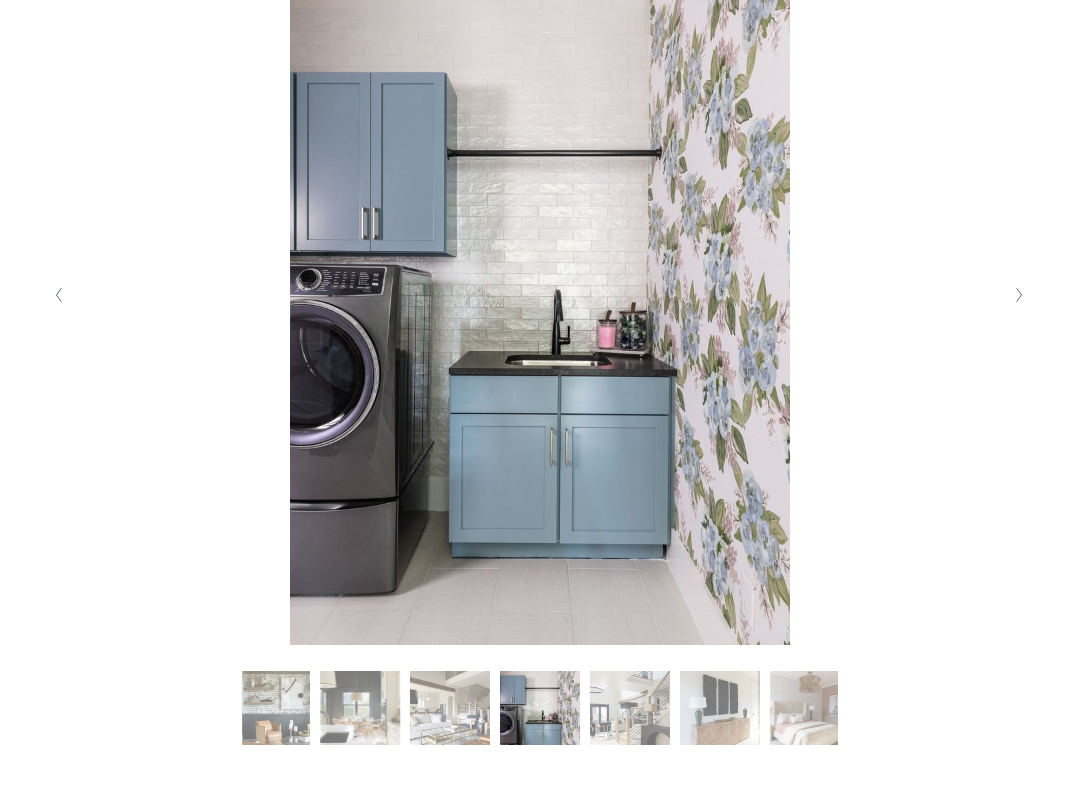 click 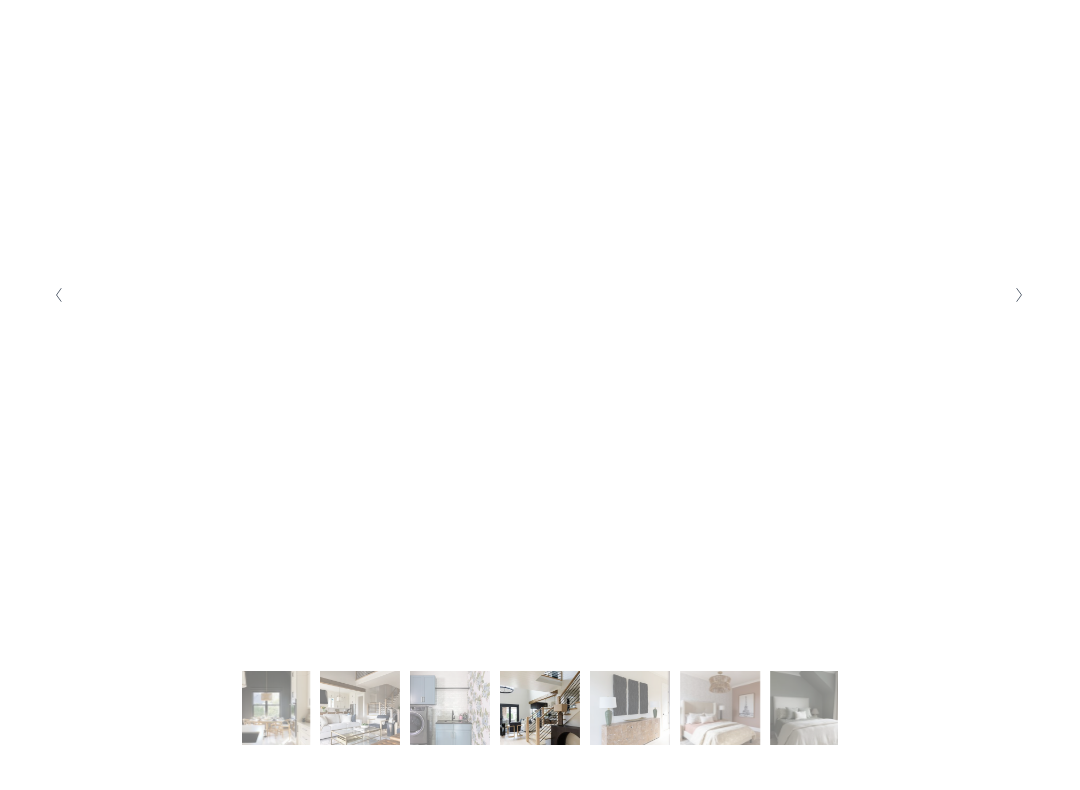 click 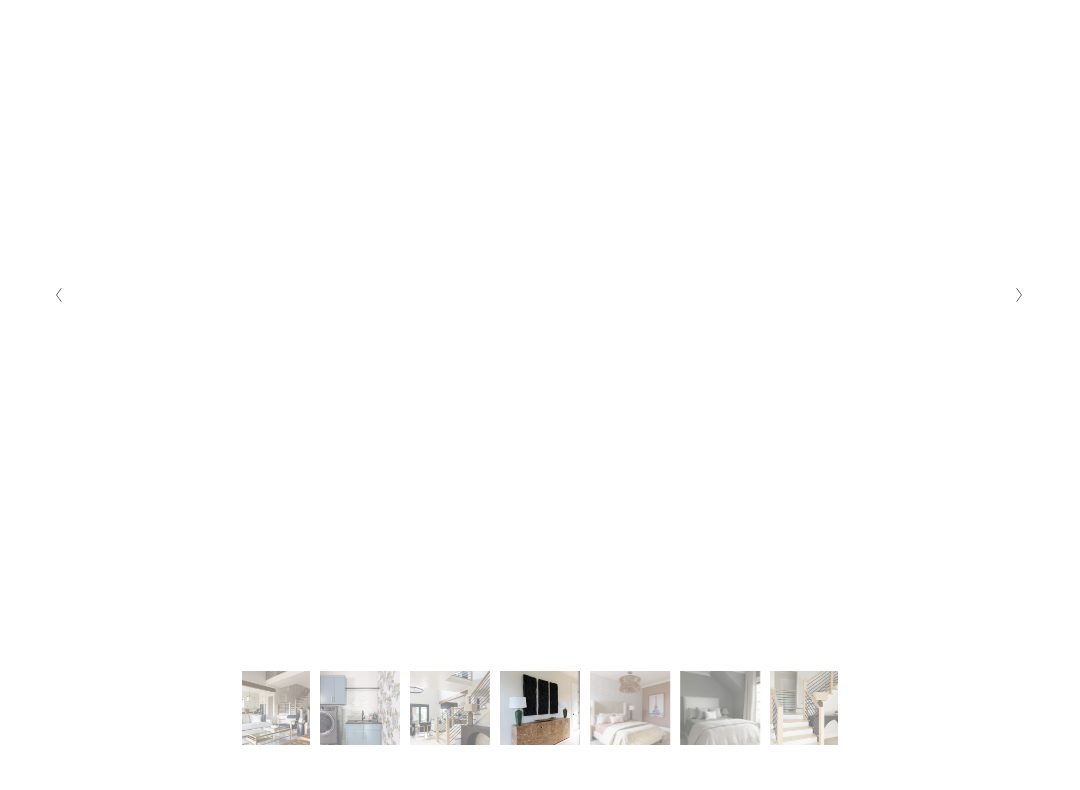 click 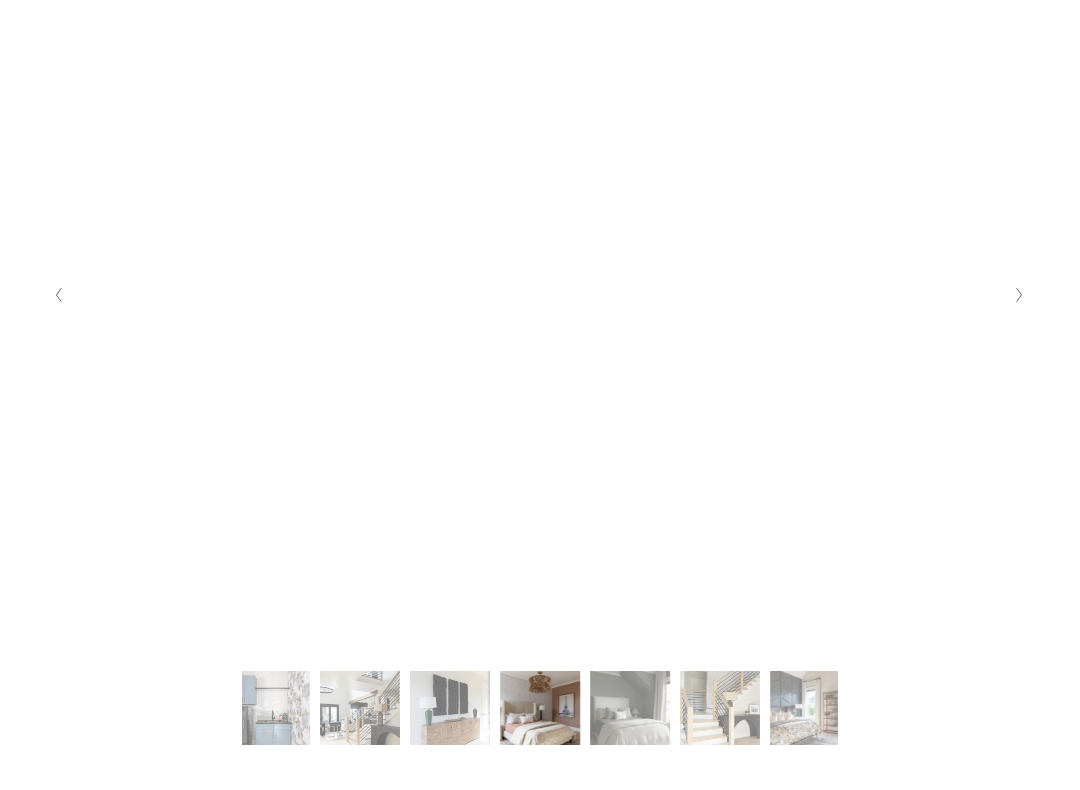 click at bounding box center [1020, 295] 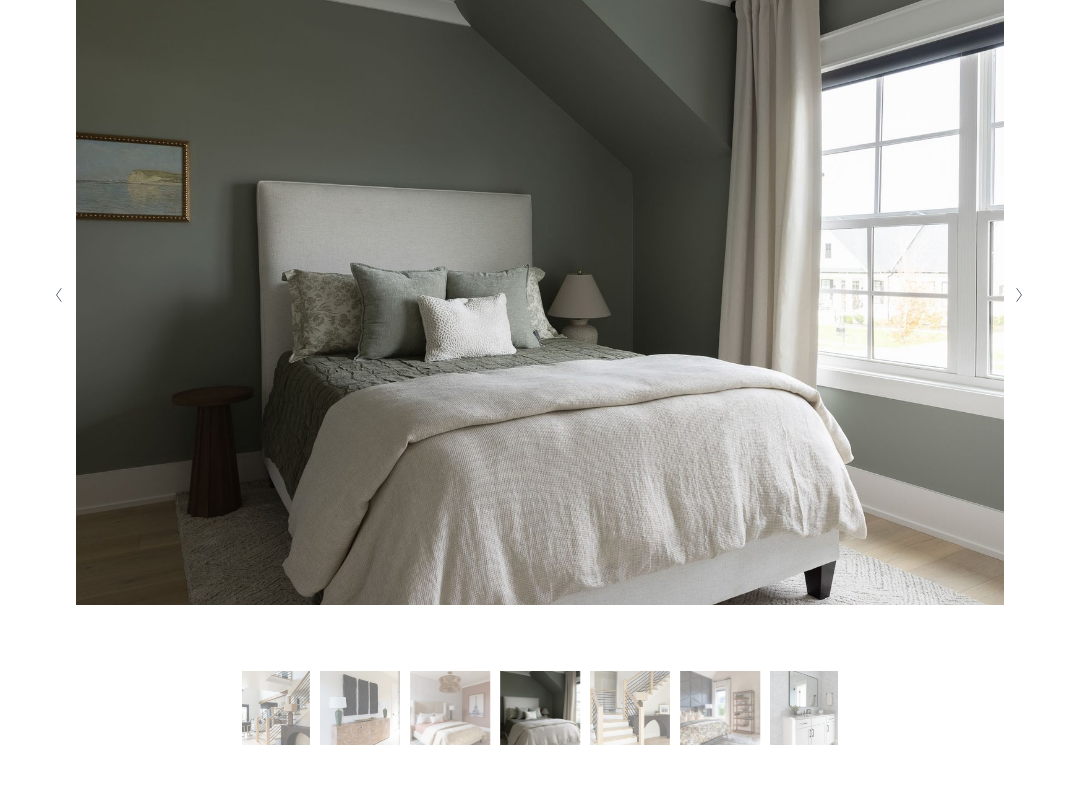 click at bounding box center (1020, 295) 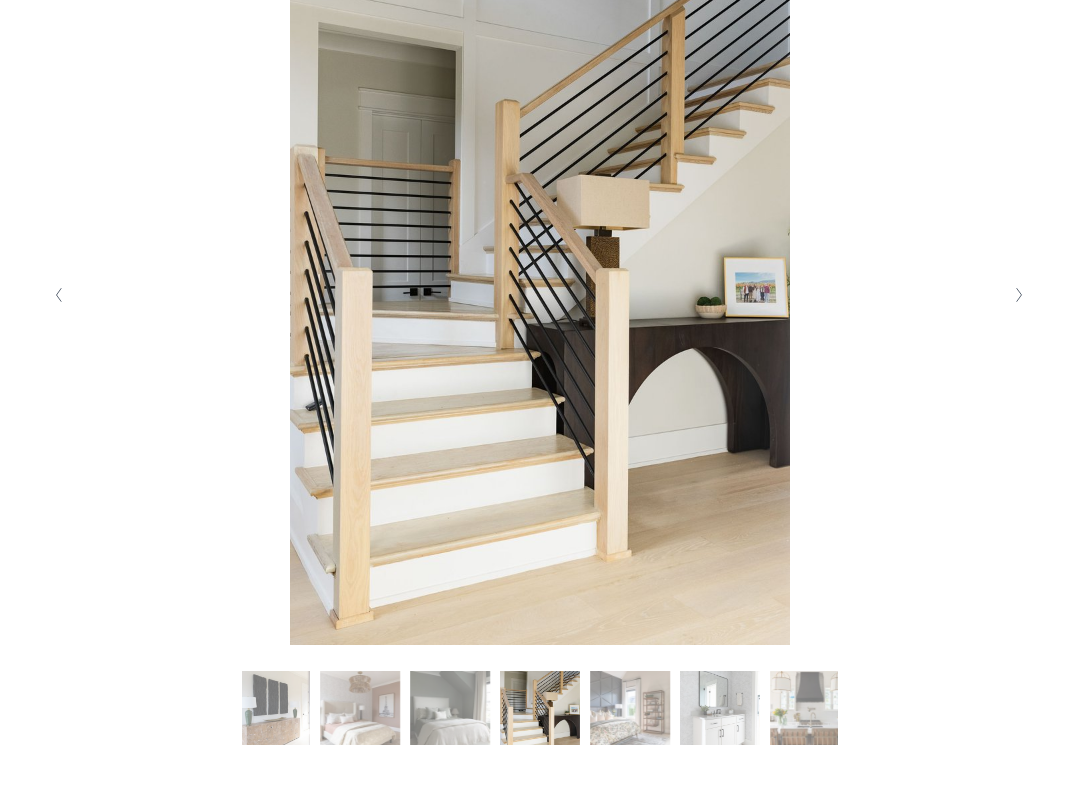 click 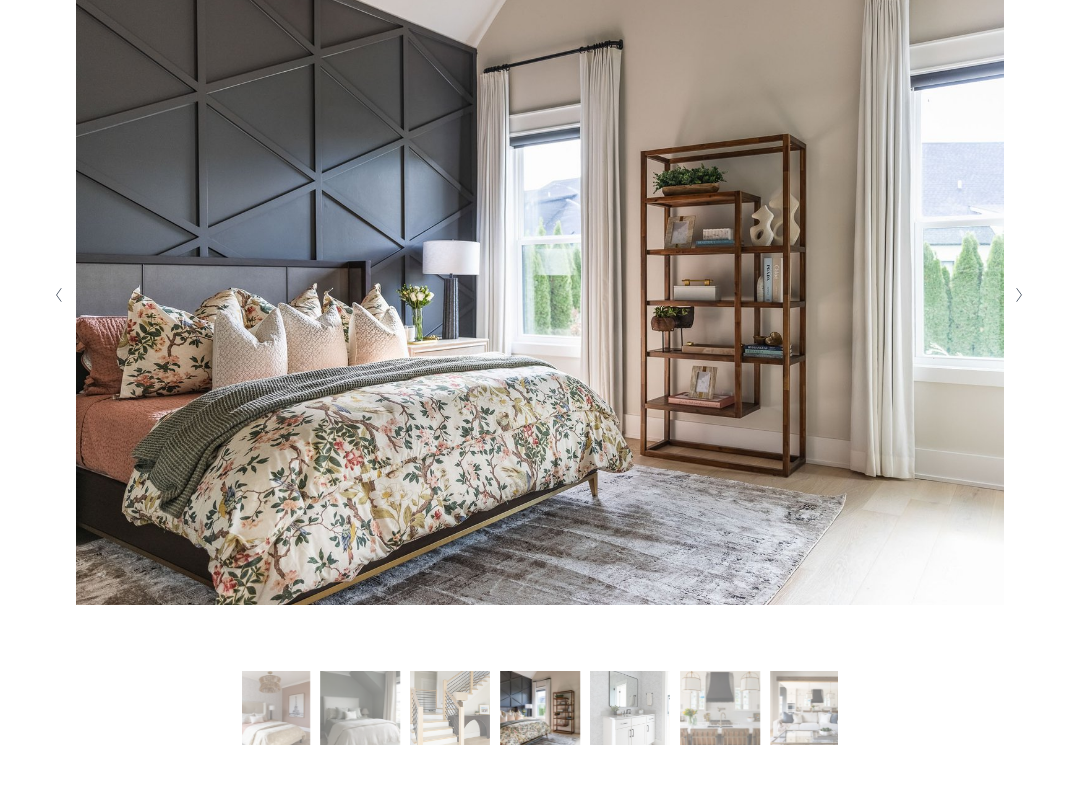 click at bounding box center [1020, 295] 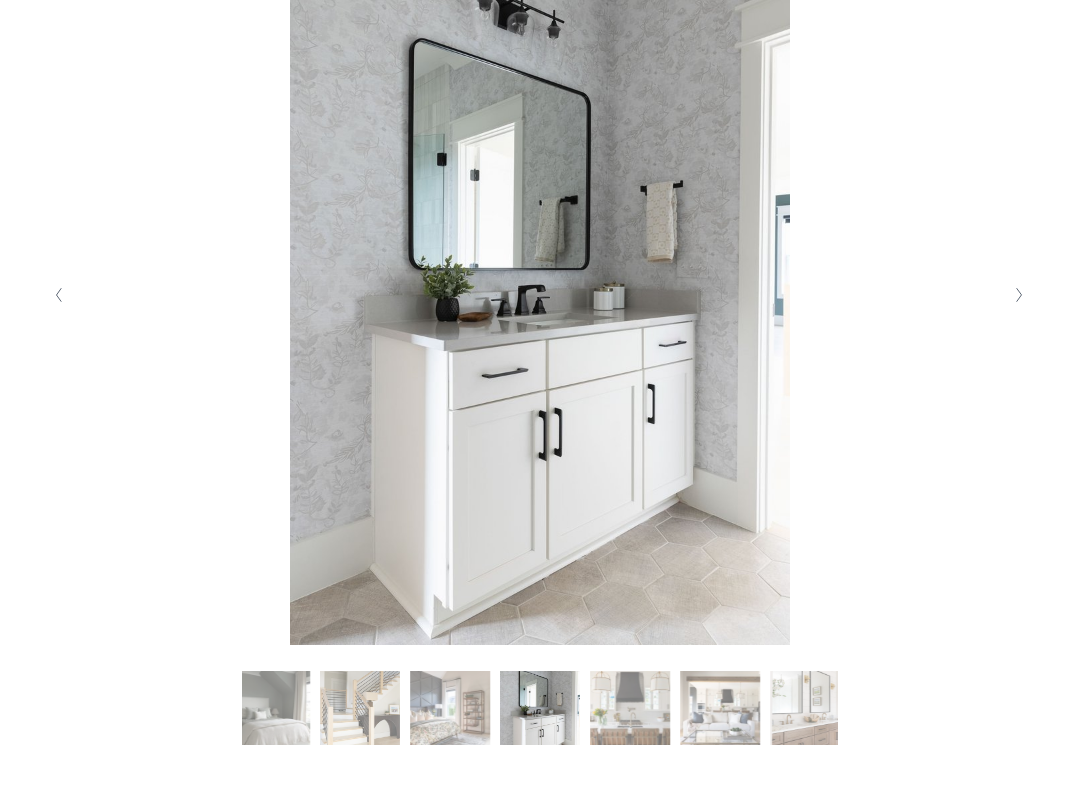 click at bounding box center (1020, 295) 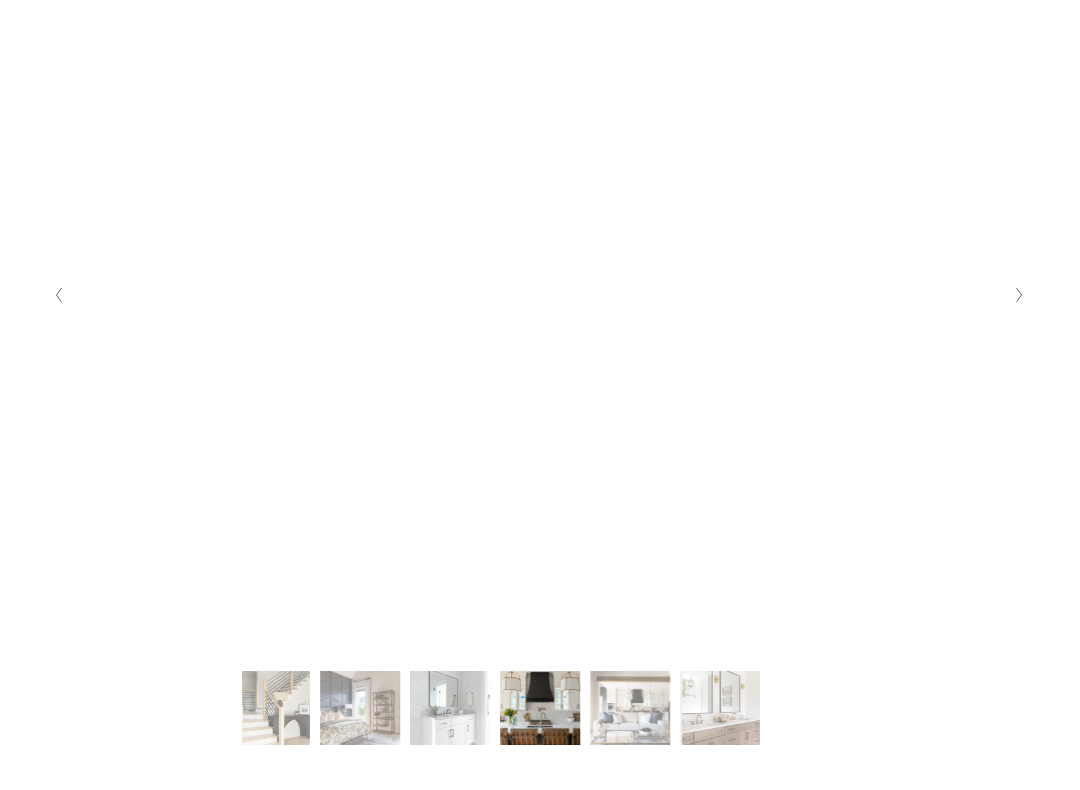 click at bounding box center [1020, 295] 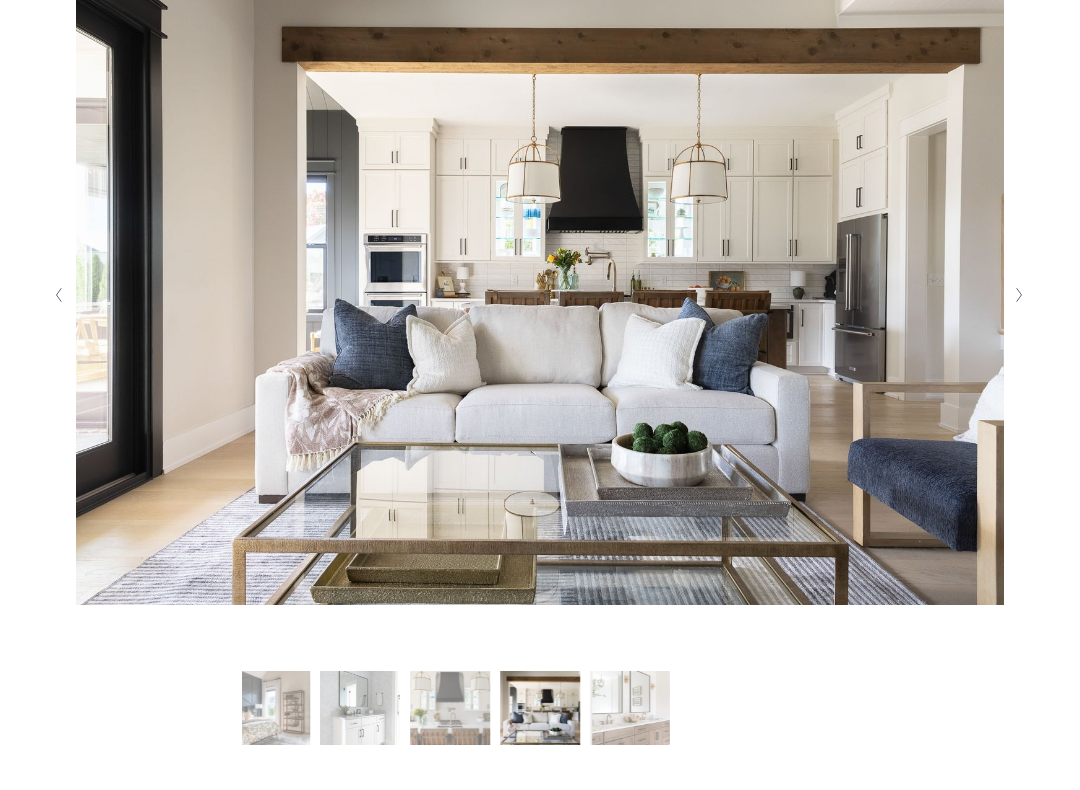 click at bounding box center [1020, 295] 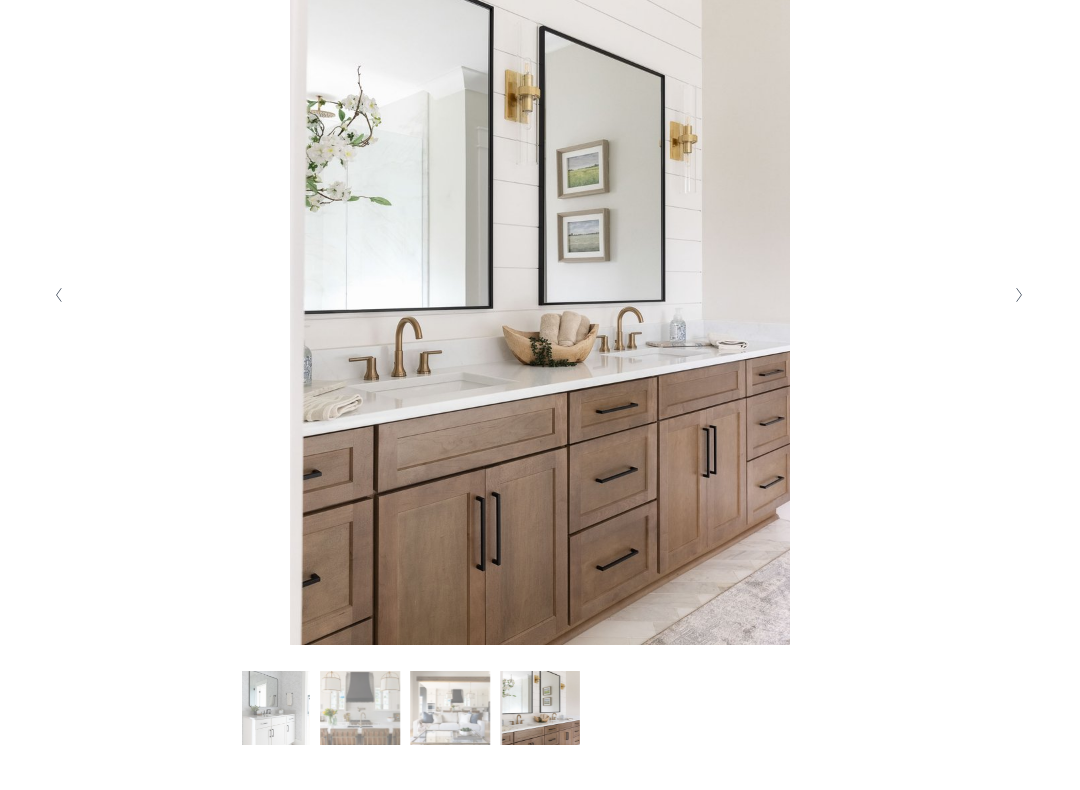 click at bounding box center (1020, 295) 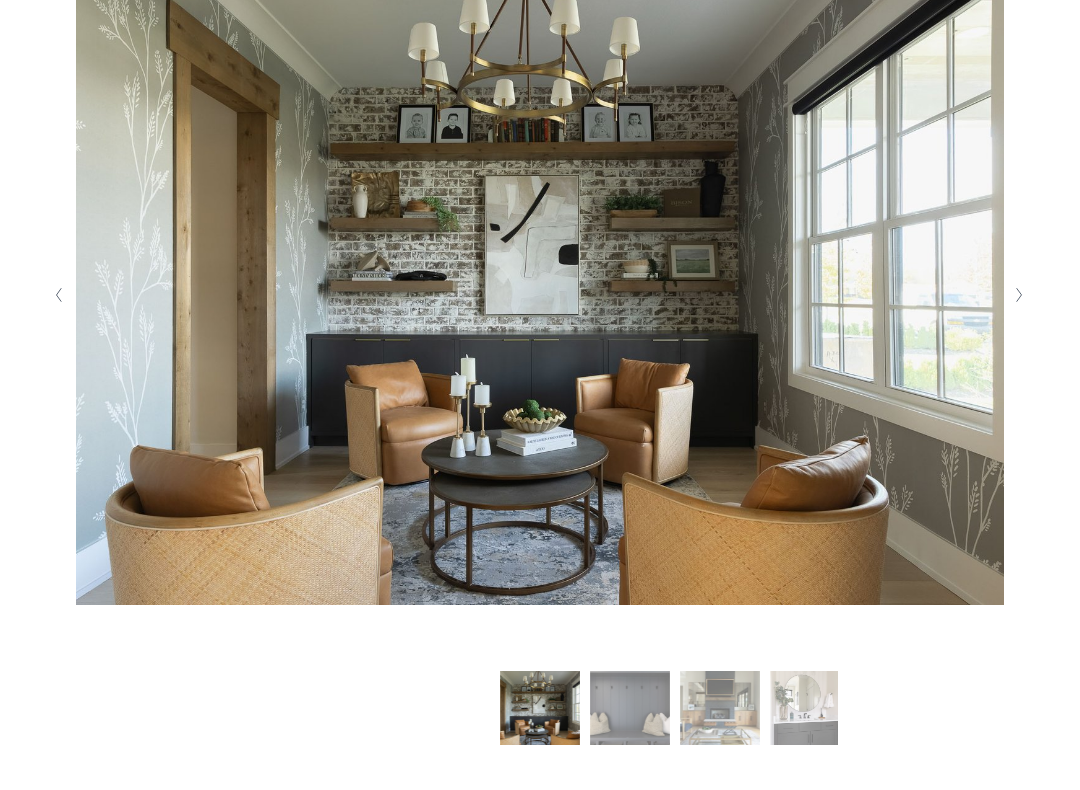 click 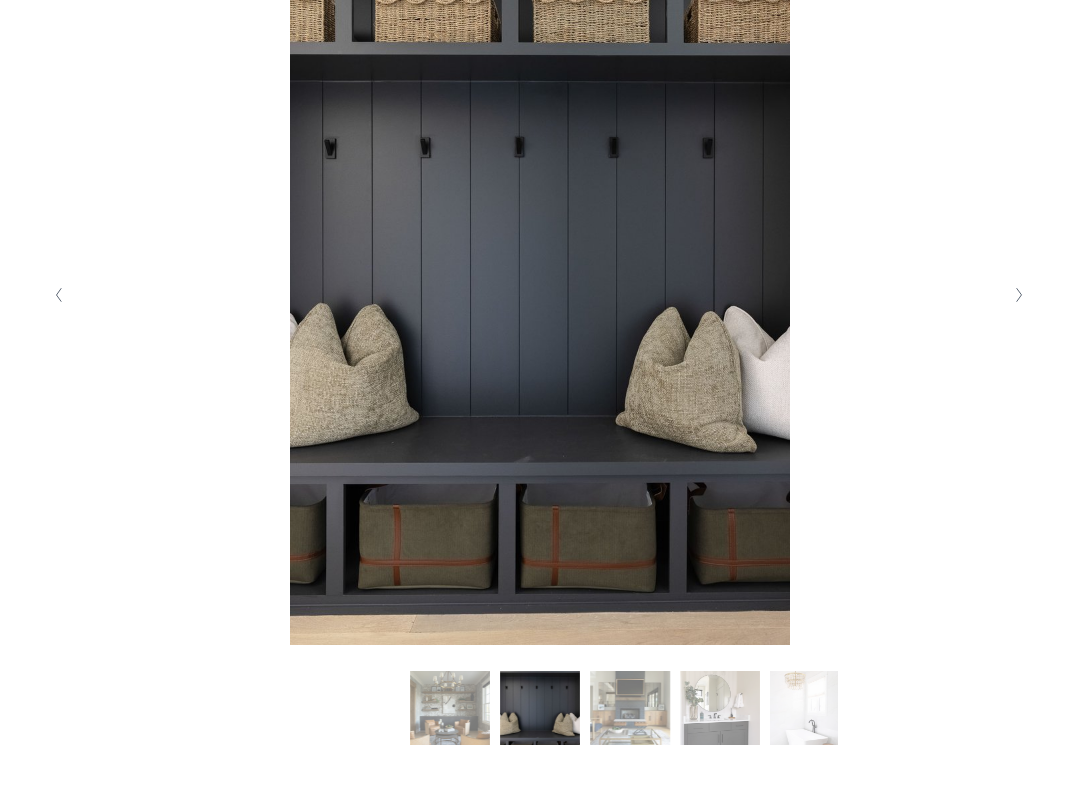 click 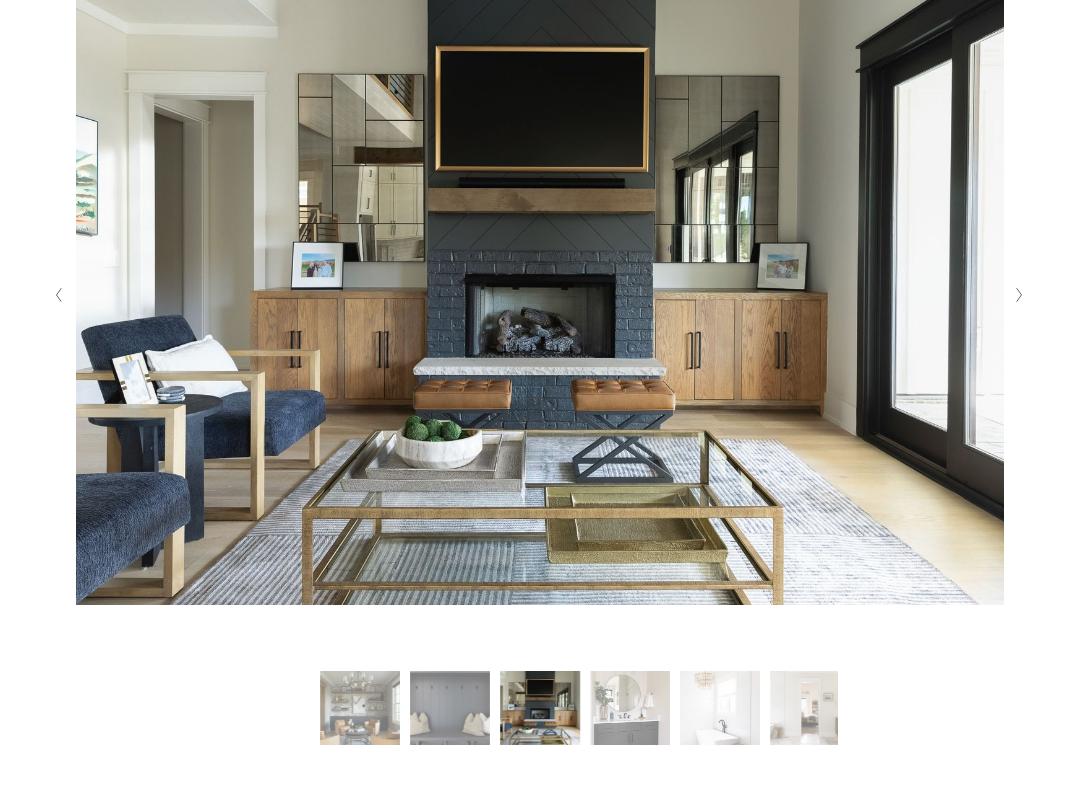 click at bounding box center (540, 295) 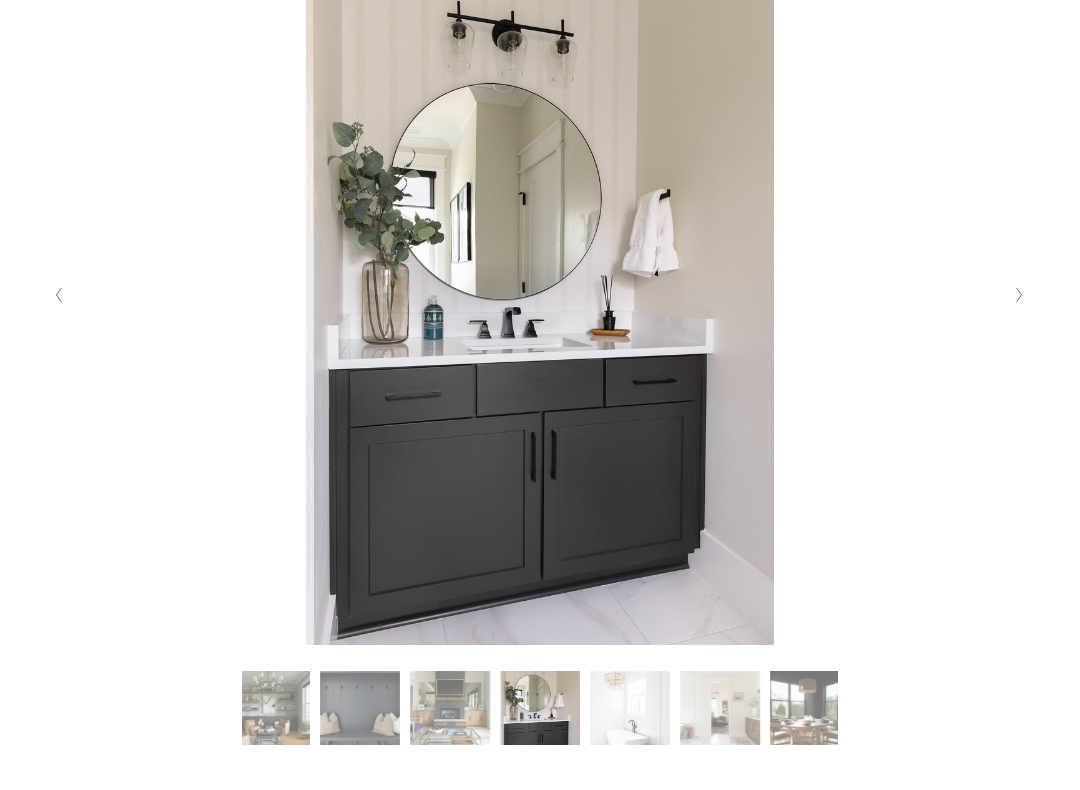click at bounding box center (1020, 295) 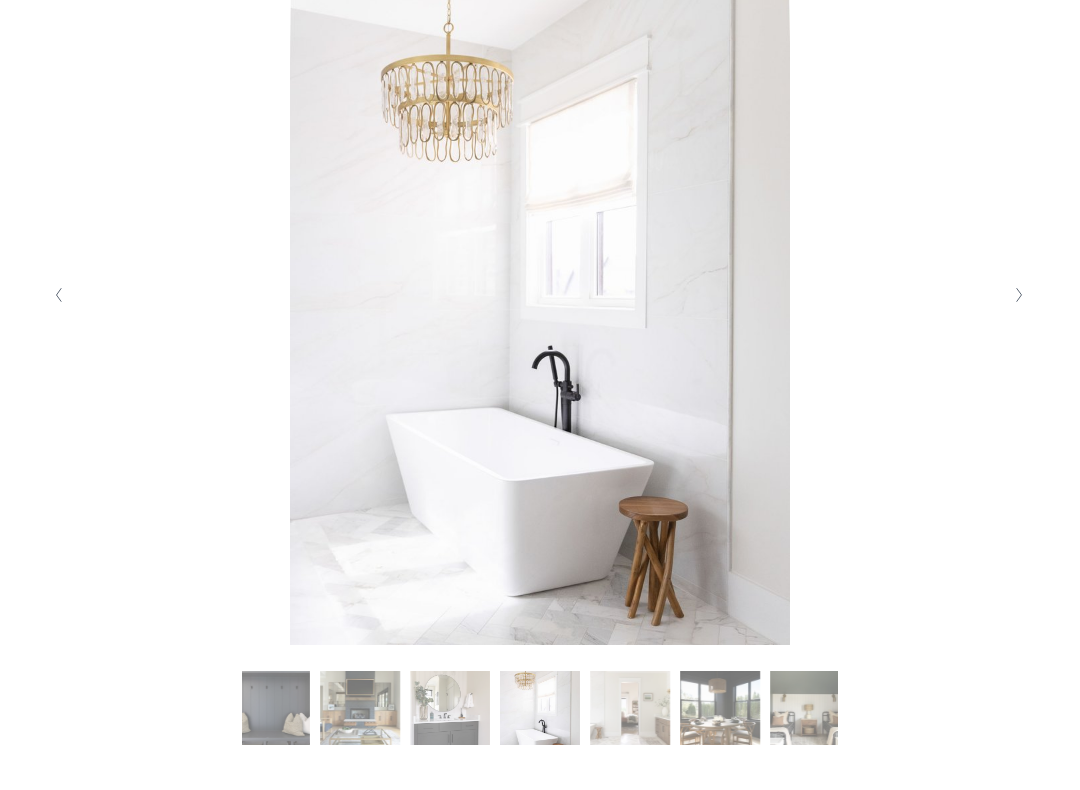 click at bounding box center (1020, 295) 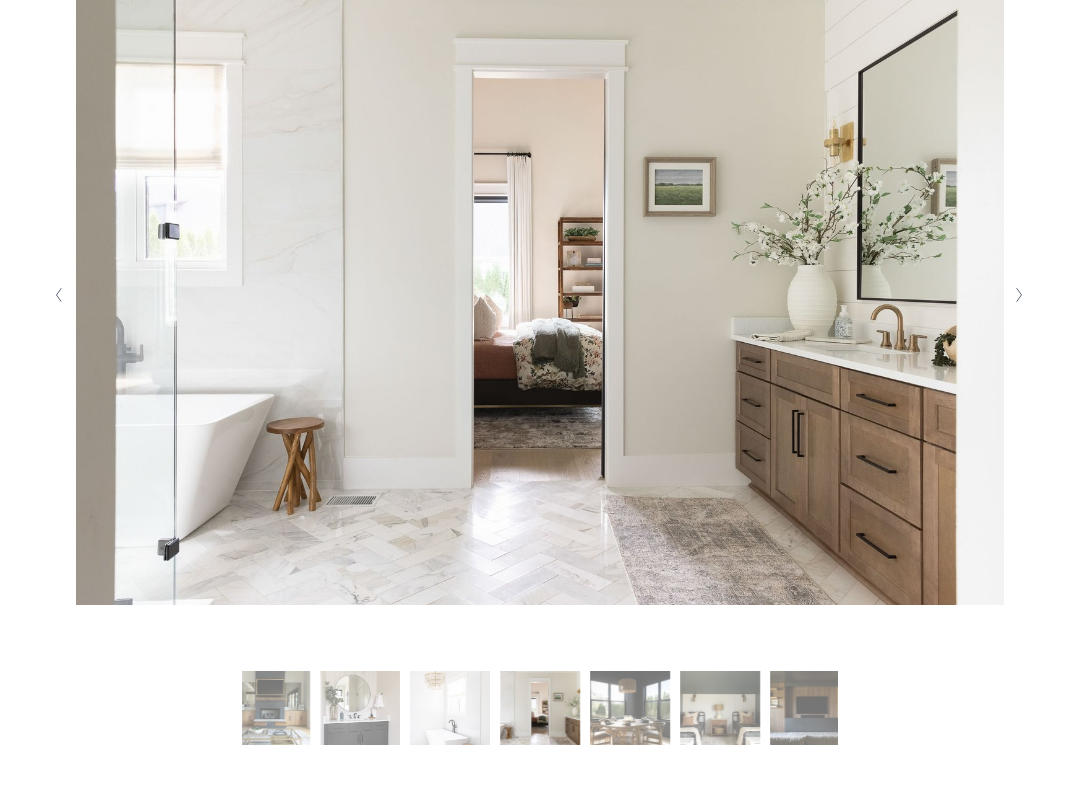 click at bounding box center (1020, 295) 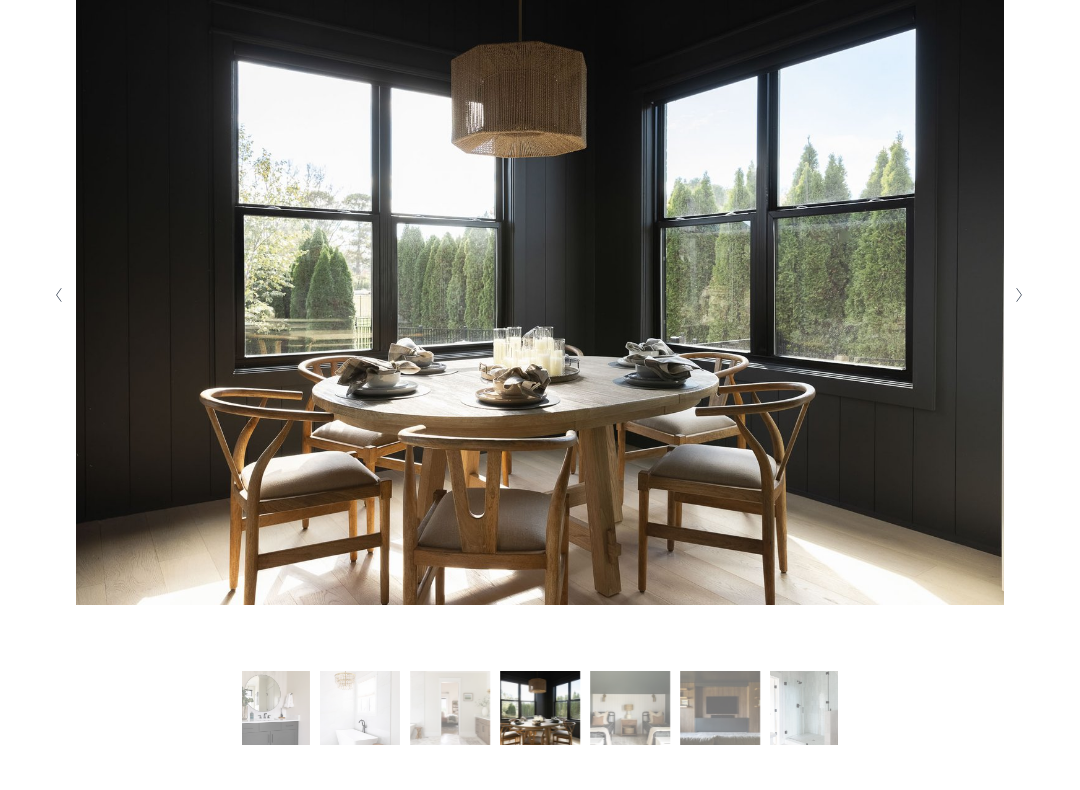 click at bounding box center [1020, 295] 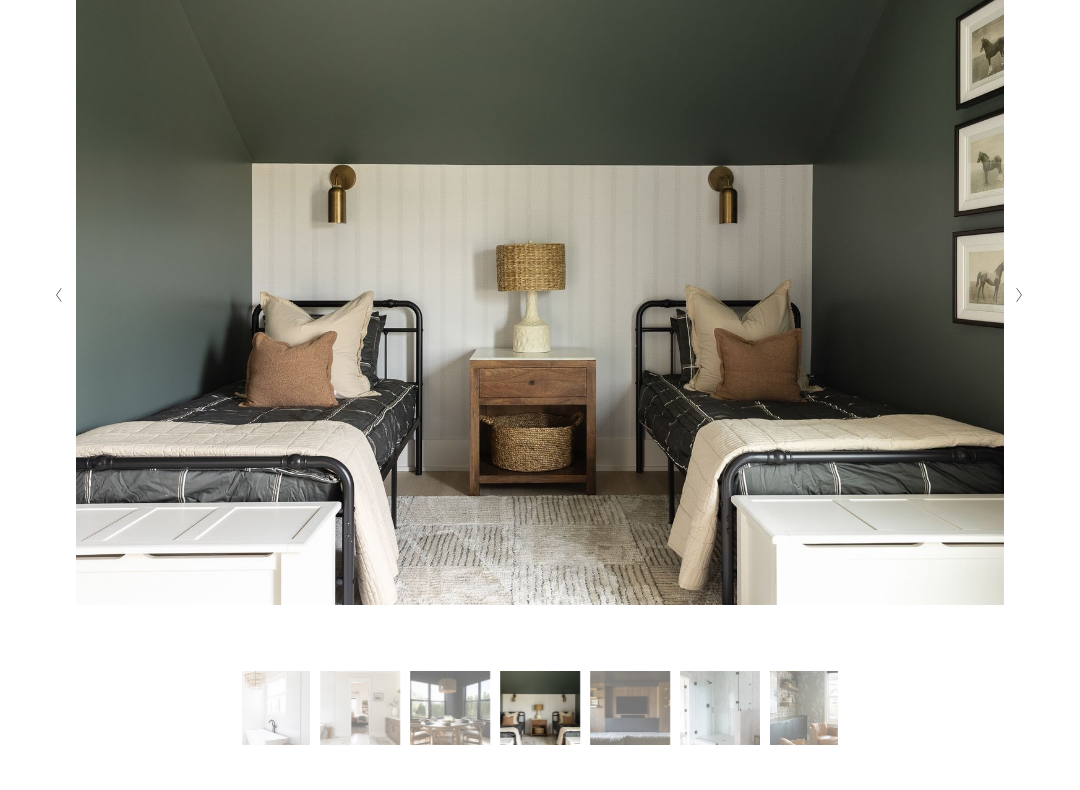 click at bounding box center [1020, 295] 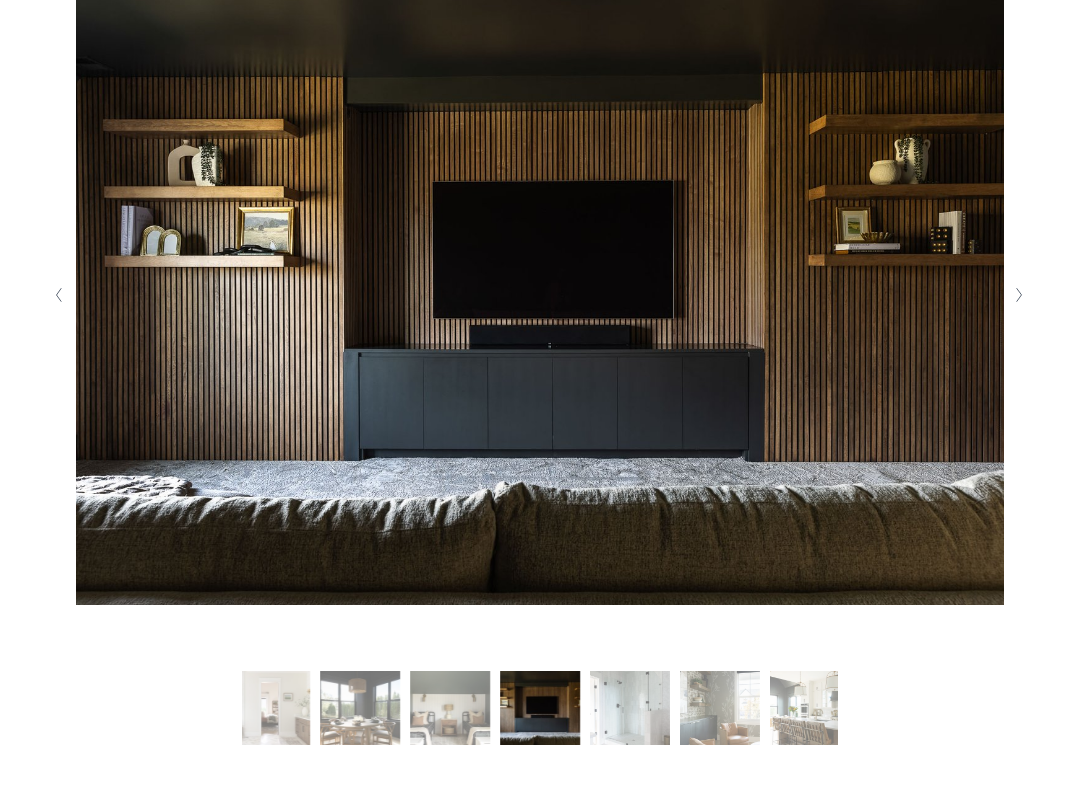 click at bounding box center [1020, 295] 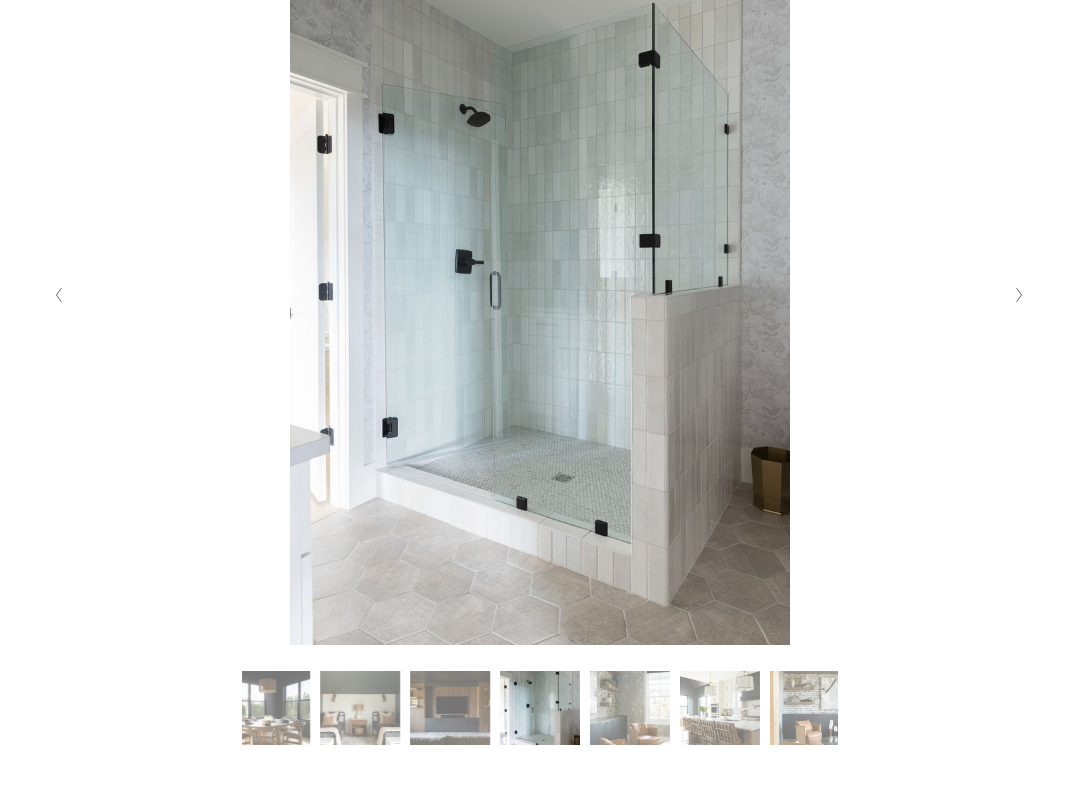 click at bounding box center [1020, 295] 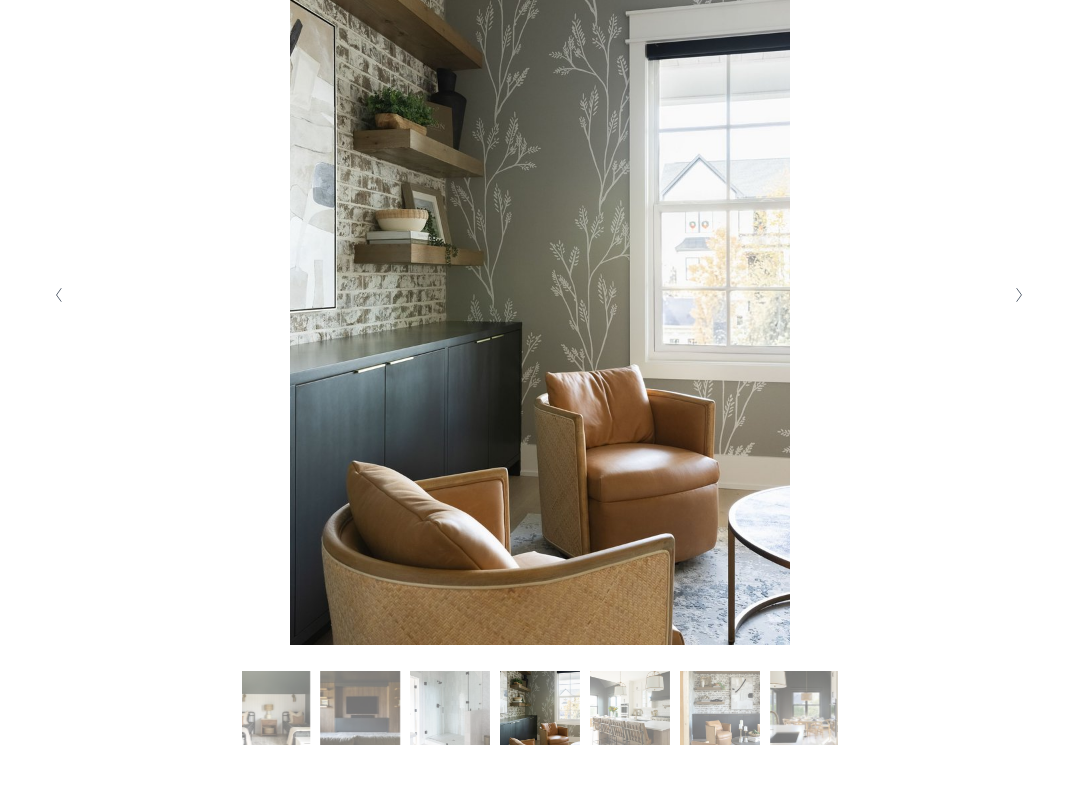 click at bounding box center [1020, 295] 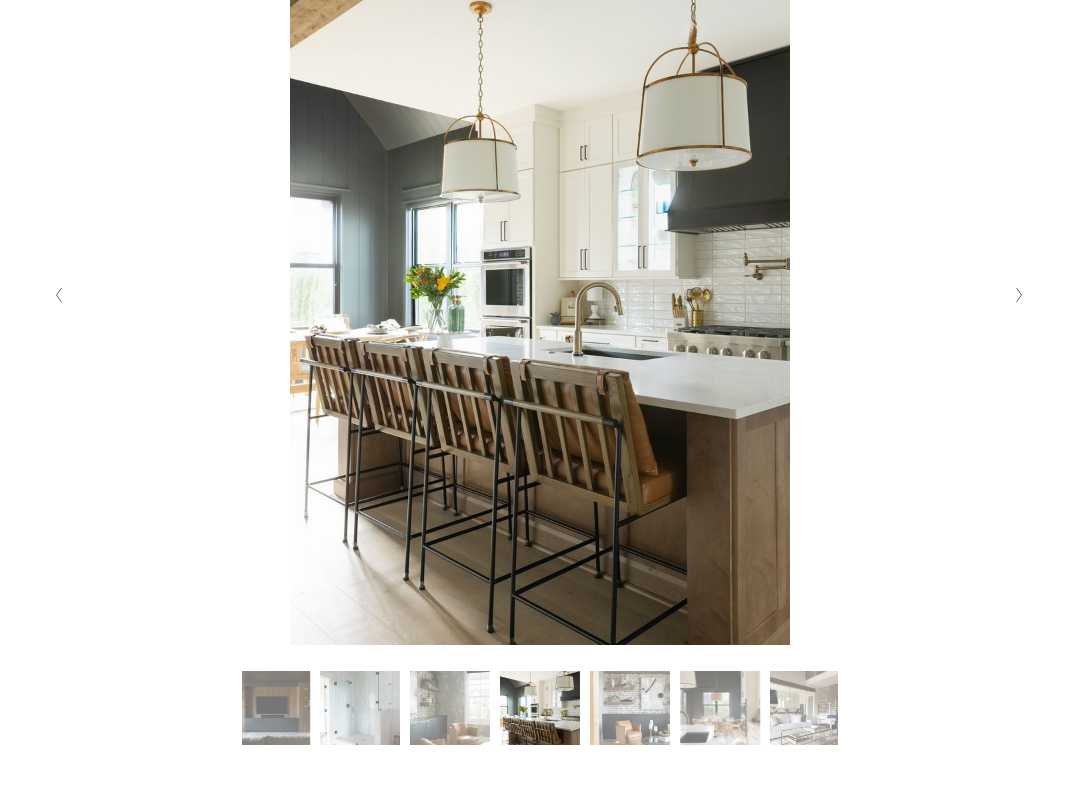 click at bounding box center (1020, 295) 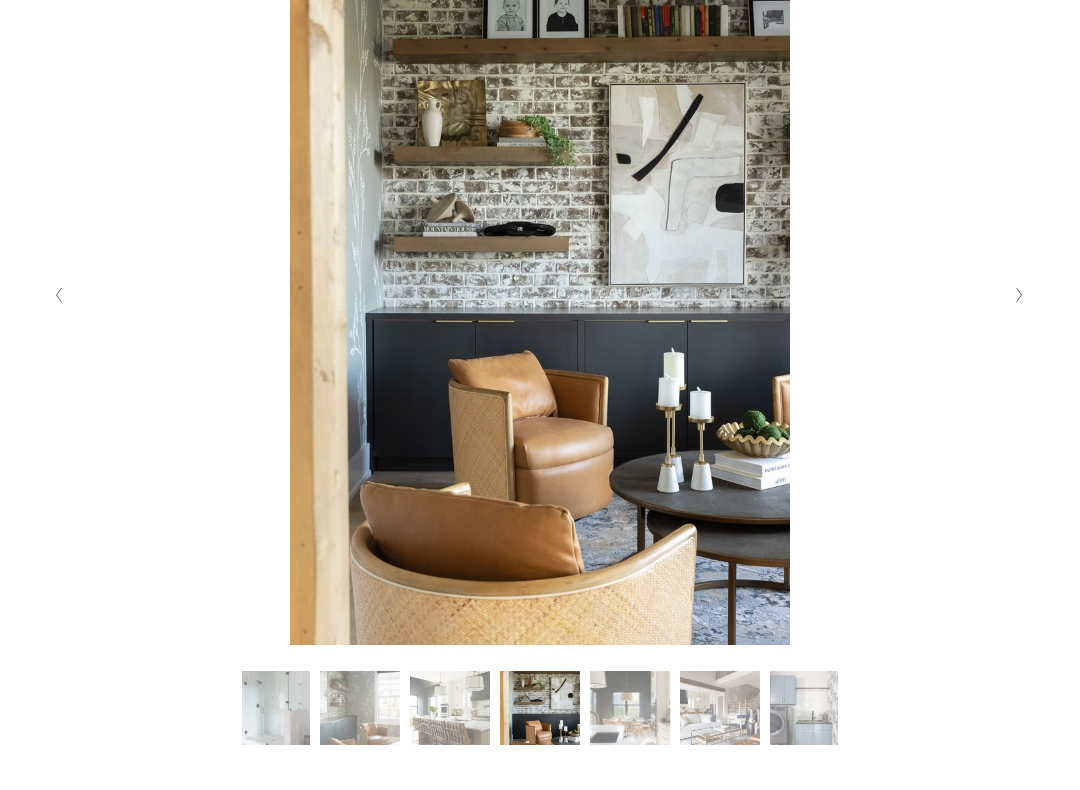 click at bounding box center [1020, 295] 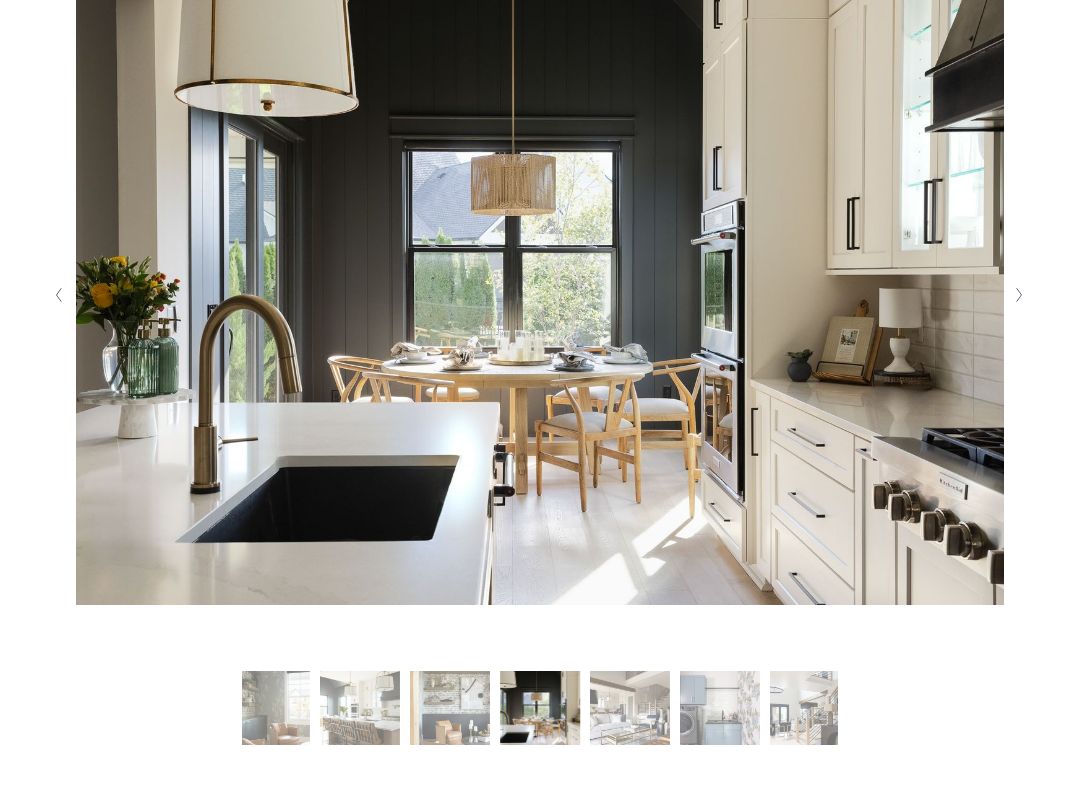 click at bounding box center (1020, 295) 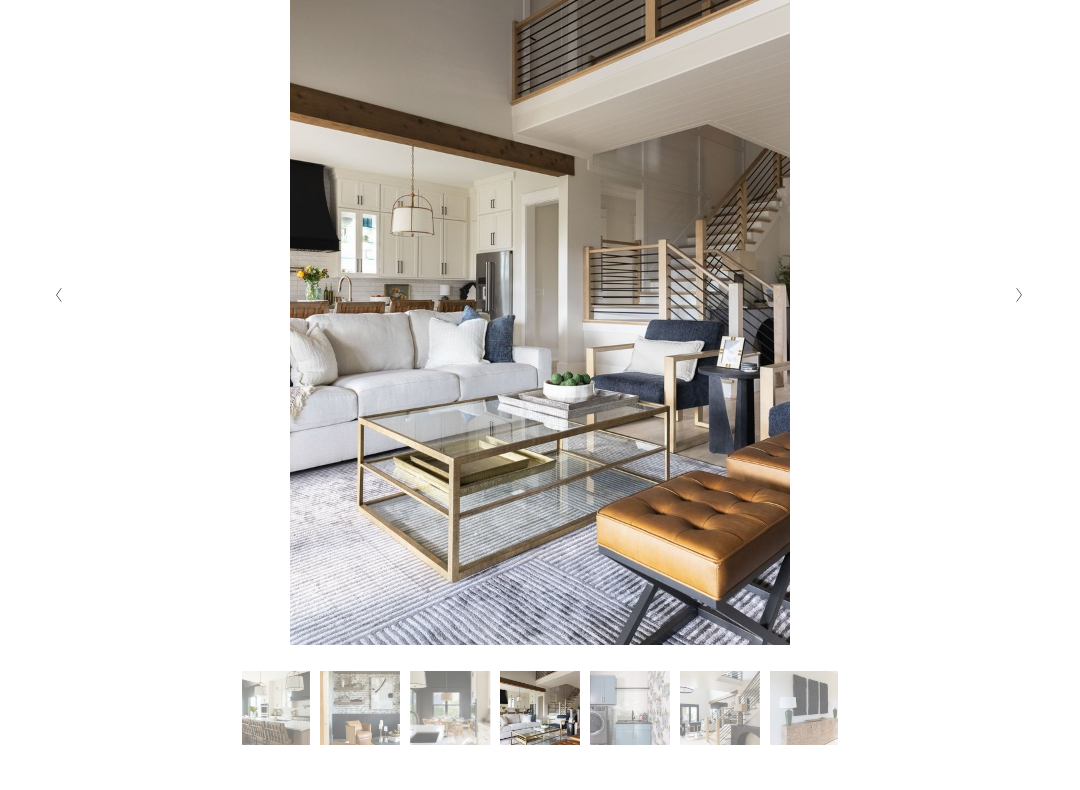 click at bounding box center [1020, 295] 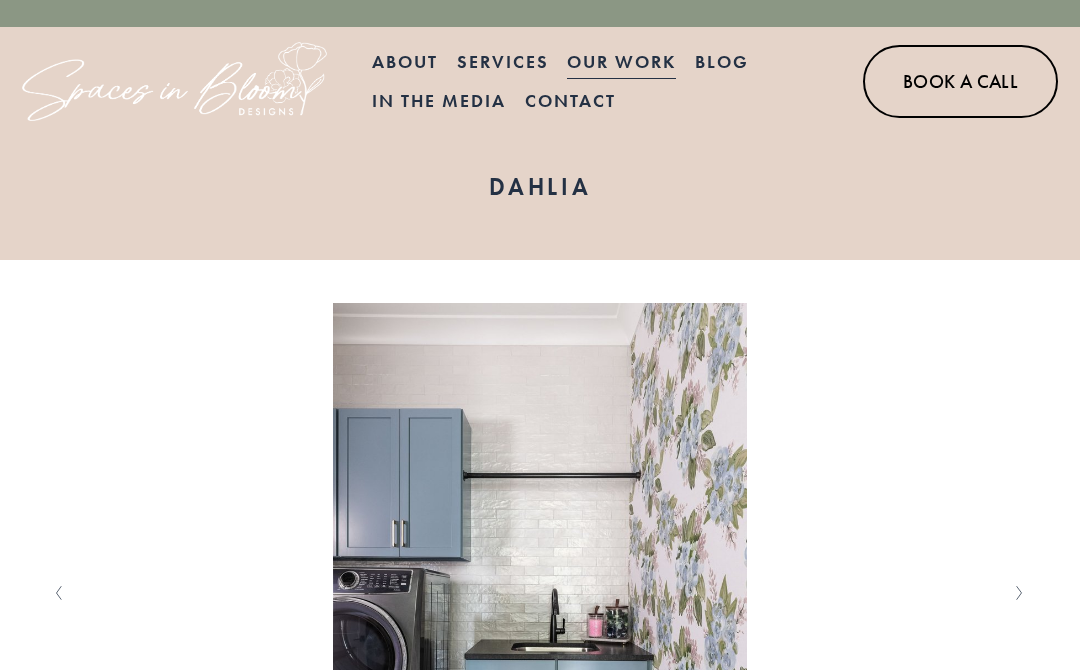 scroll, scrollTop: 0, scrollLeft: 0, axis: both 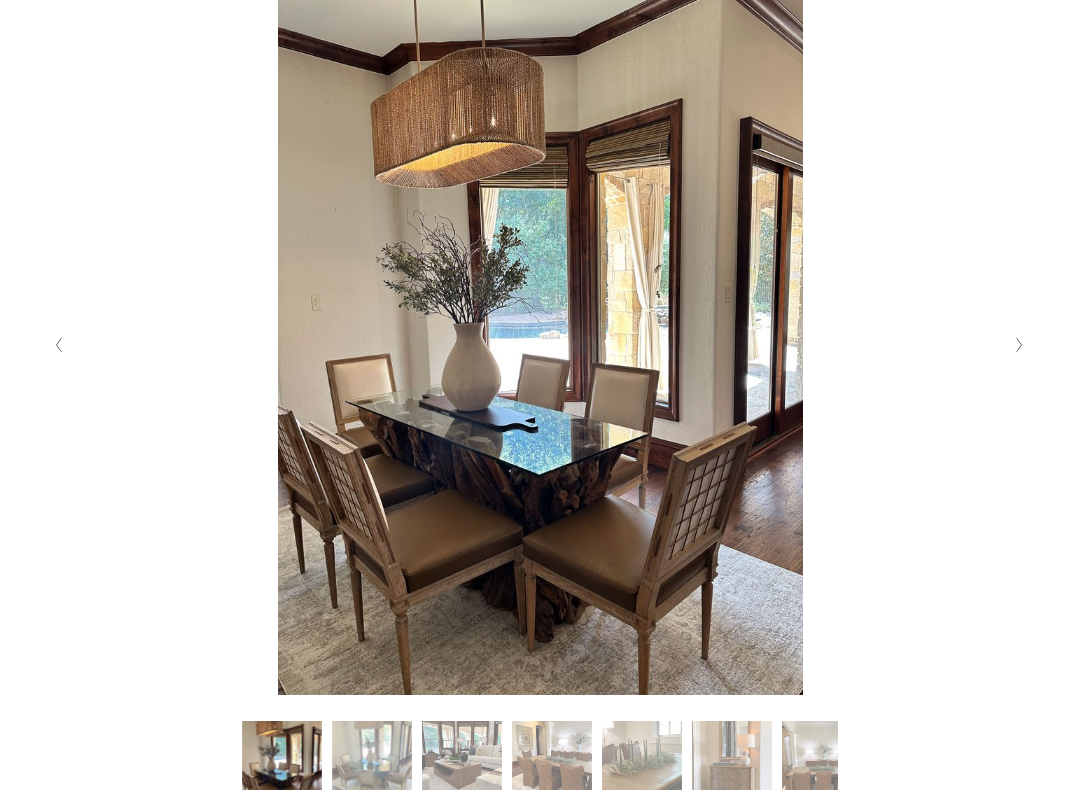 click at bounding box center (1020, 345) 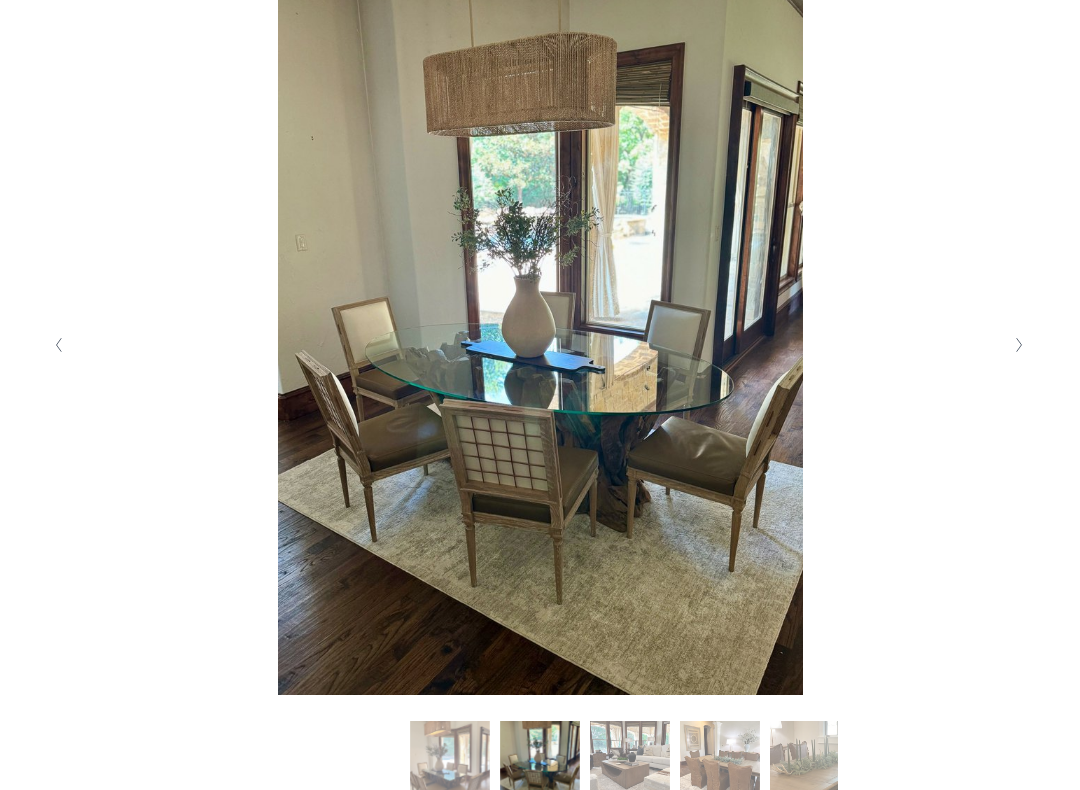 click at bounding box center [1020, 345] 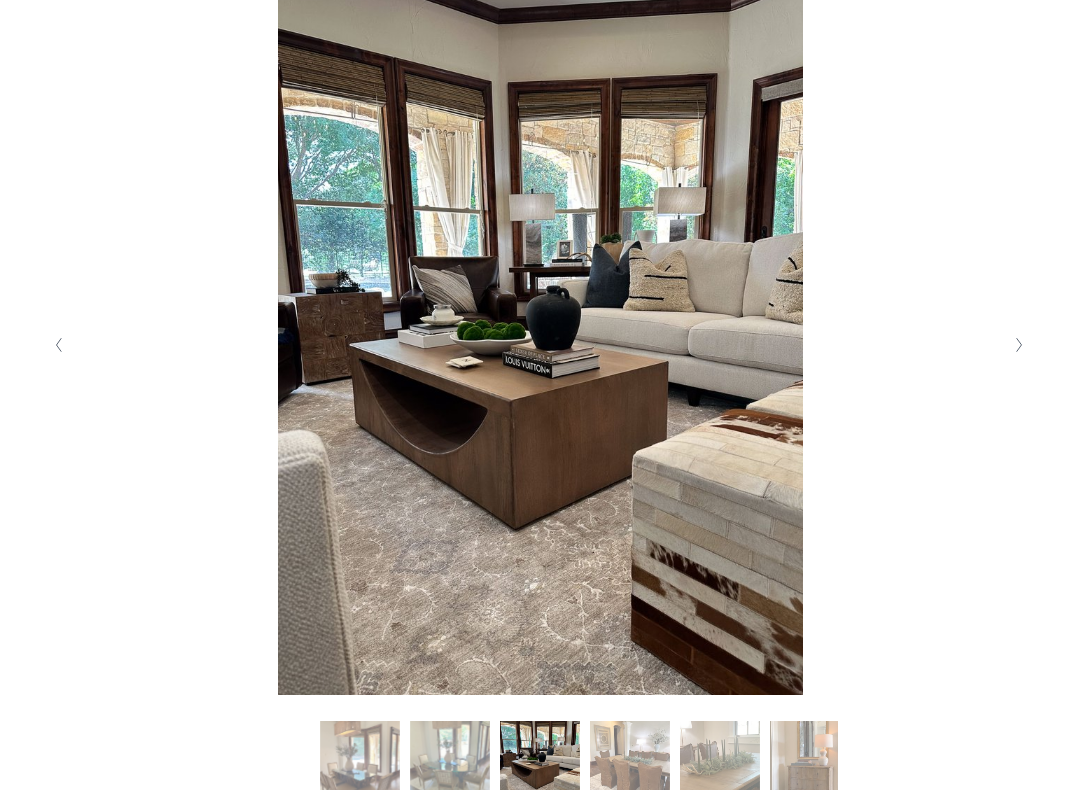 click at bounding box center (1020, 345) 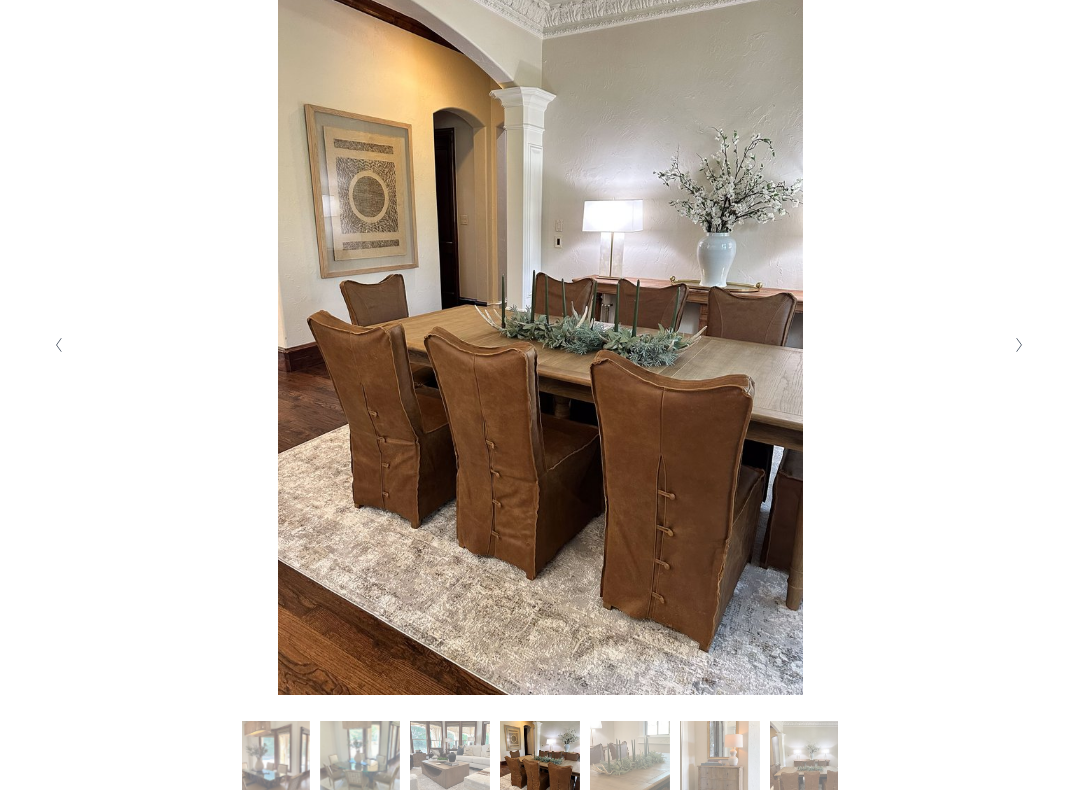 click at bounding box center (1020, 345) 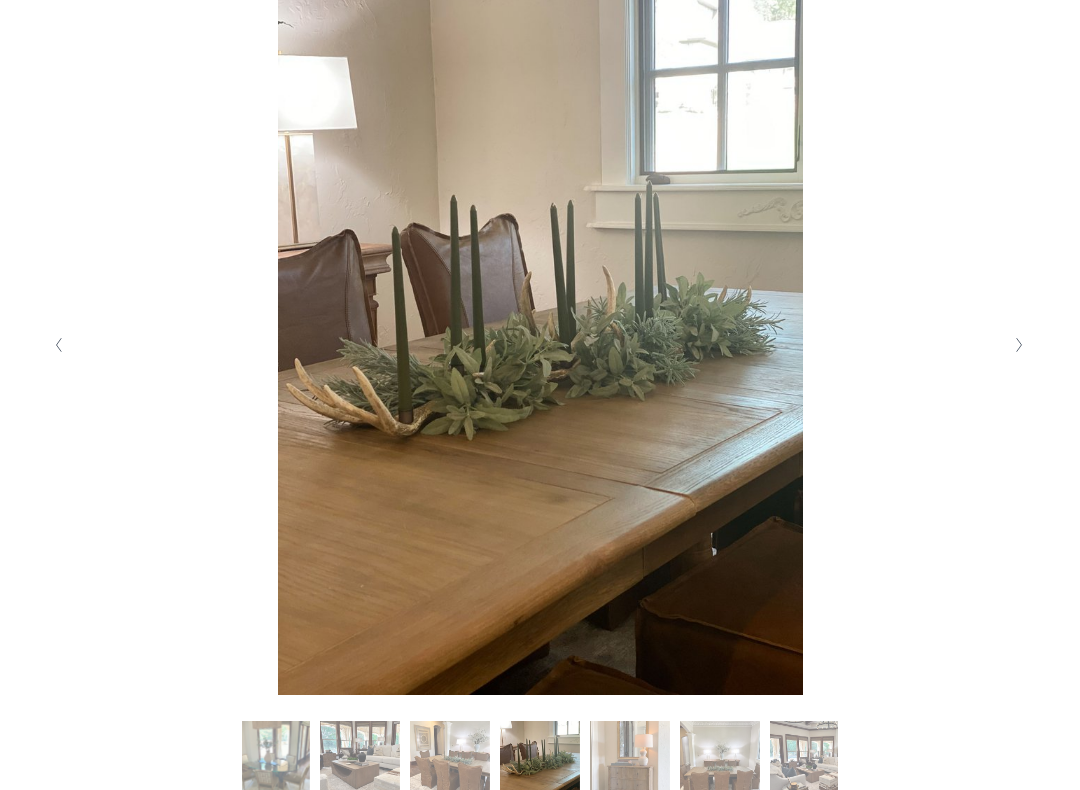 click at bounding box center [1020, 345] 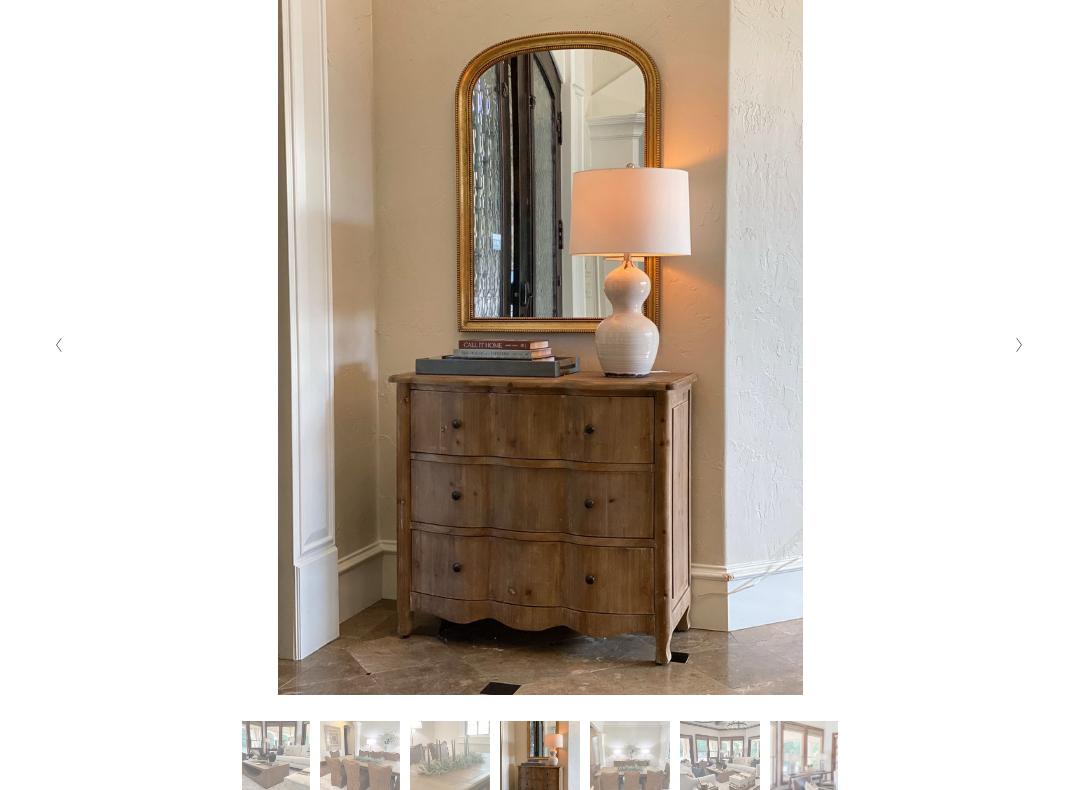 click at bounding box center [1020, 345] 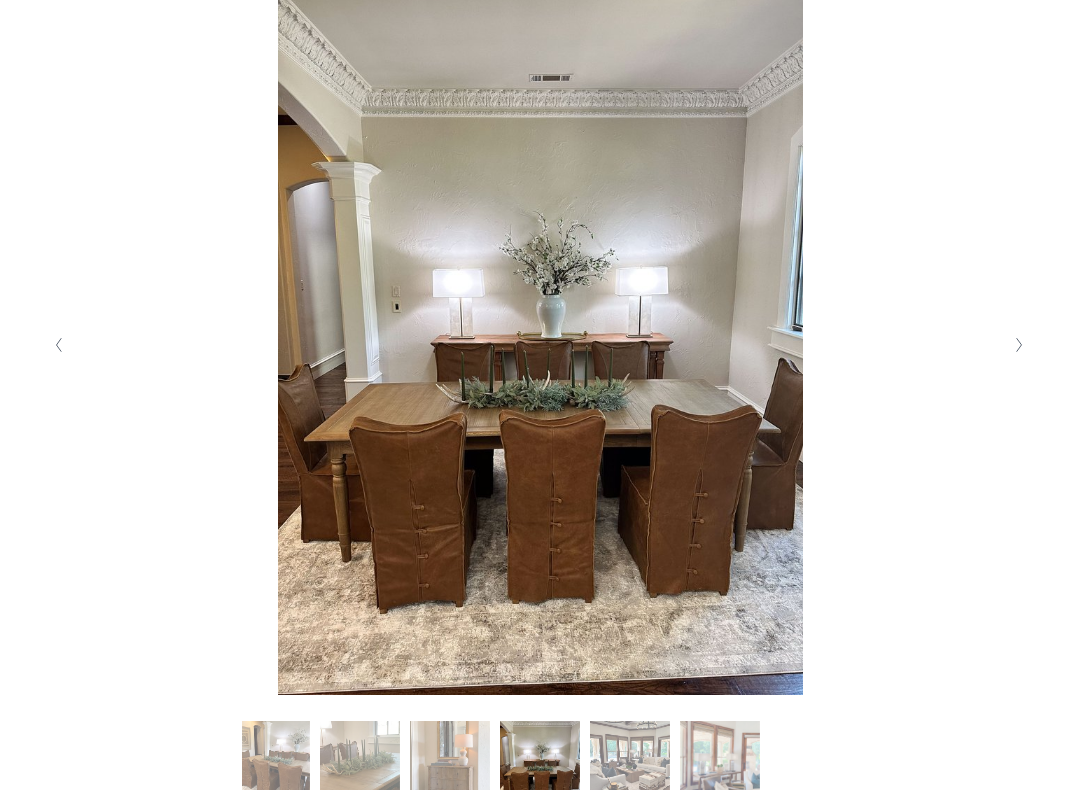 click at bounding box center [1020, 345] 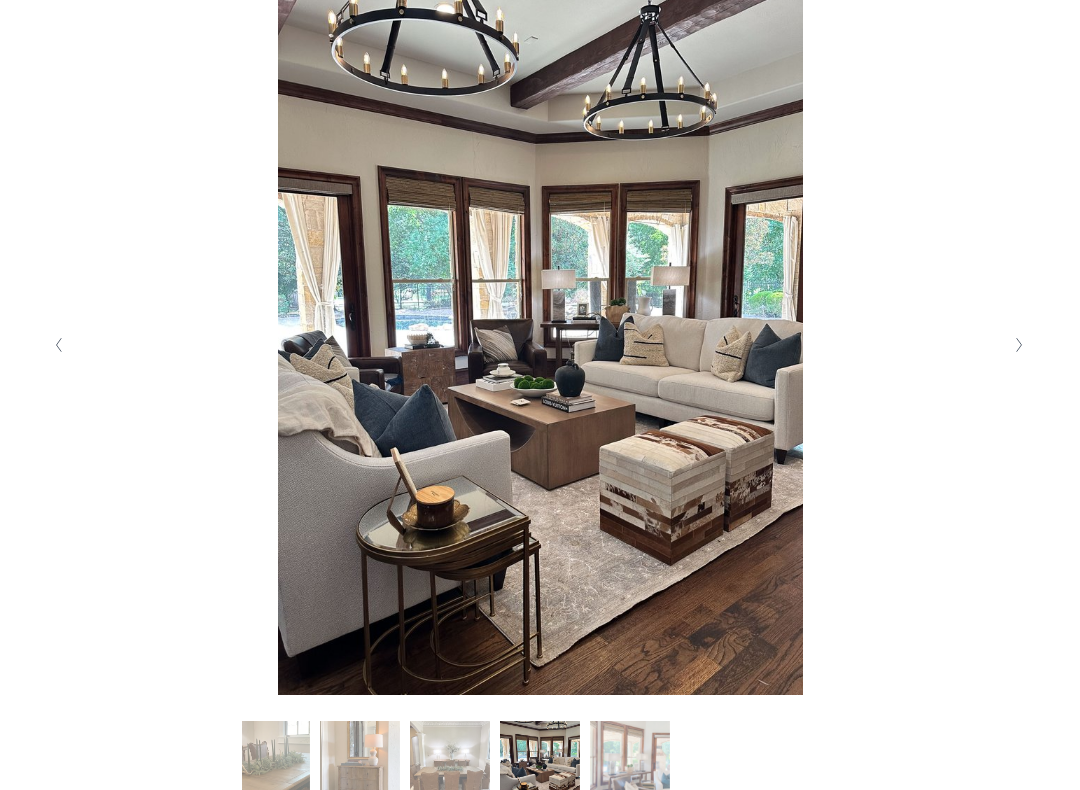 click at bounding box center [1020, 345] 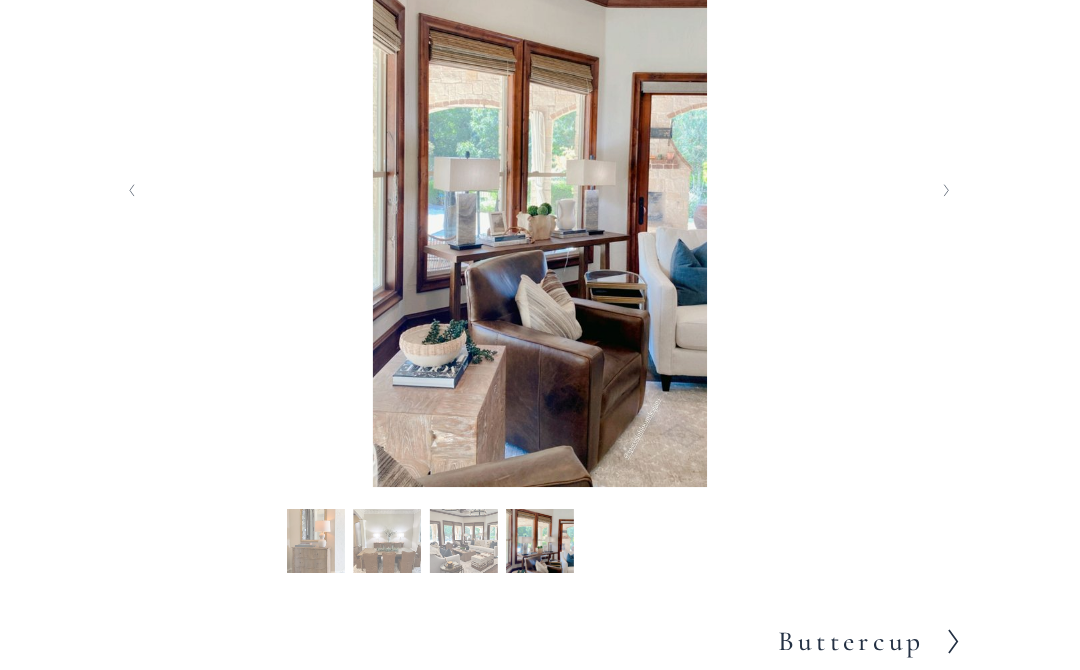 scroll, scrollTop: 0, scrollLeft: 0, axis: both 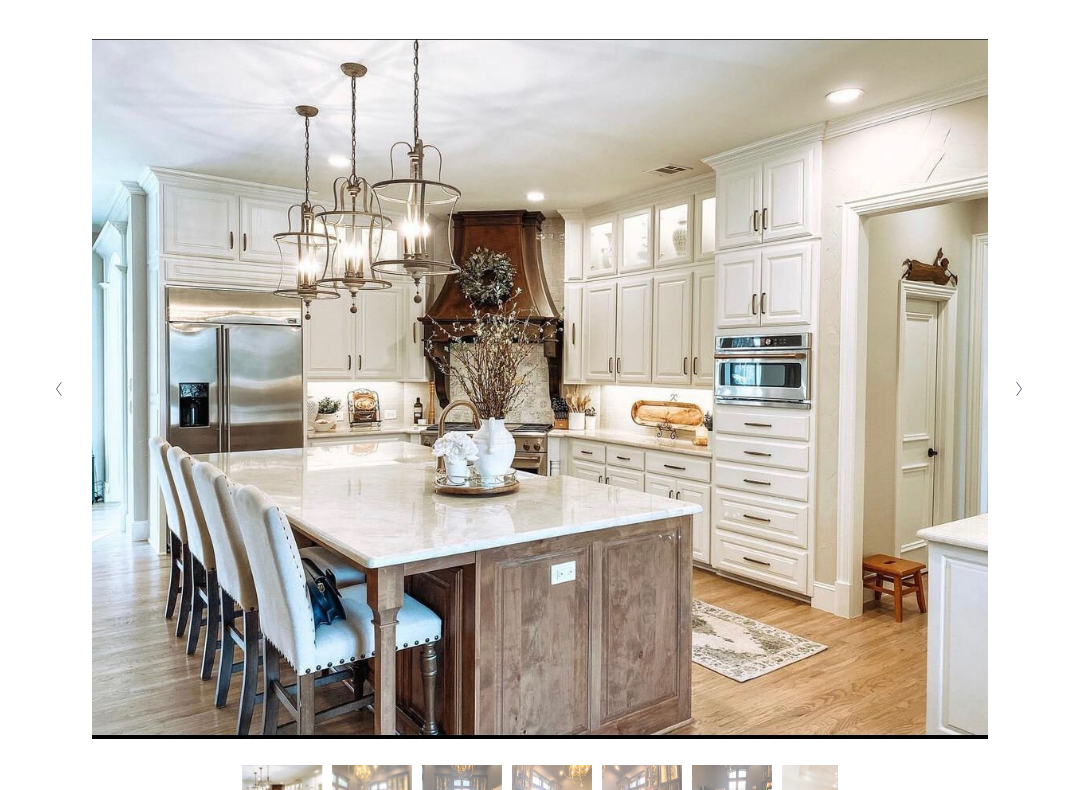 click at bounding box center [1020, 389] 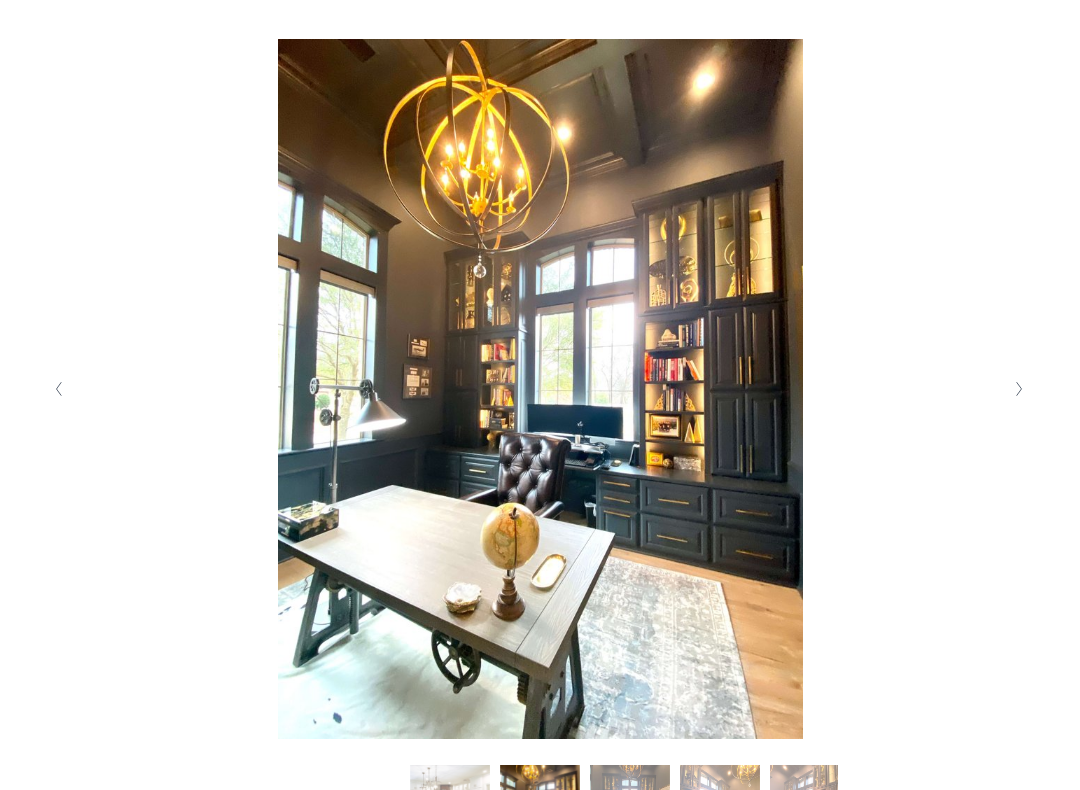 click 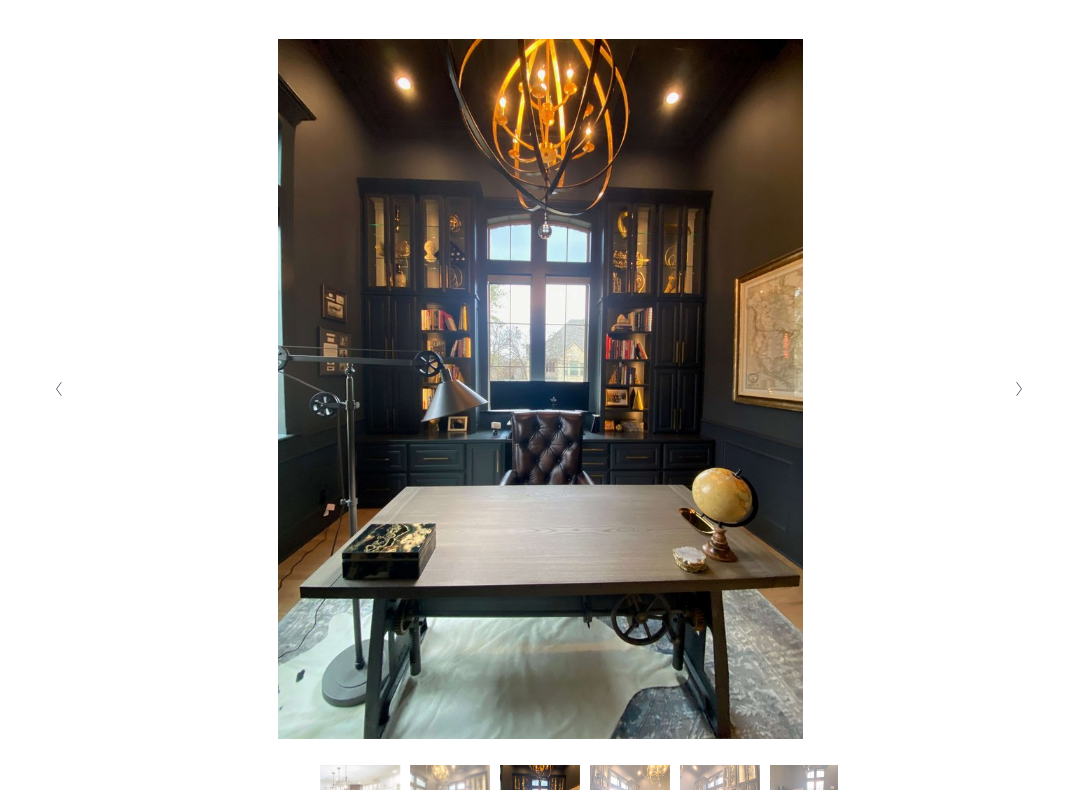 click at bounding box center [1020, 389] 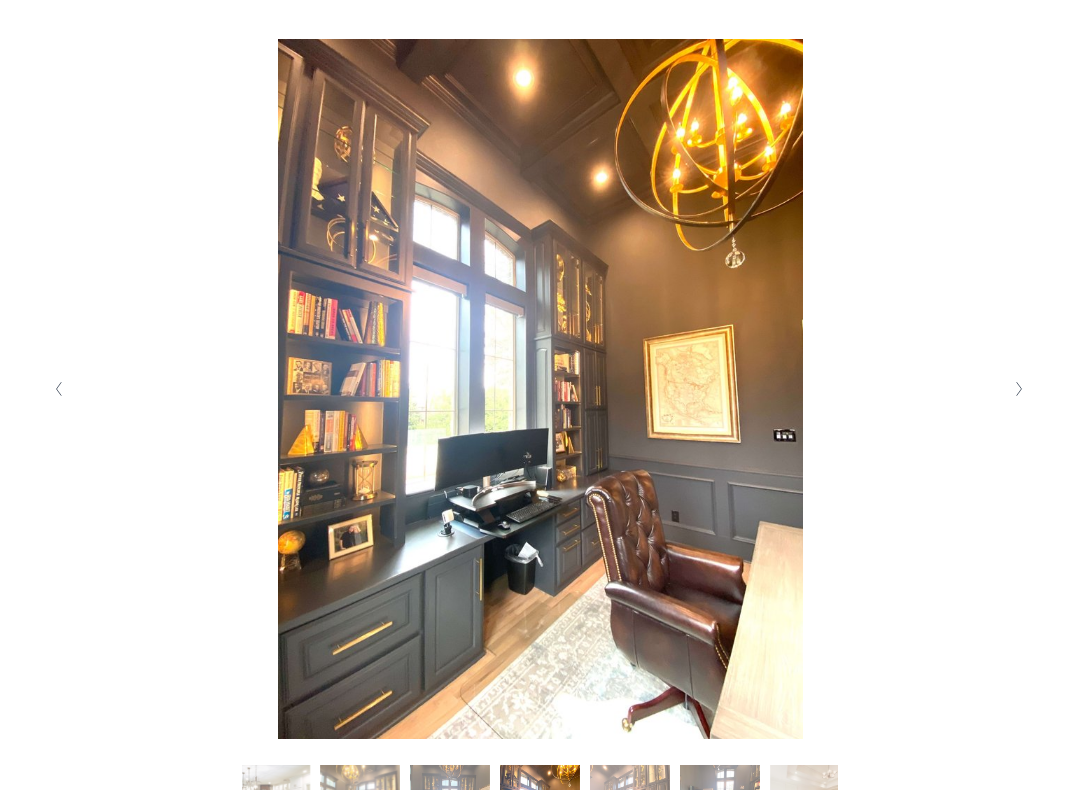click at bounding box center [1020, 389] 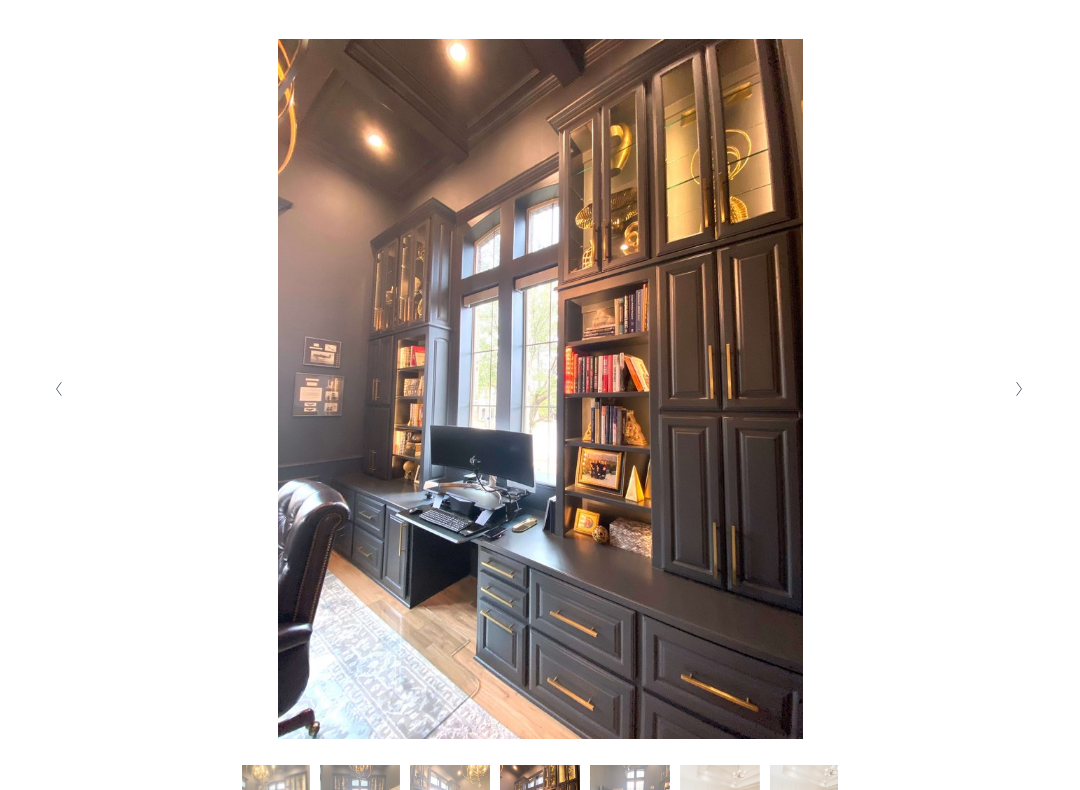 click at bounding box center (1020, 389) 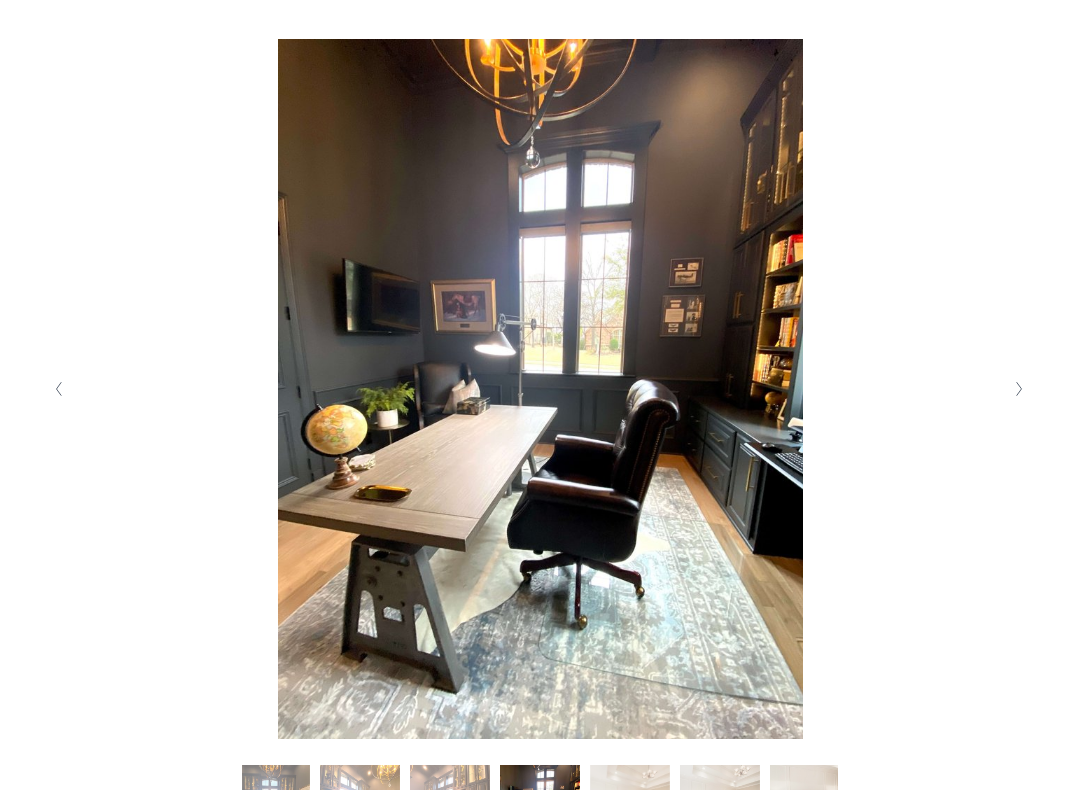 click at bounding box center (1020, 389) 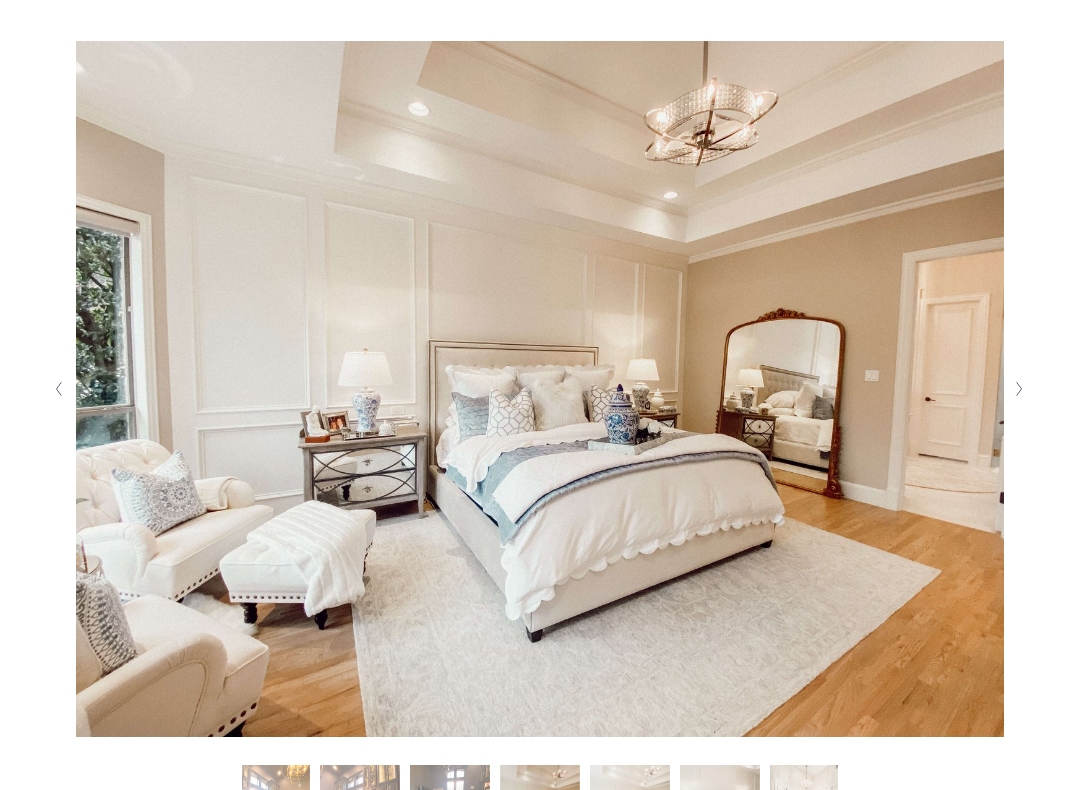click at bounding box center [1020, 389] 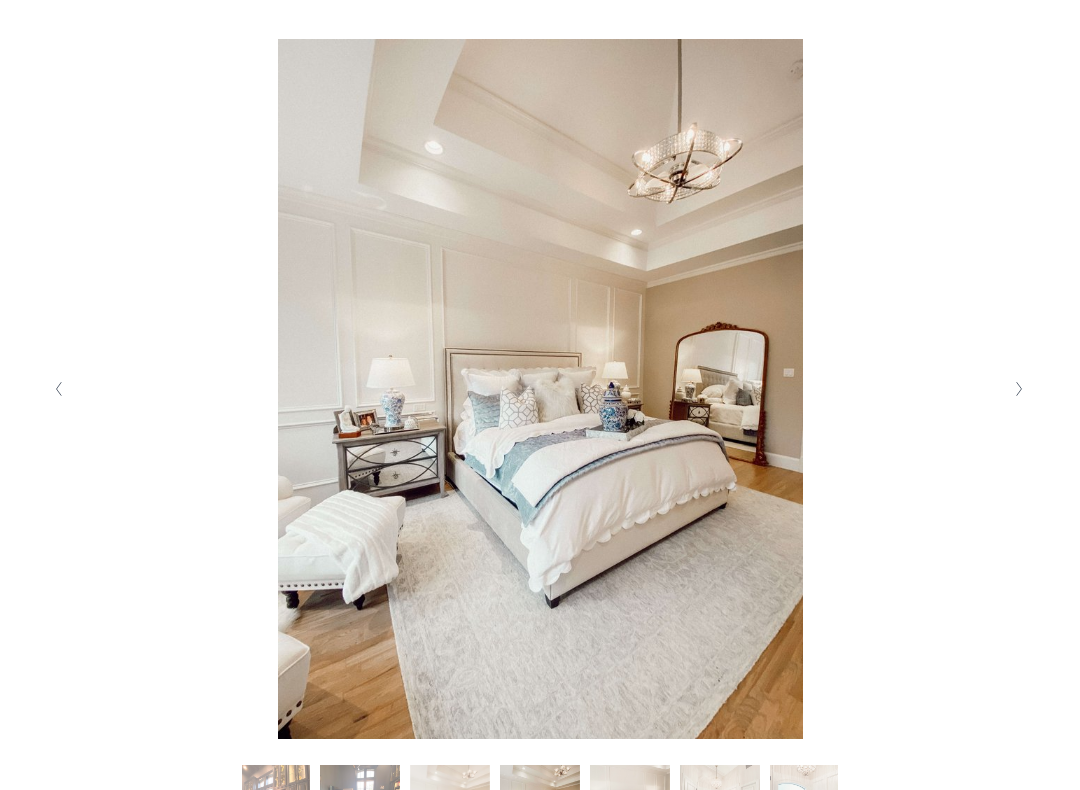 click at bounding box center [1020, 389] 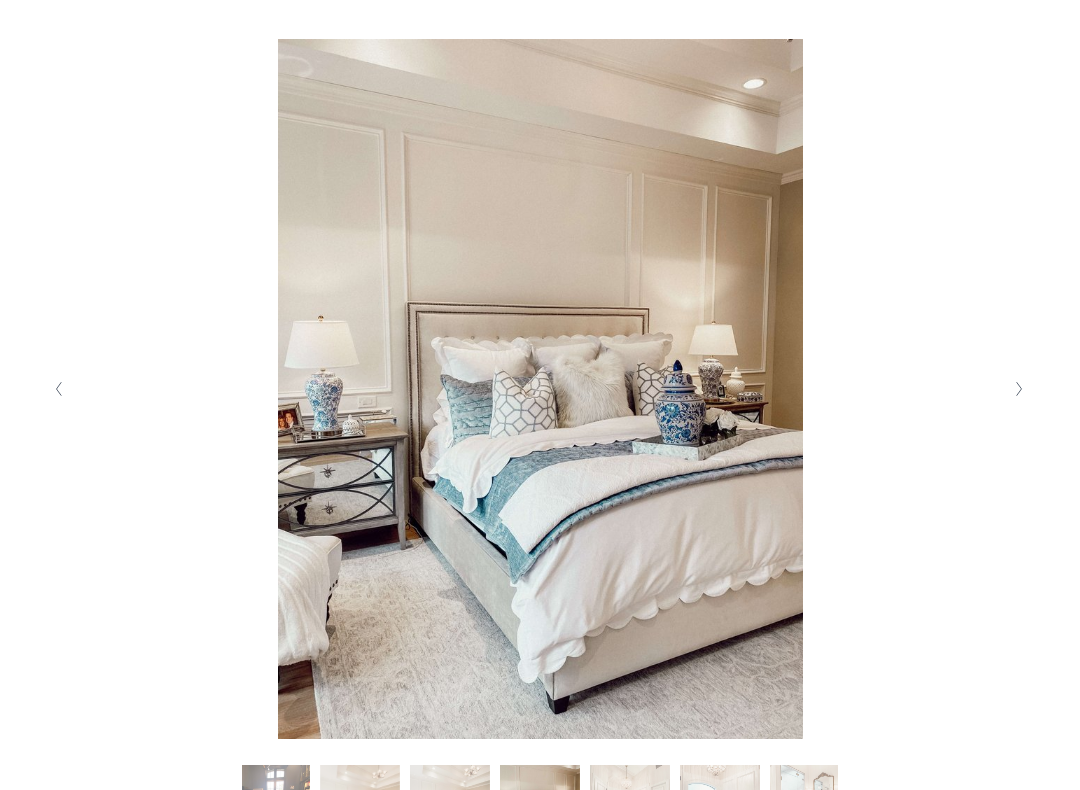 click at bounding box center (1020, 389) 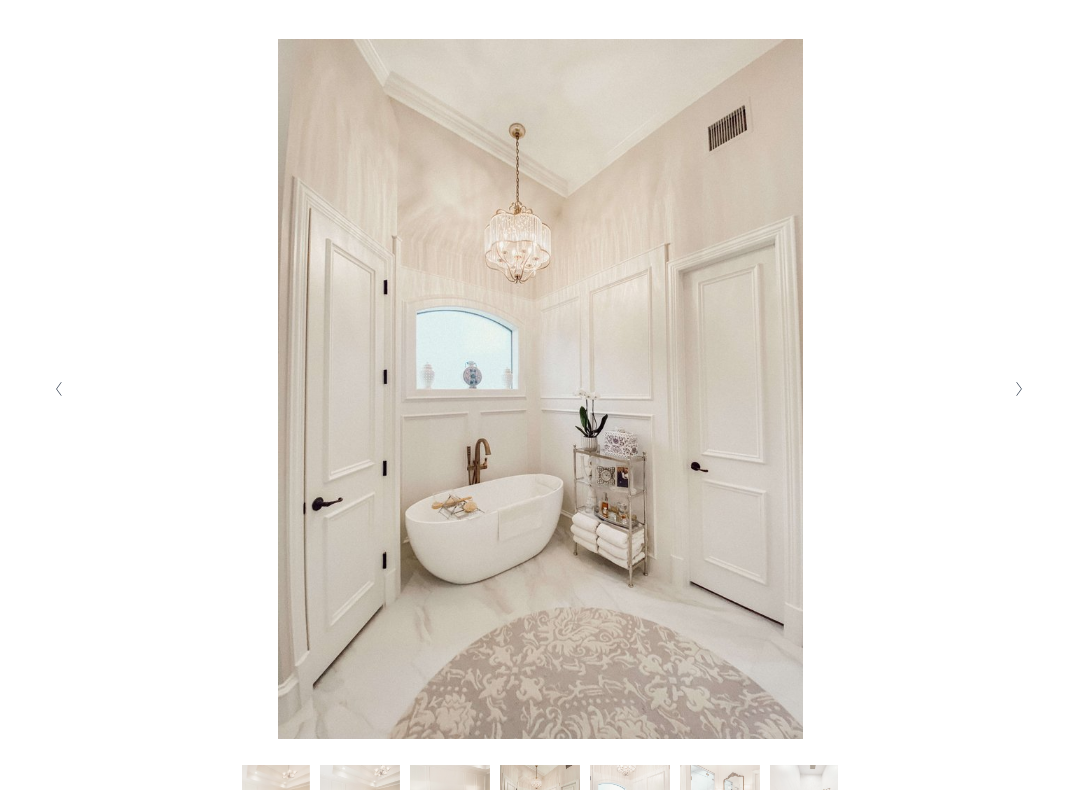 click at bounding box center (1020, 389) 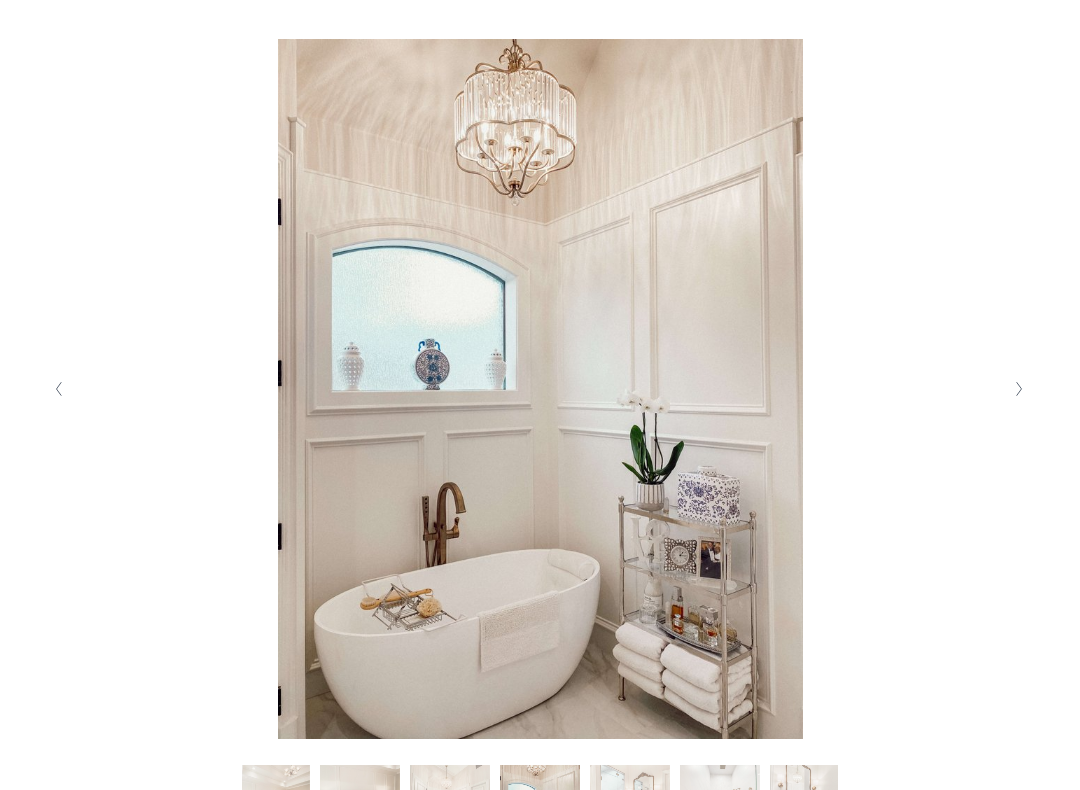 click at bounding box center [1020, 389] 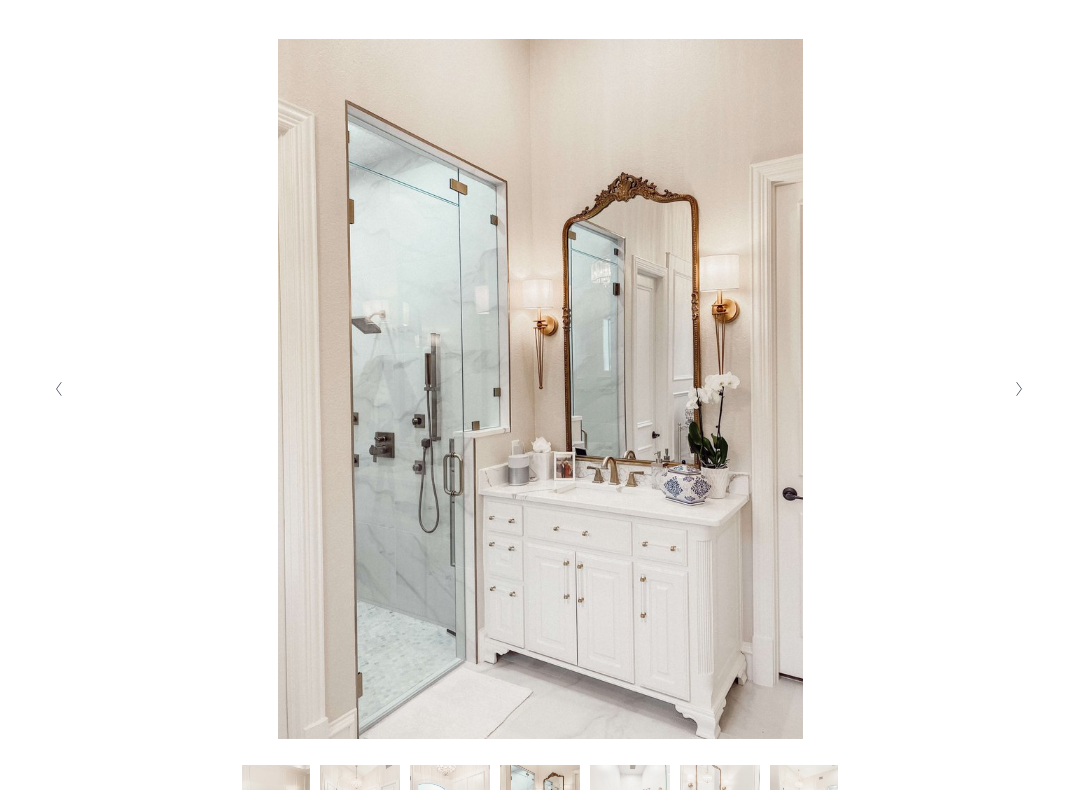 click at bounding box center [1020, 389] 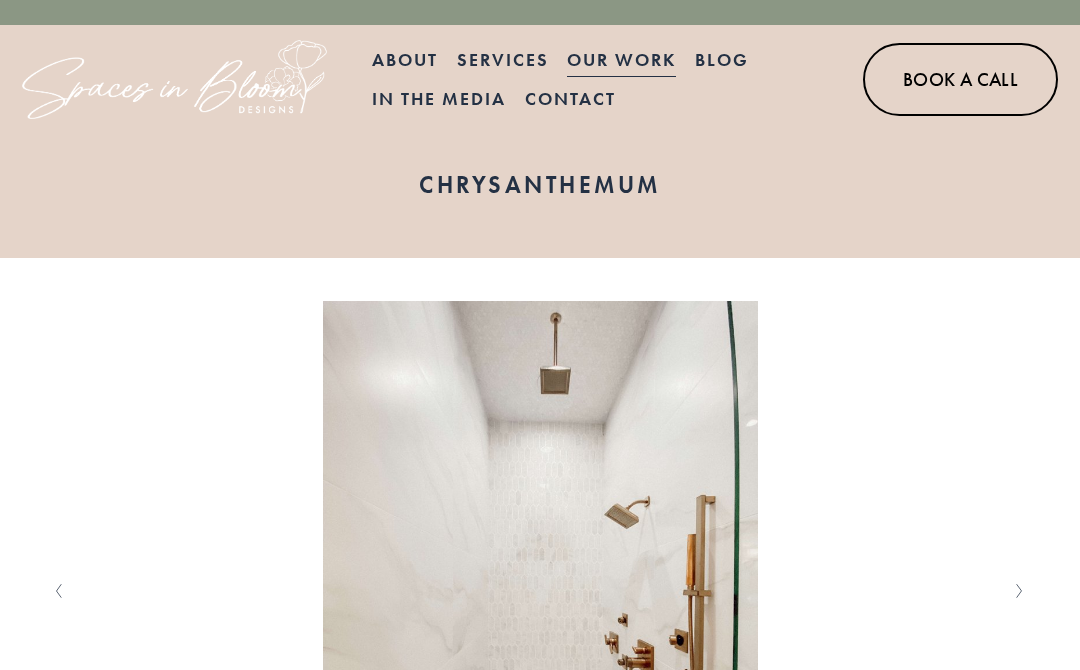 scroll, scrollTop: 0, scrollLeft: 0, axis: both 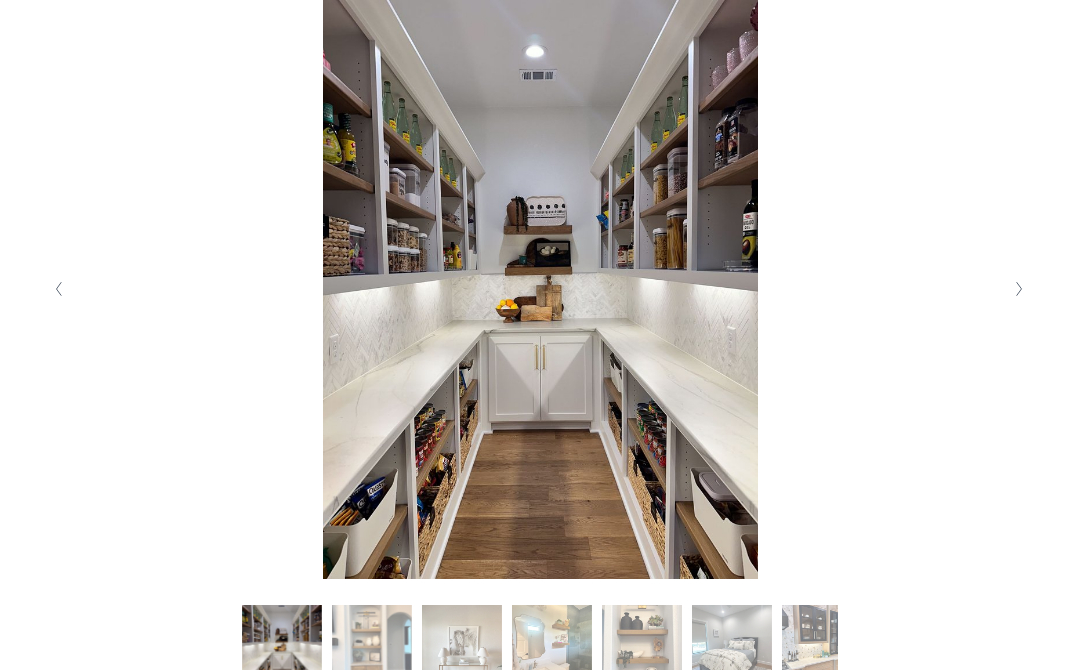 click at bounding box center (1020, 289) 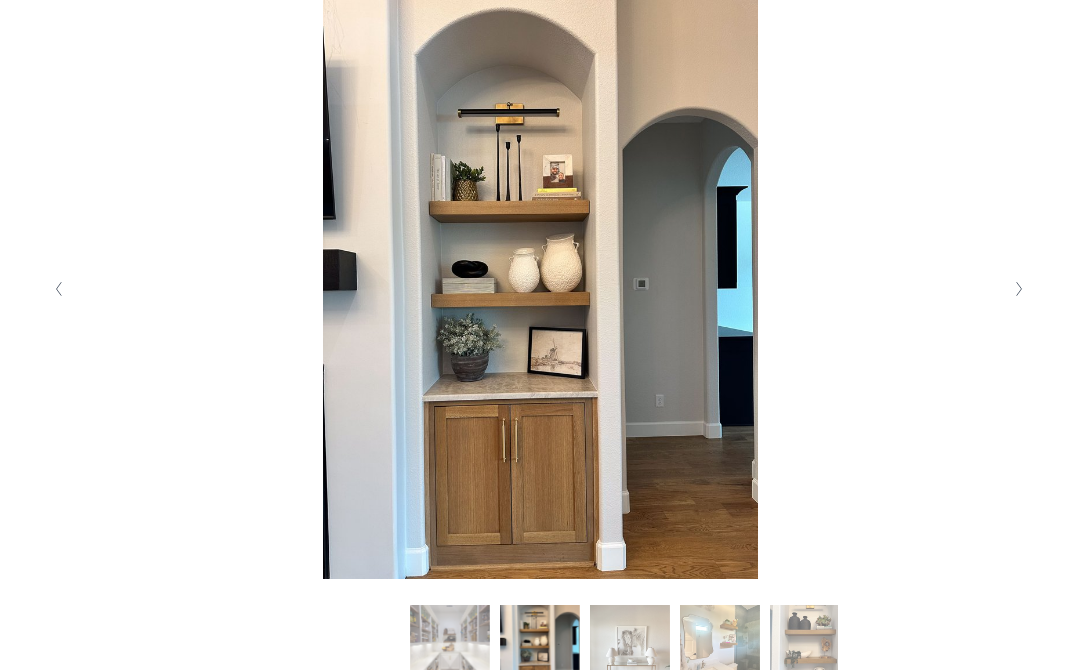 click 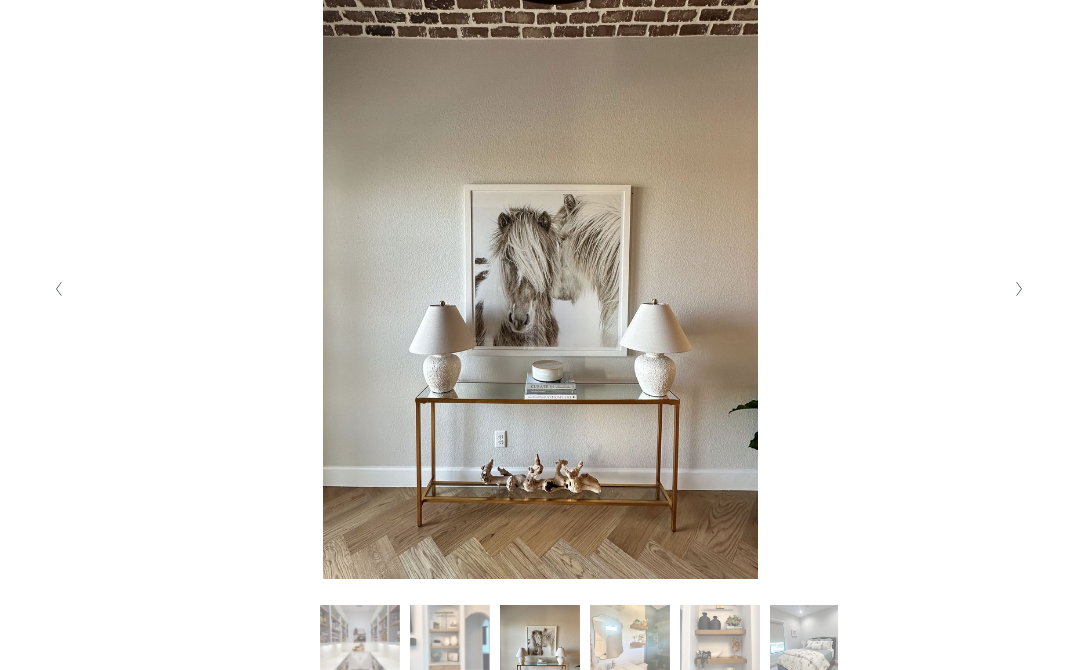 click at bounding box center (1020, 289) 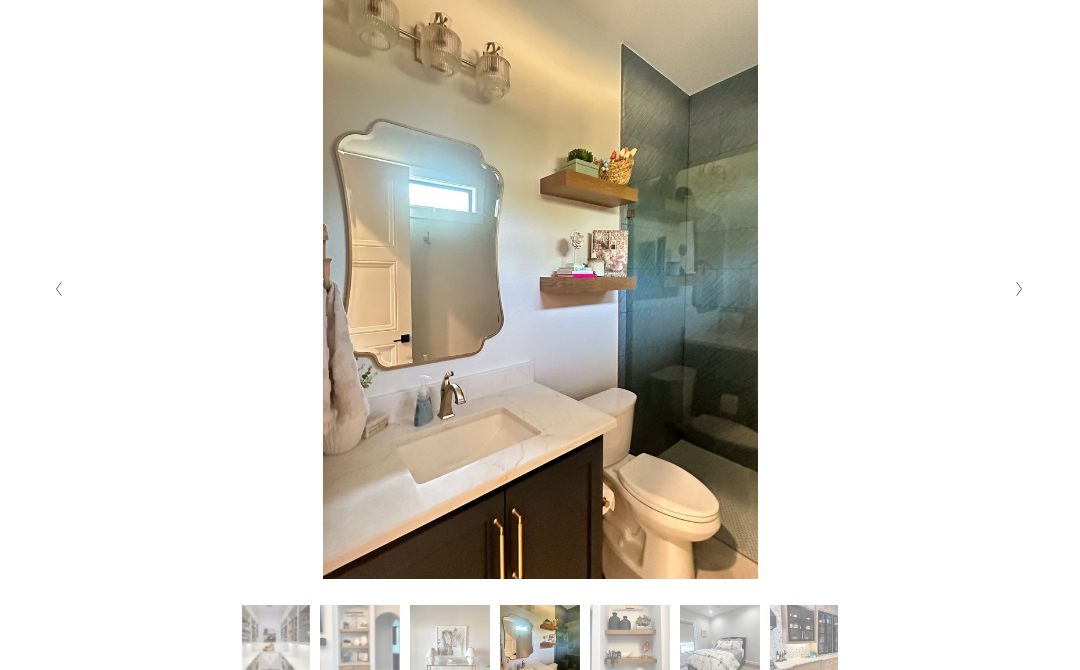 click at bounding box center [540, 289] 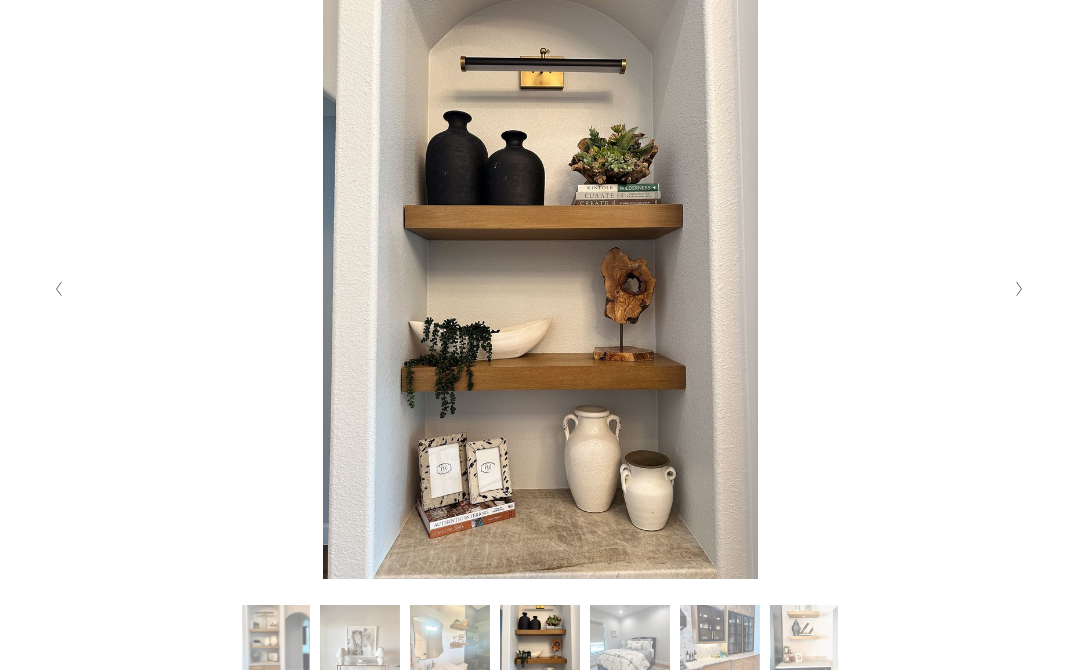click at bounding box center (1020, 289) 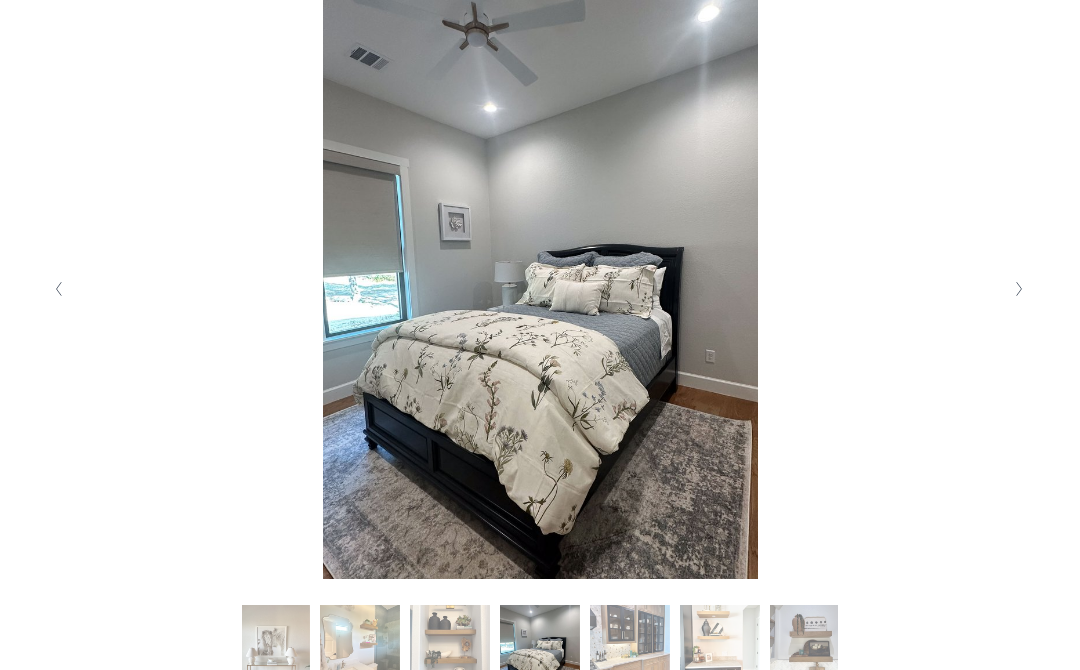 click at bounding box center (1020, 289) 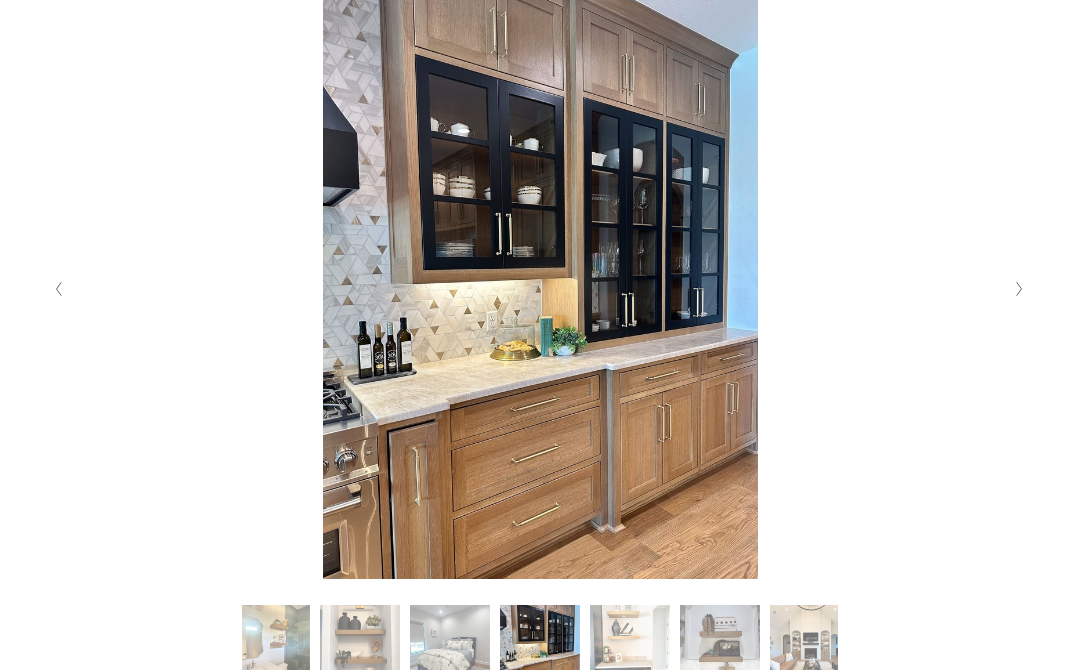 click at bounding box center [1020, 289] 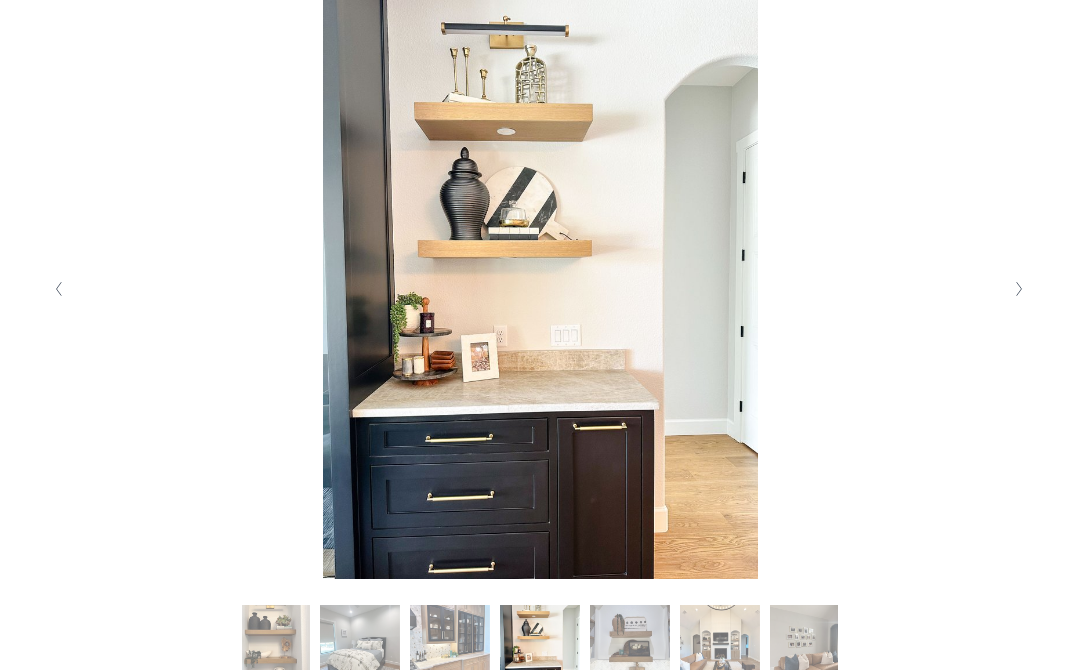click at bounding box center [540, 289] 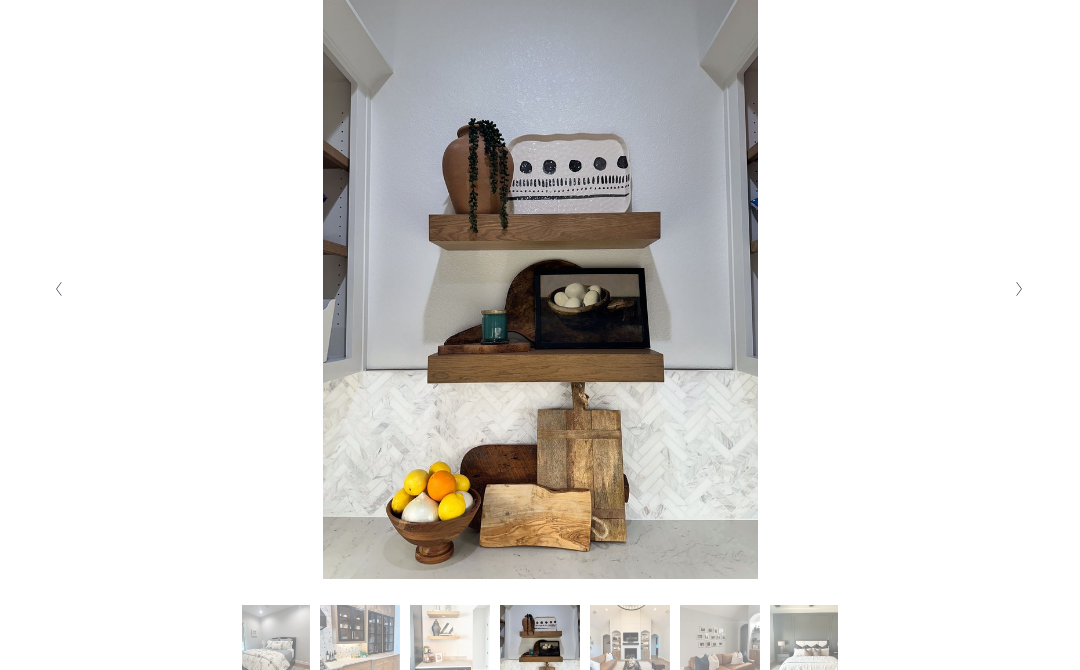 click at bounding box center [1020, 289] 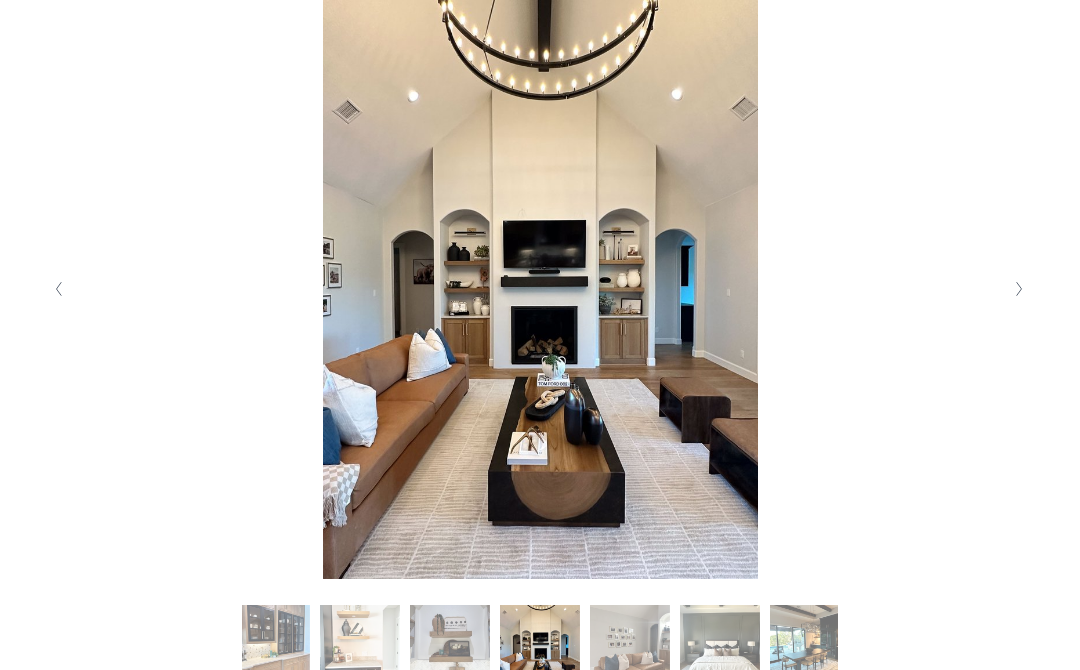 click at bounding box center (1020, 289) 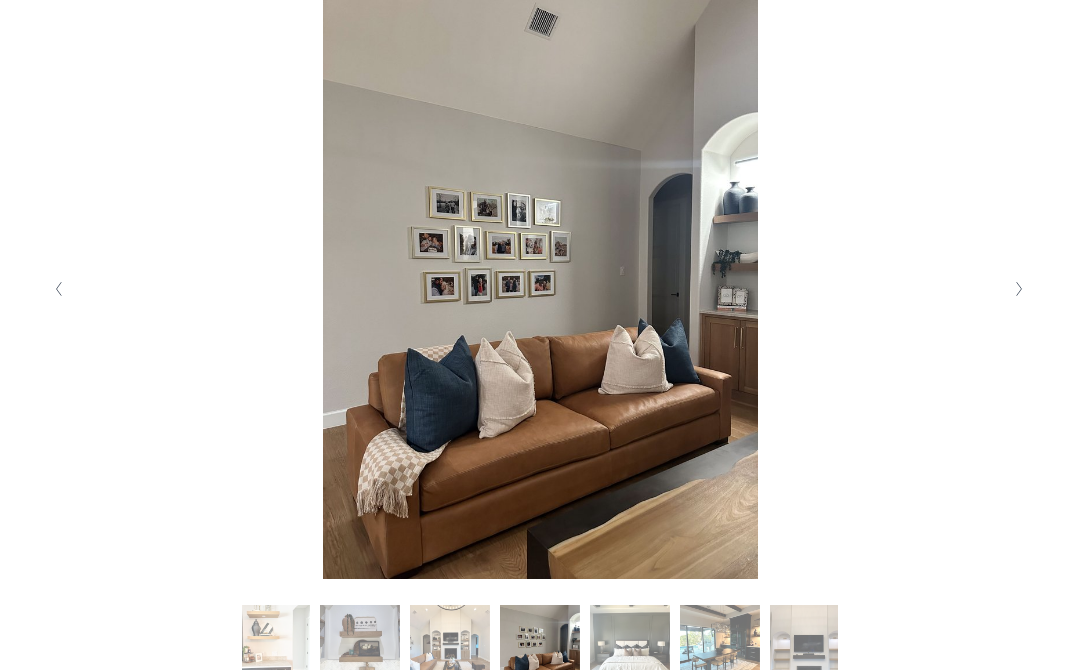 click 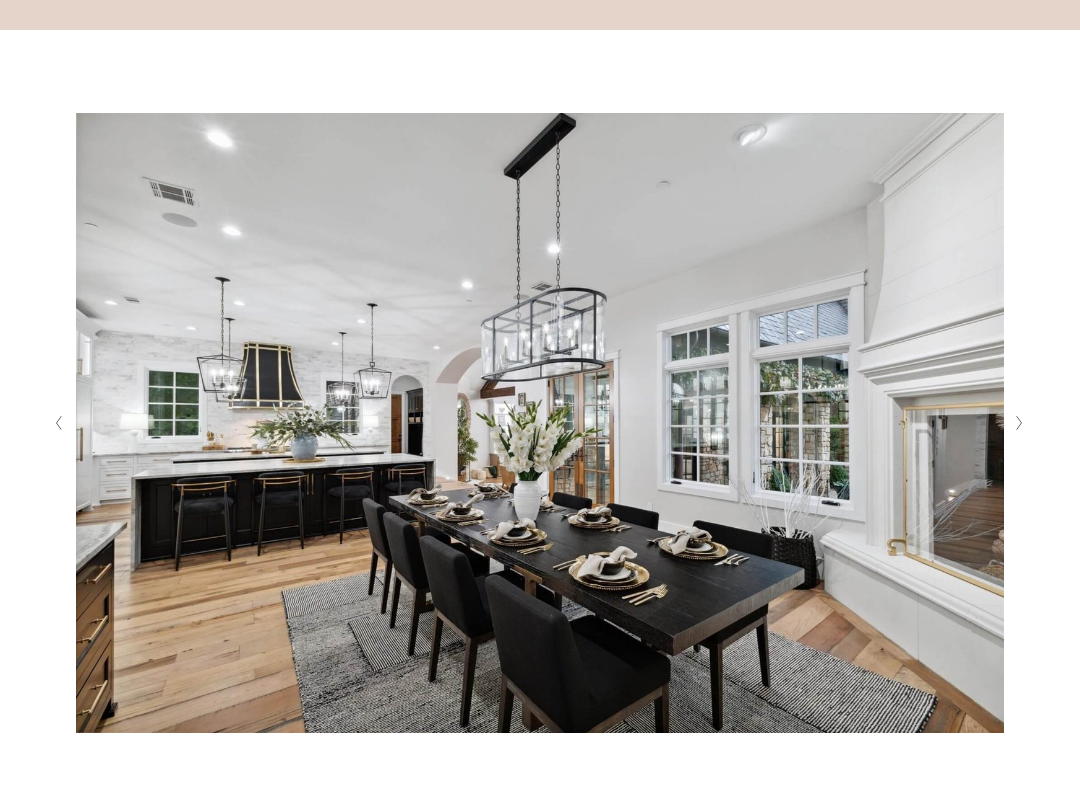 scroll, scrollTop: 326, scrollLeft: 0, axis: vertical 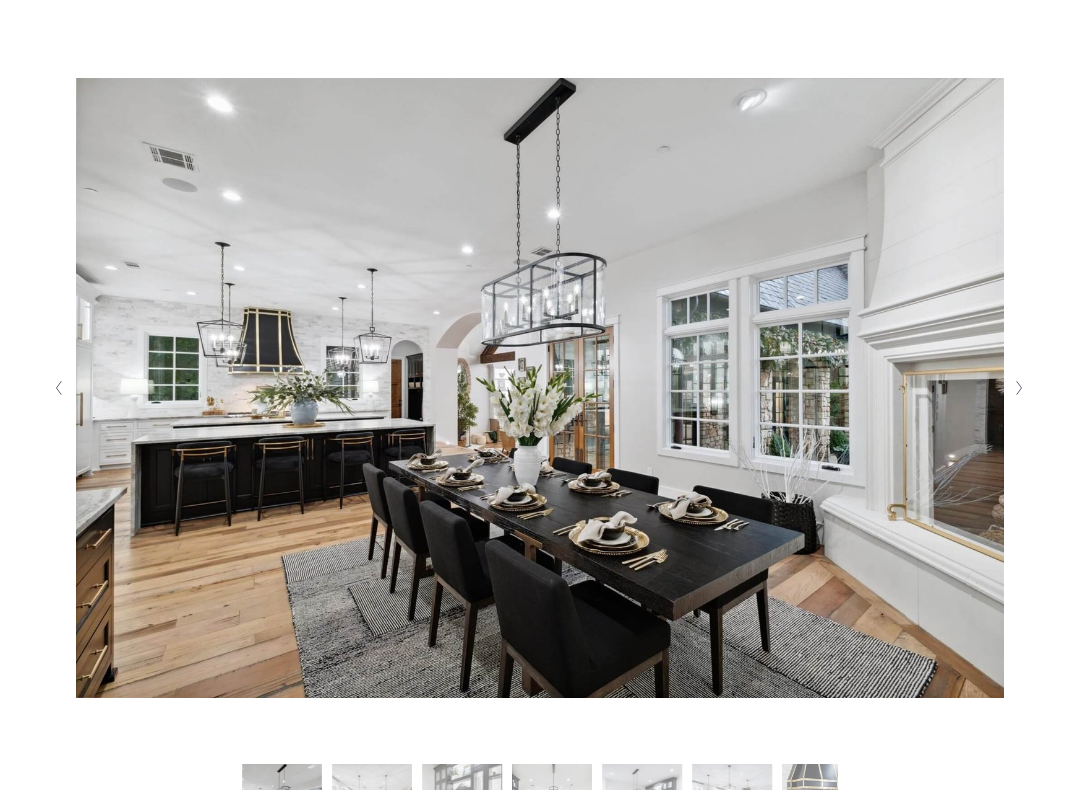 click at bounding box center [1020, 389] 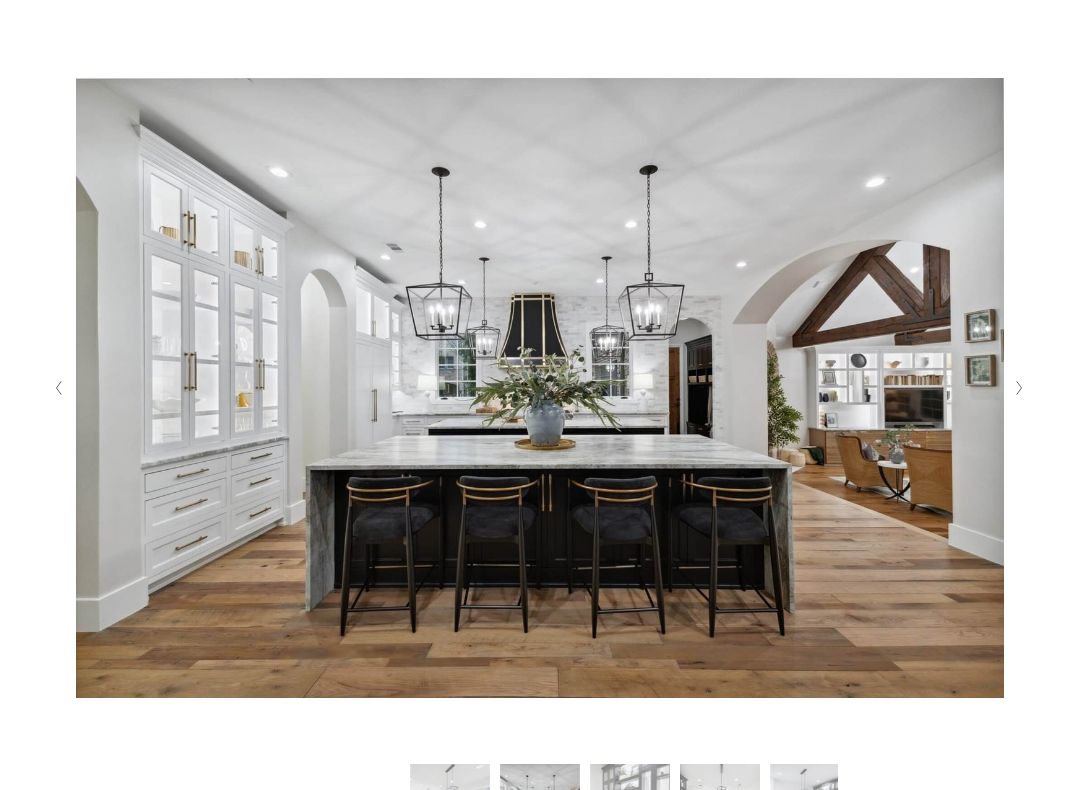 click 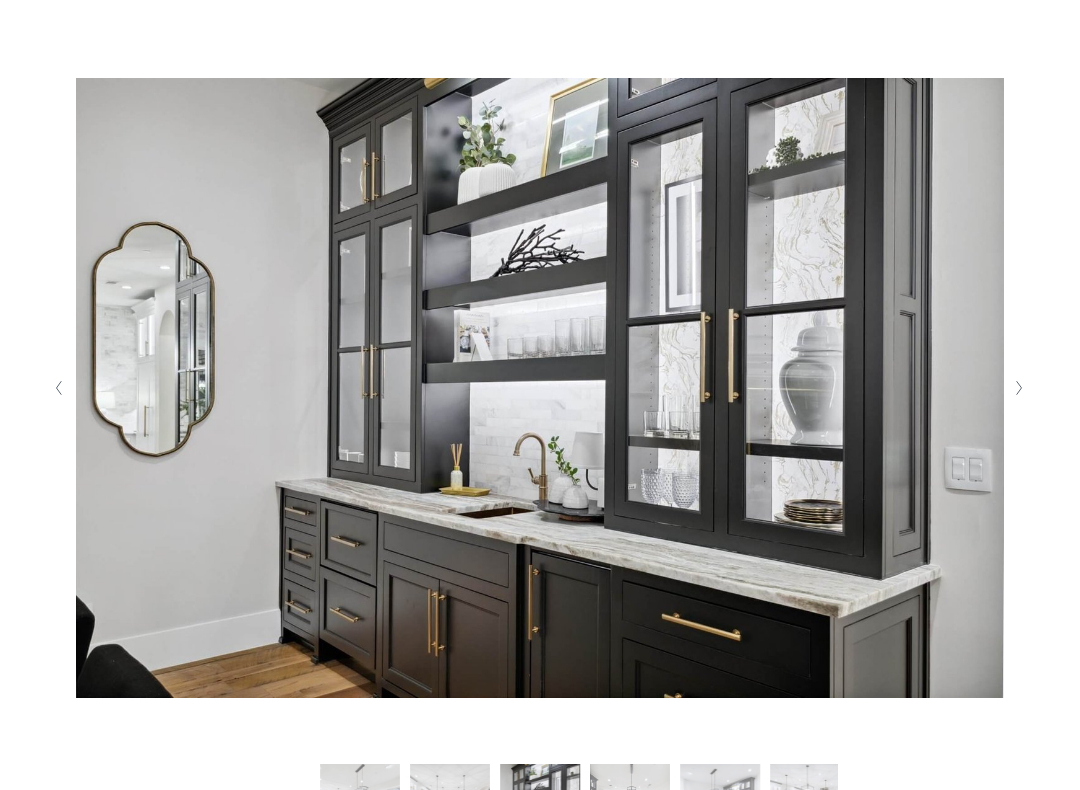 click at bounding box center (1020, 388) 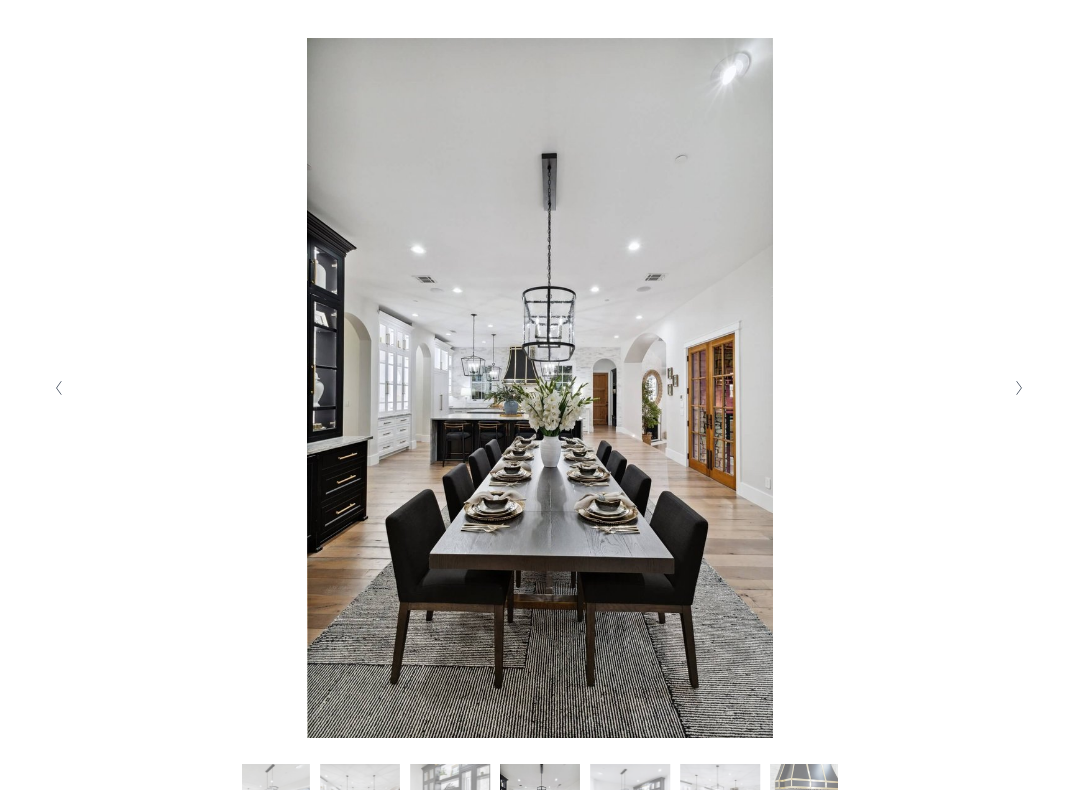 click 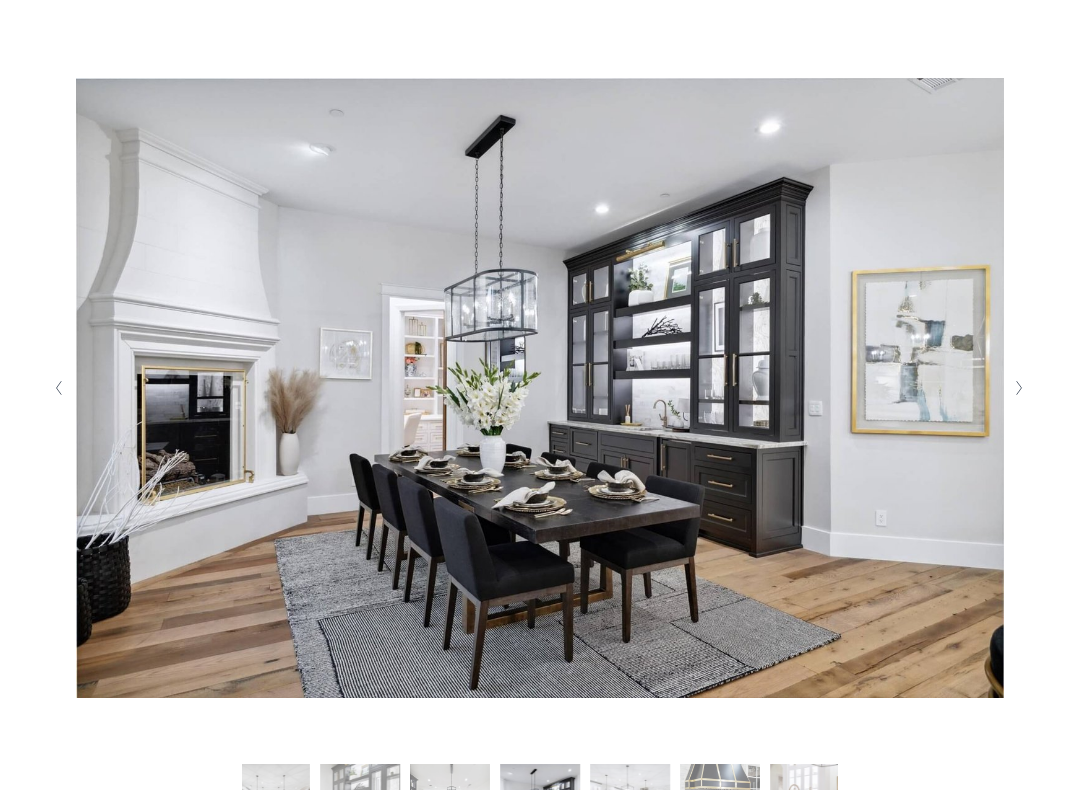 click at bounding box center (1020, 388) 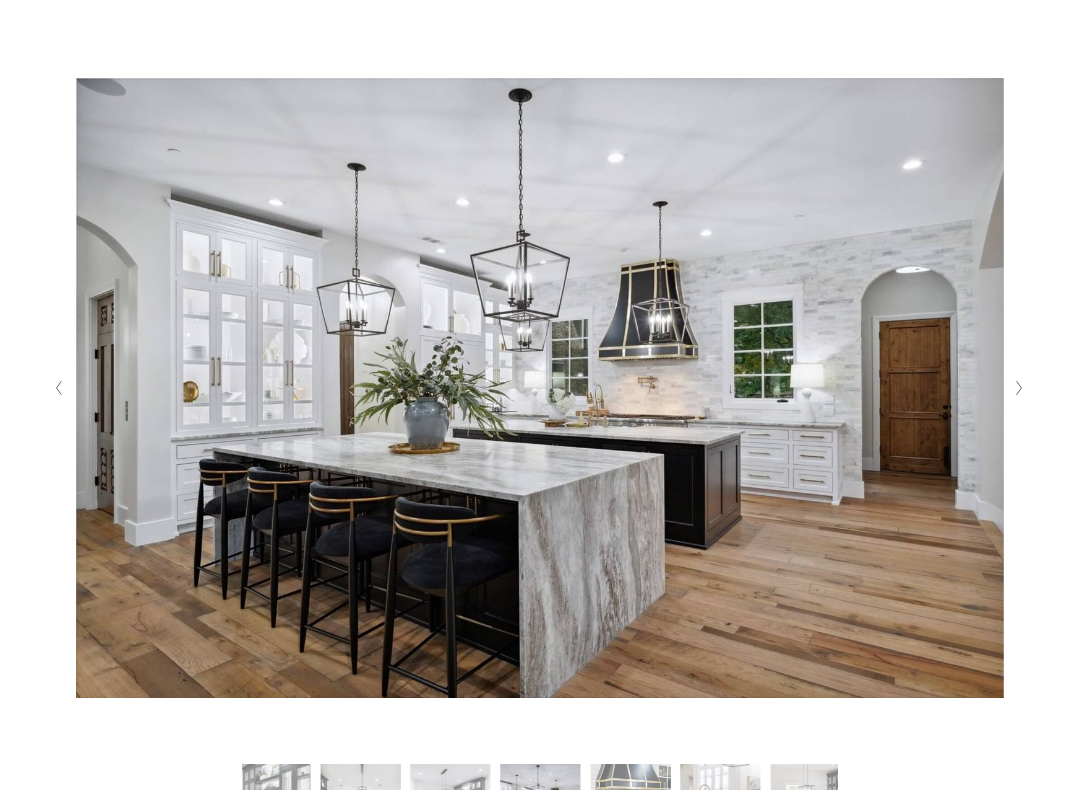 click 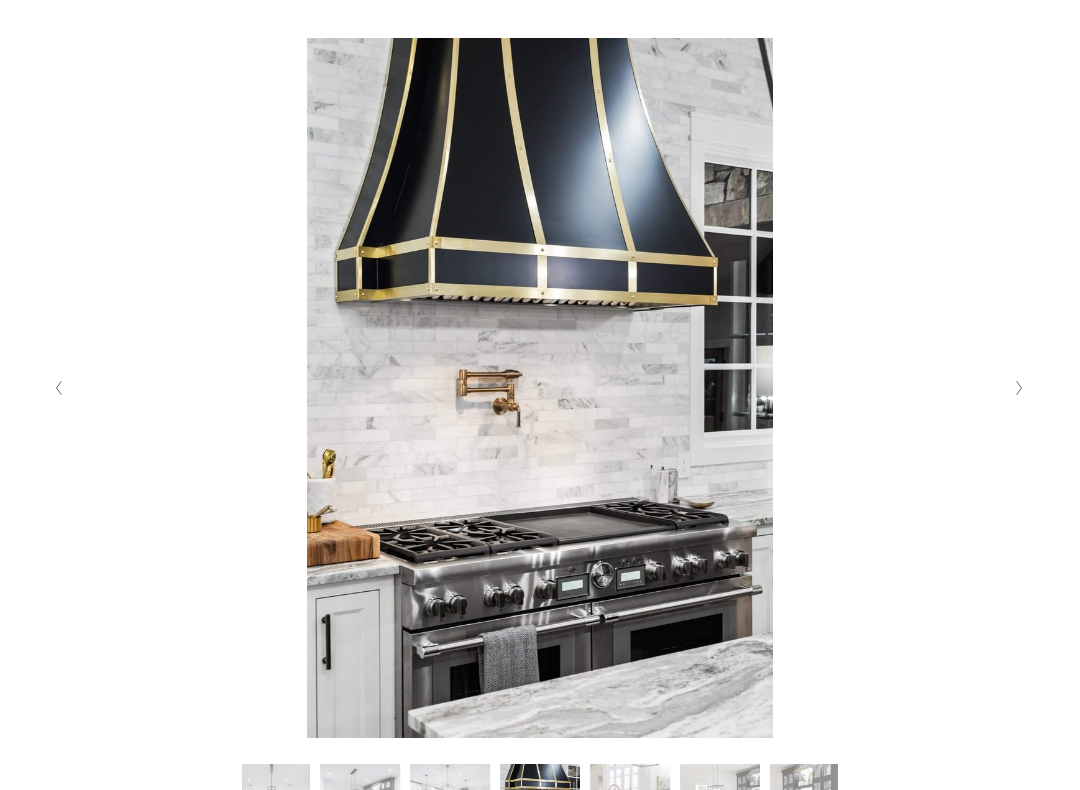 click 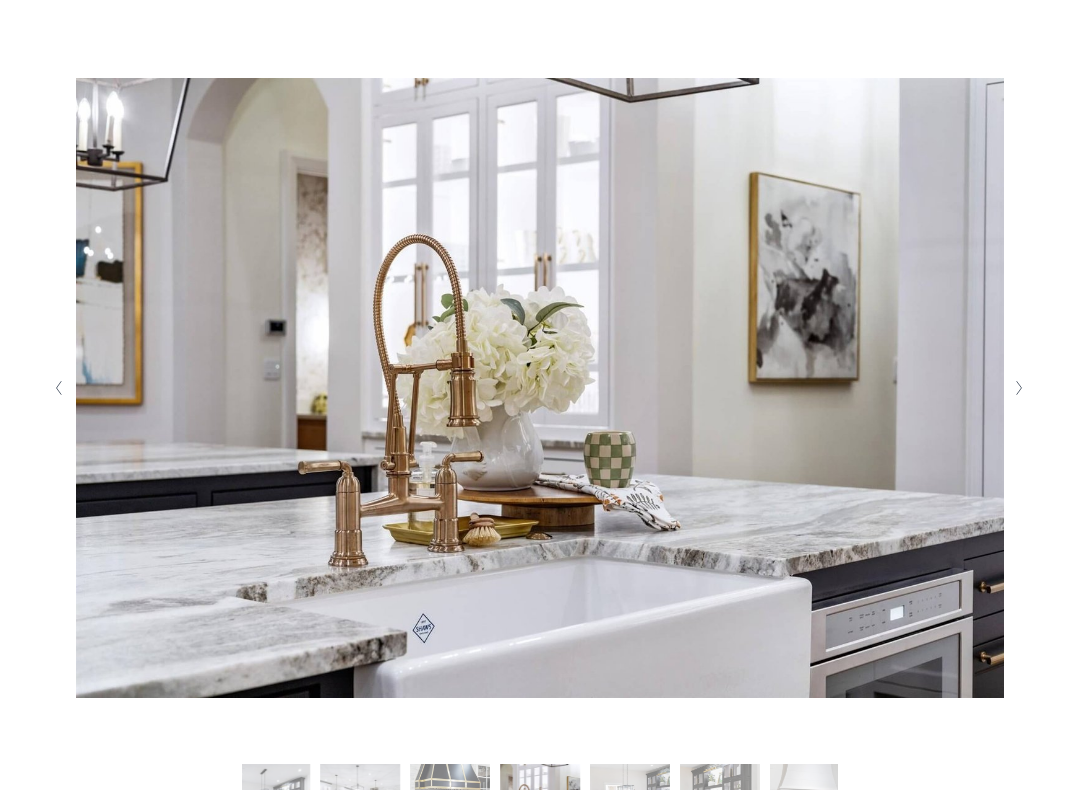 click at bounding box center [1020, 388] 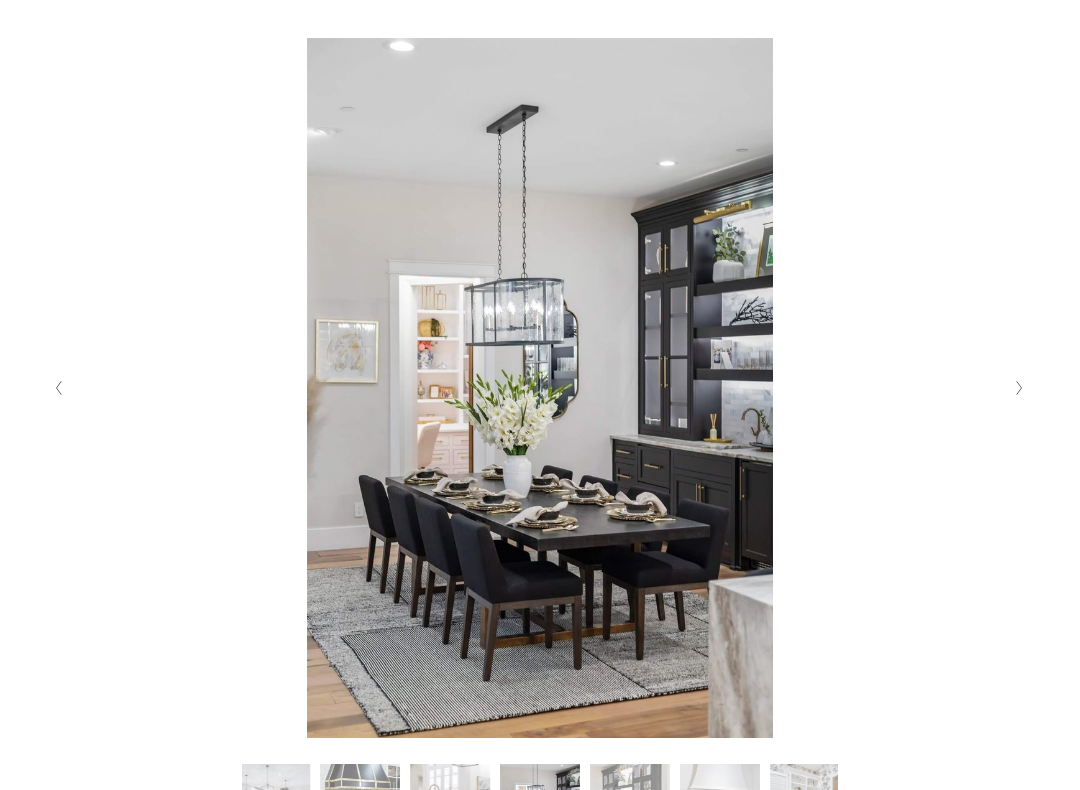 click at bounding box center [1020, 388] 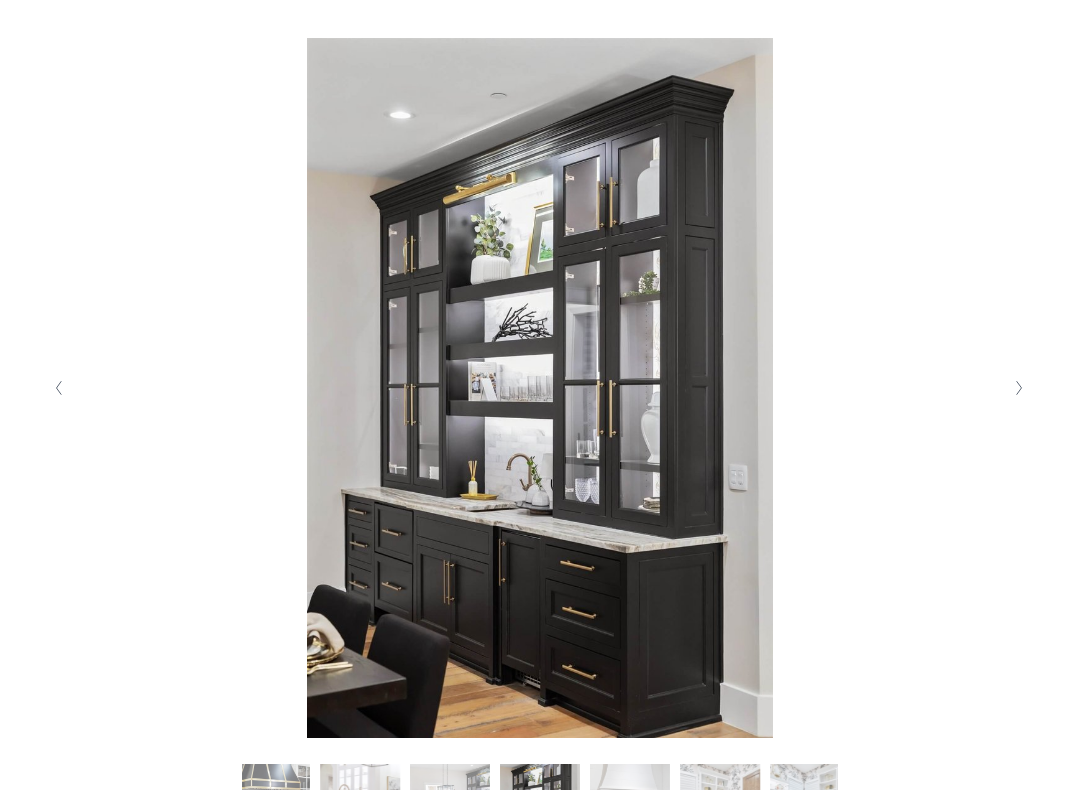 click at bounding box center [1020, 388] 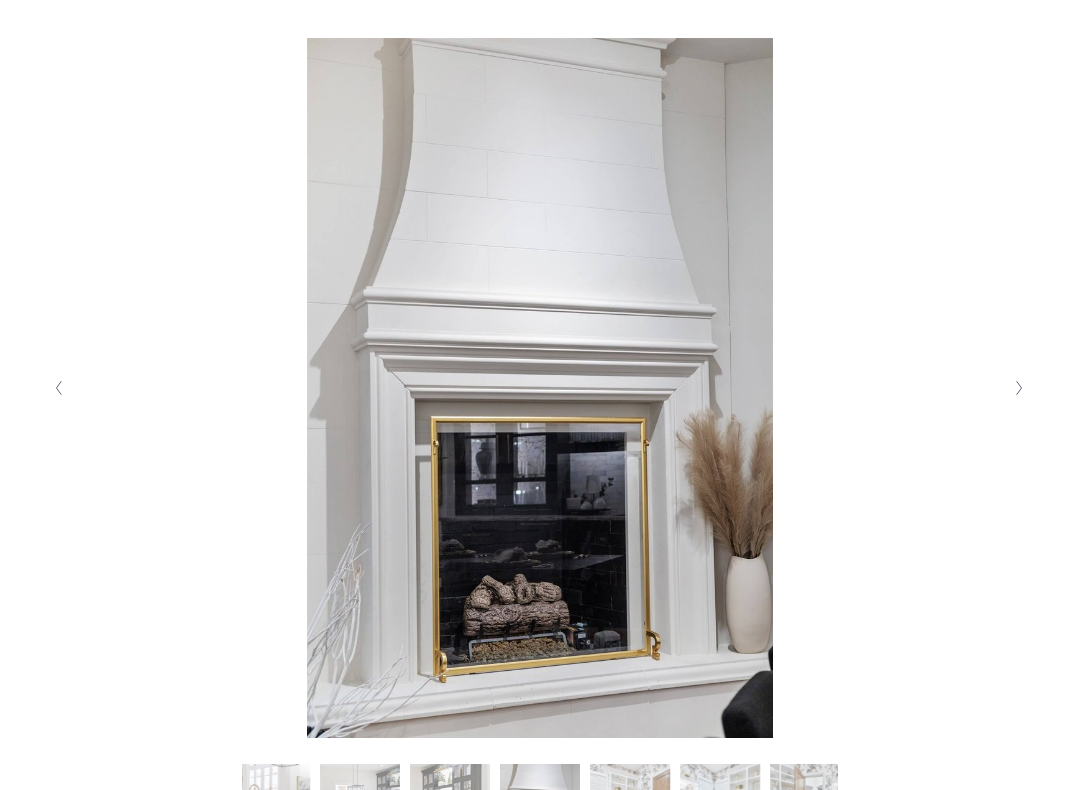 click at bounding box center (1020, 388) 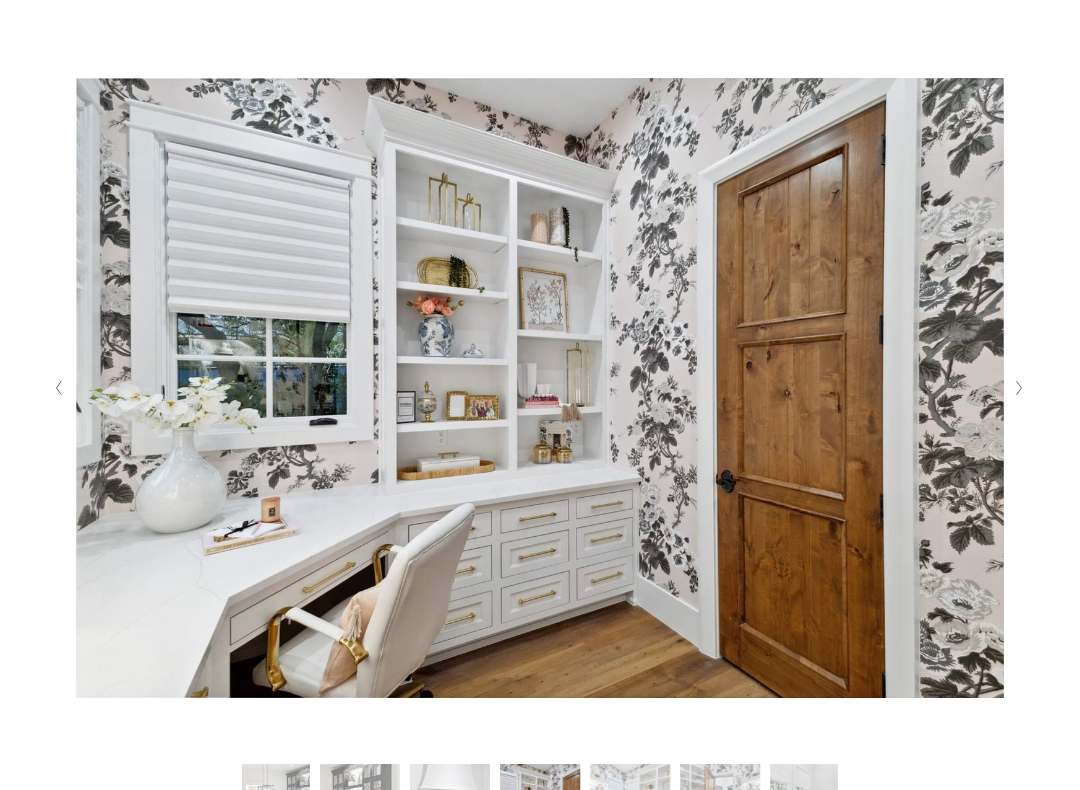 click 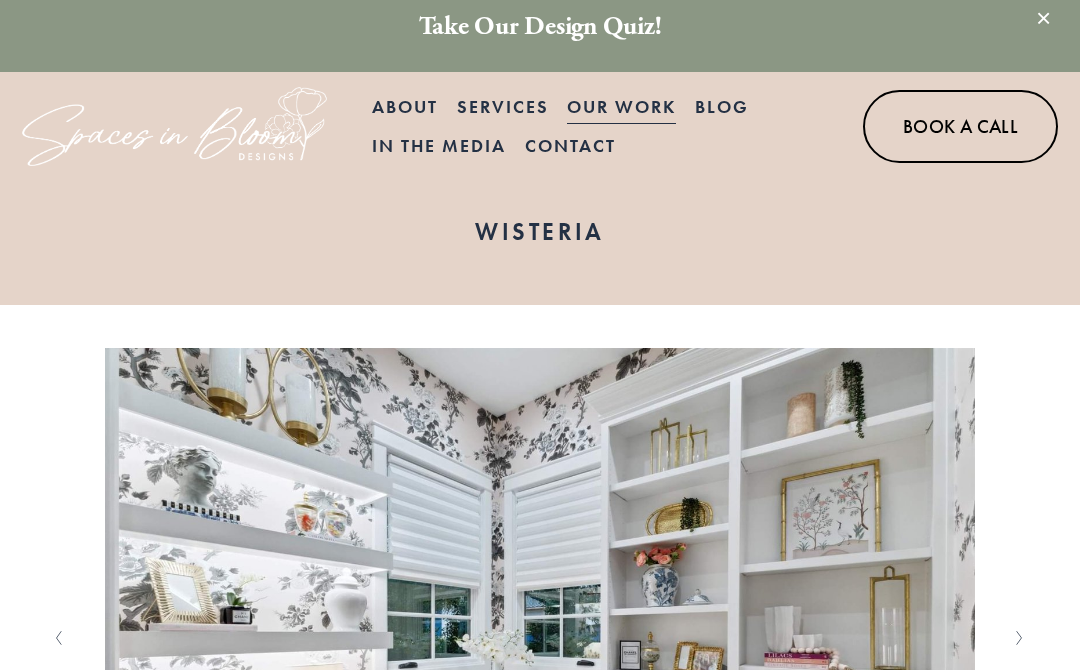 scroll, scrollTop: 0, scrollLeft: 0, axis: both 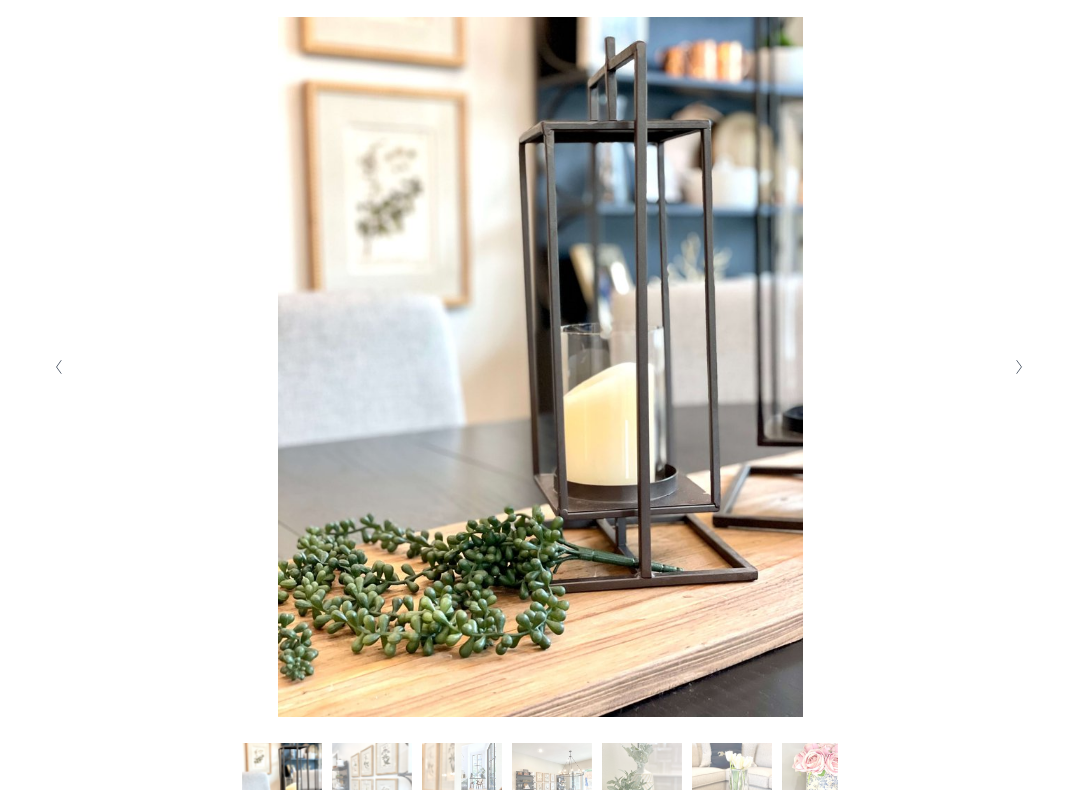 click at bounding box center [1020, 368] 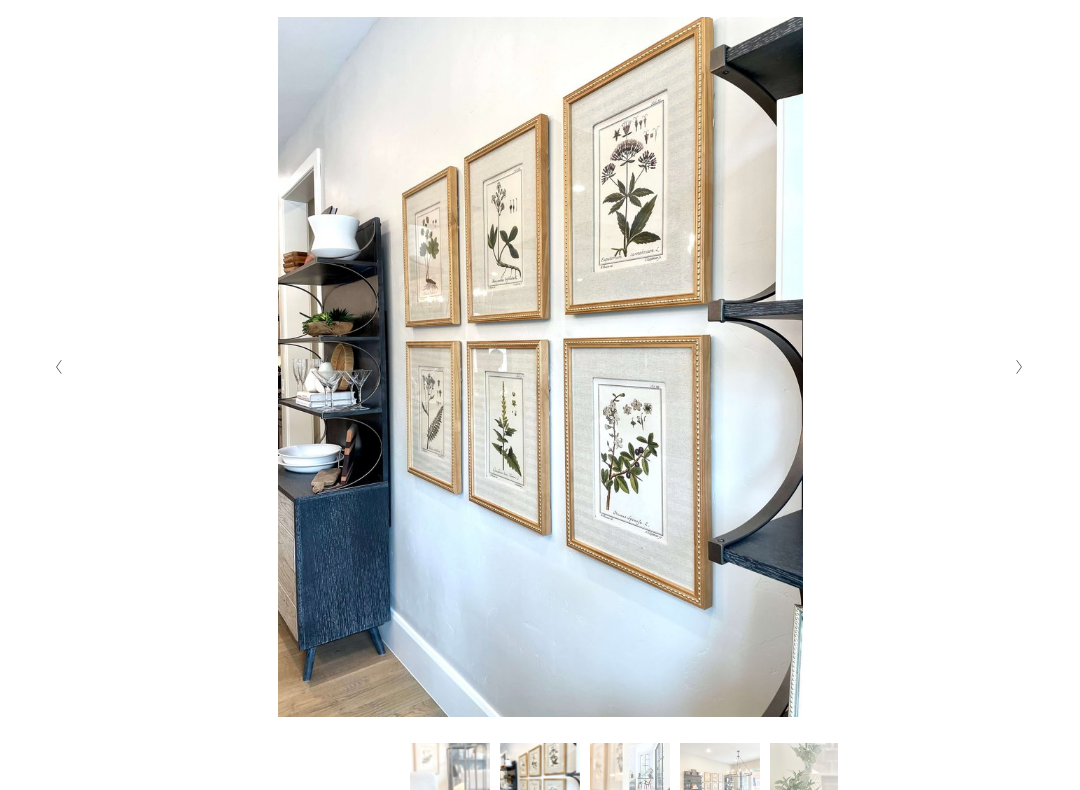 click 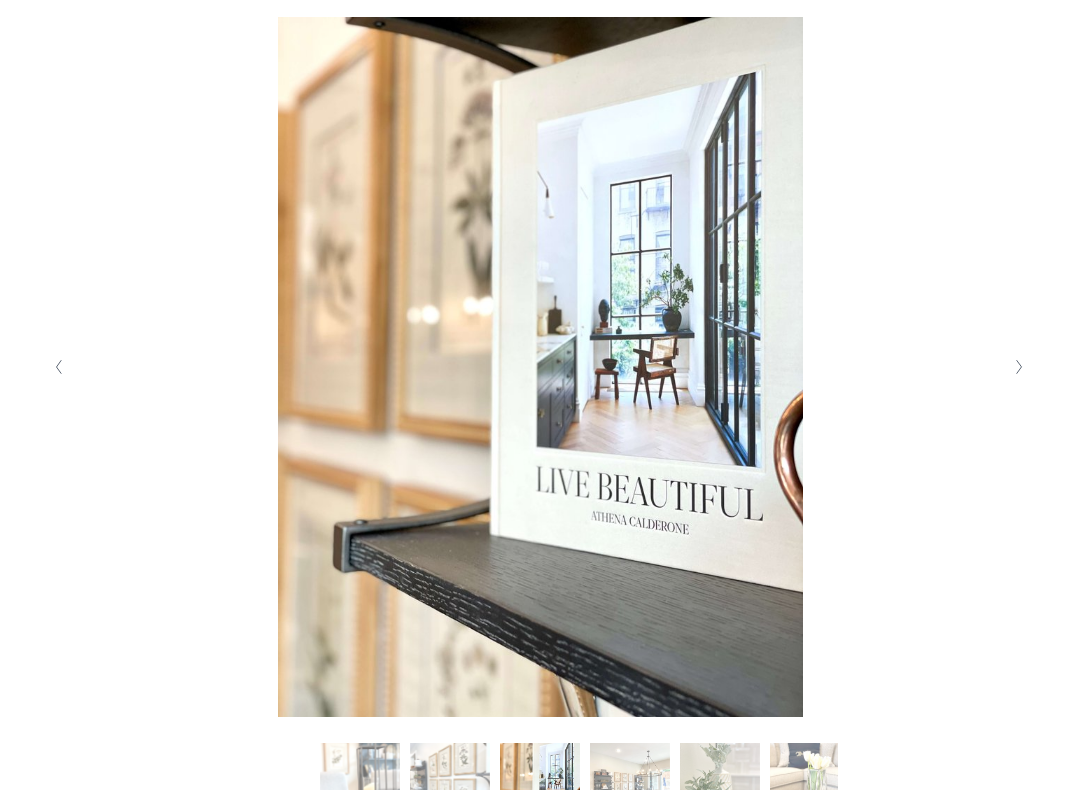 click 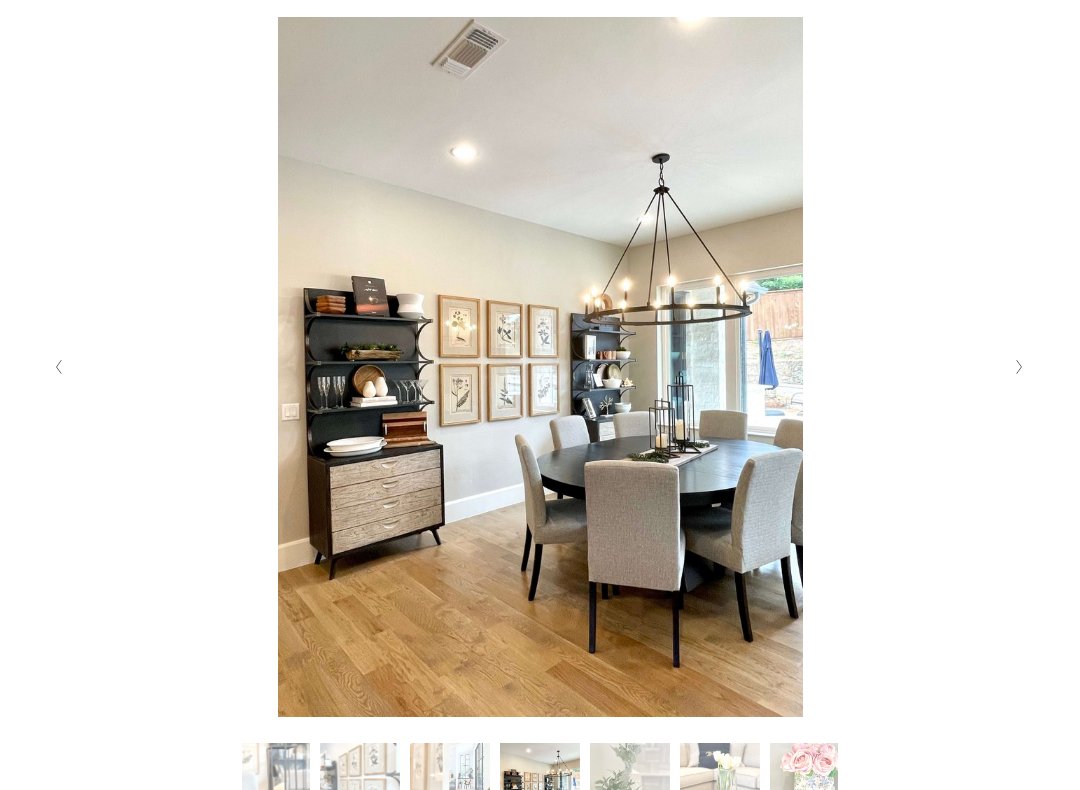 click 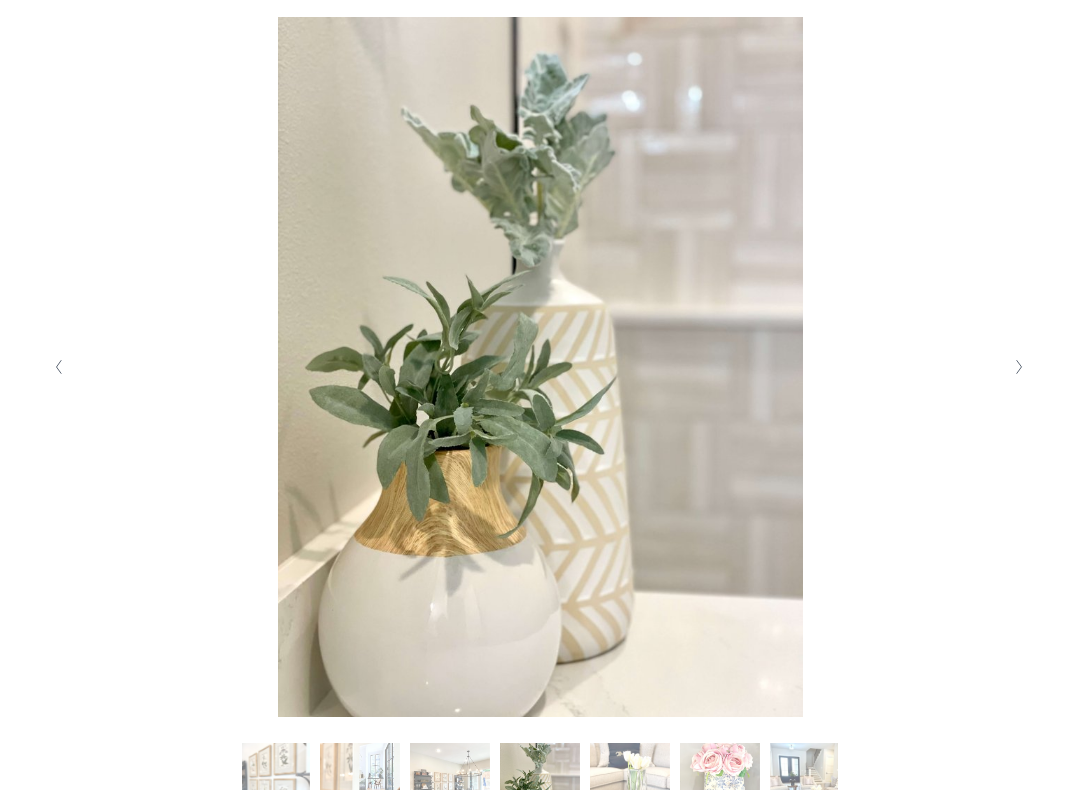 click at bounding box center [1020, 367] 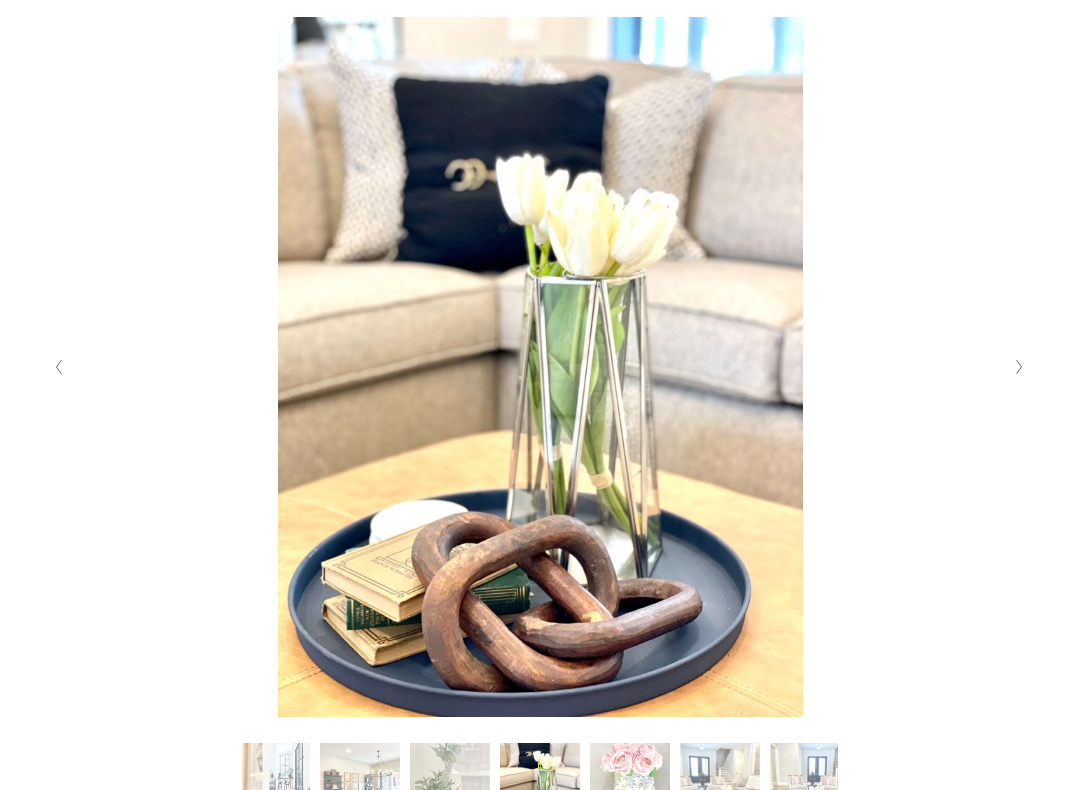 click 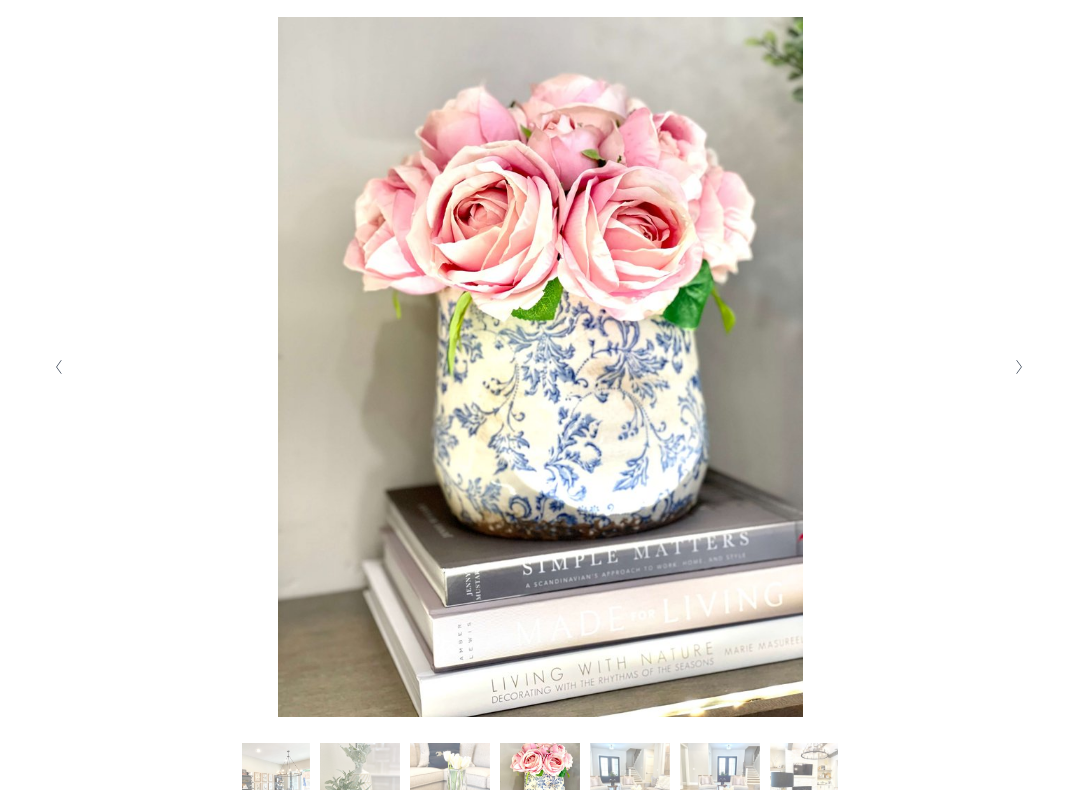 click at bounding box center [1020, 367] 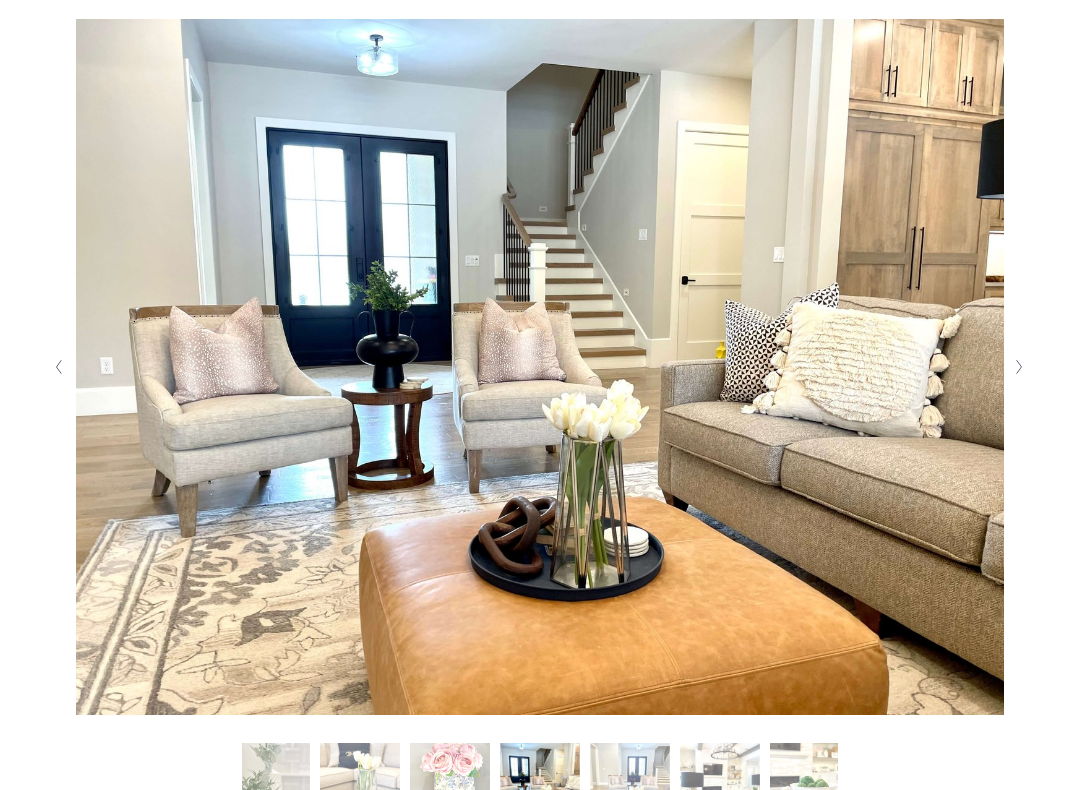 click at bounding box center [1020, 367] 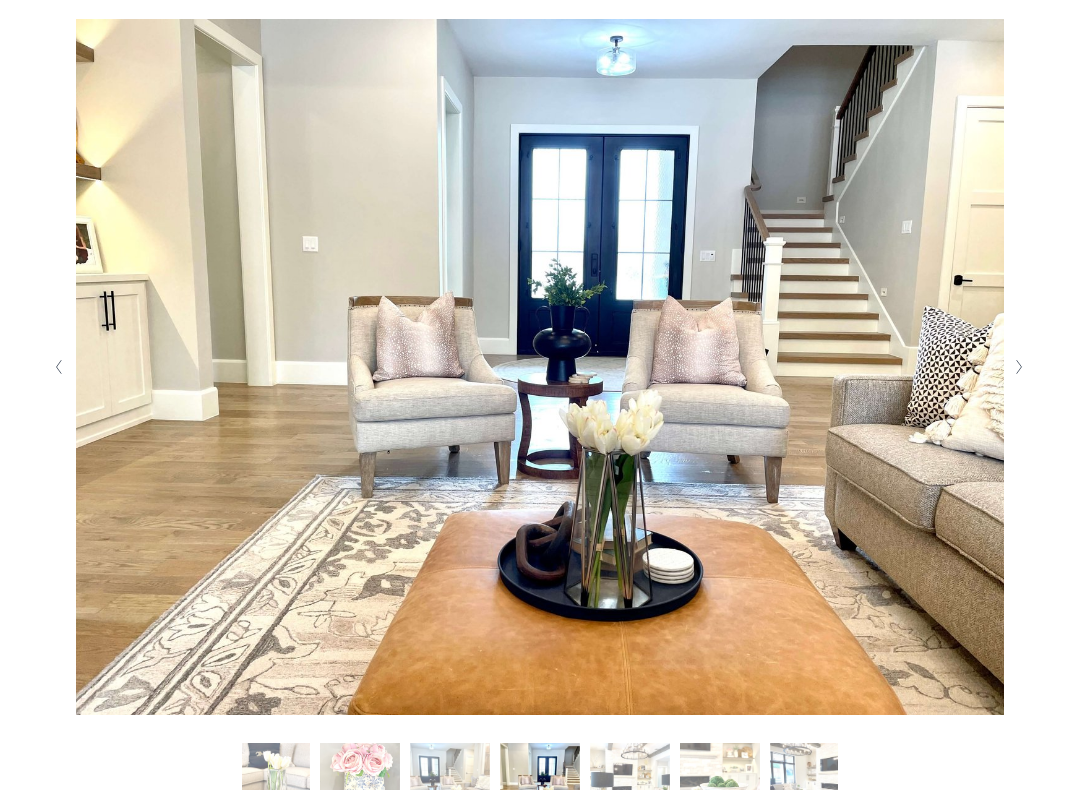 click 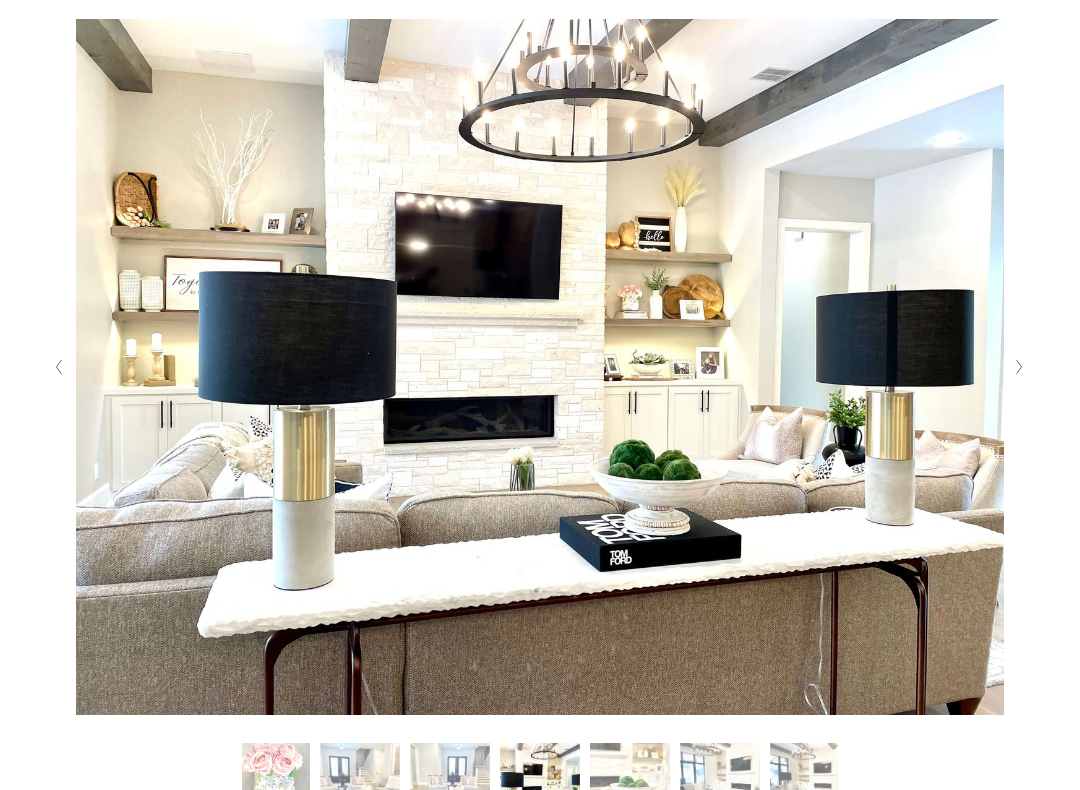 click at bounding box center (1020, 367) 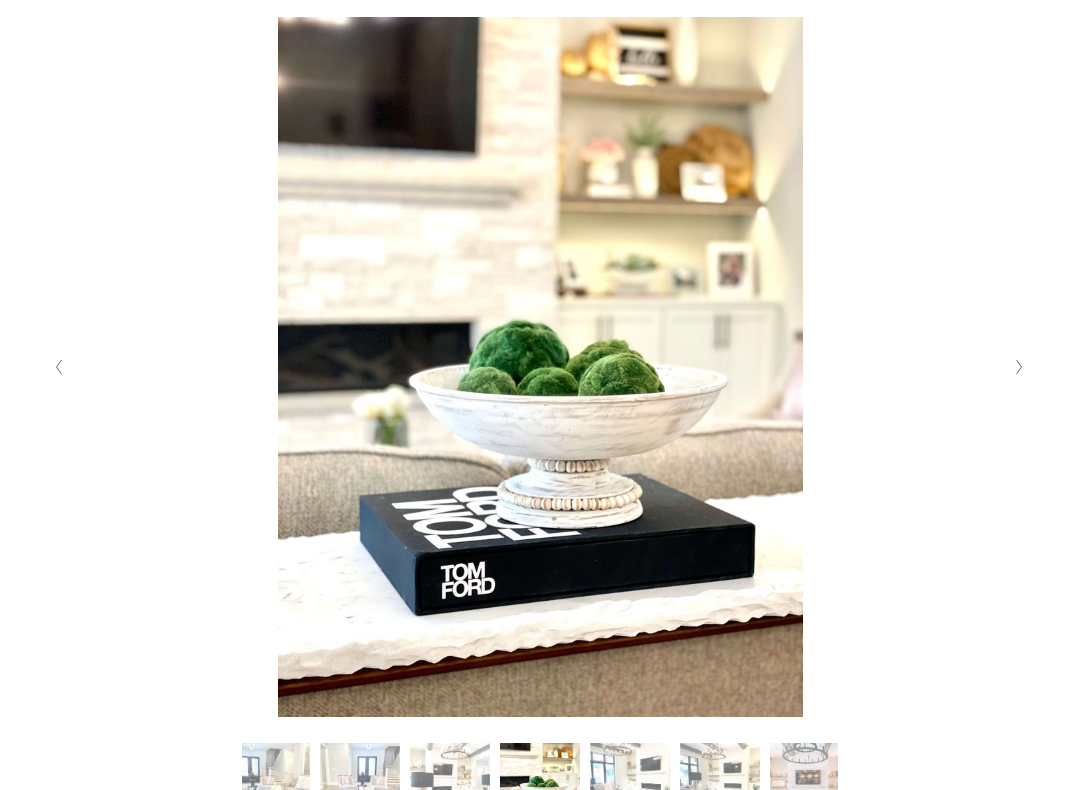 click at bounding box center (1020, 367) 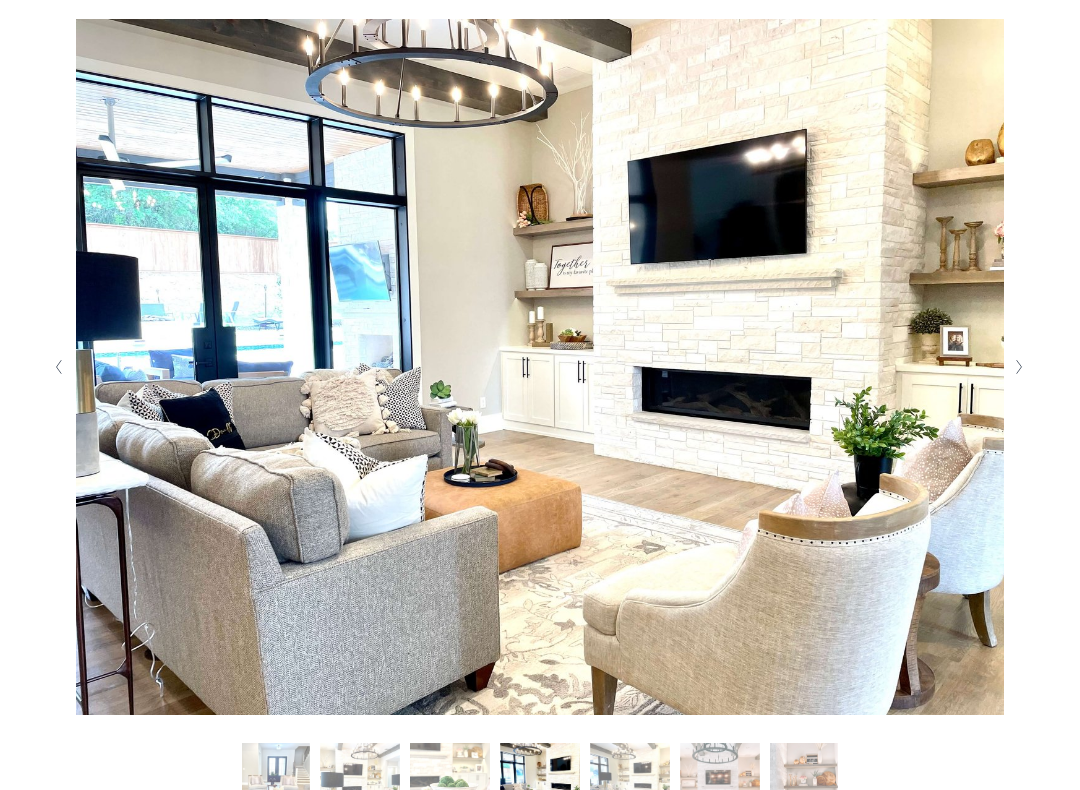 click 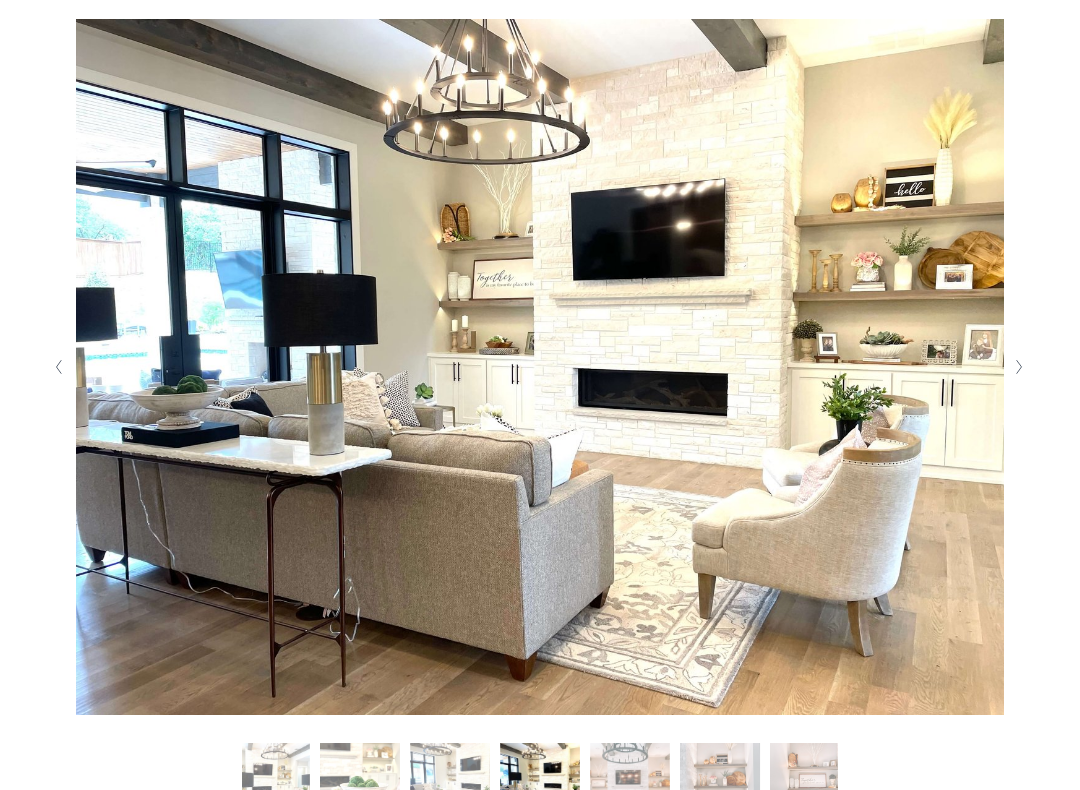 click 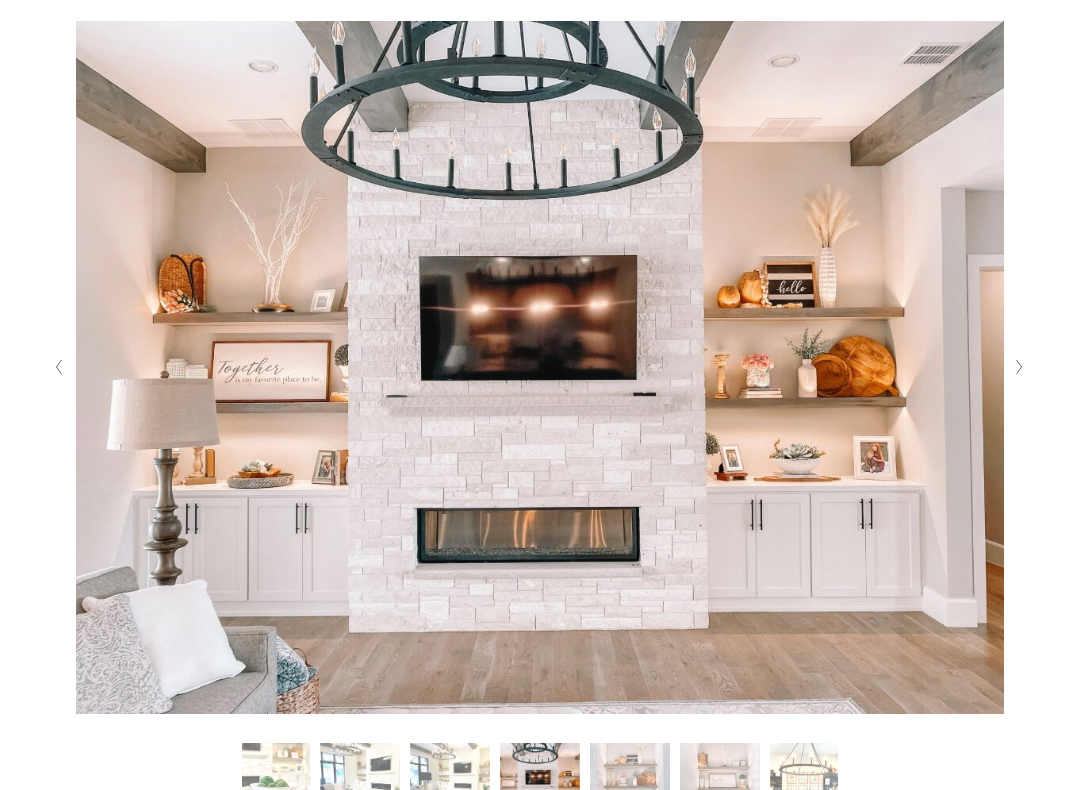 click at bounding box center [1020, 367] 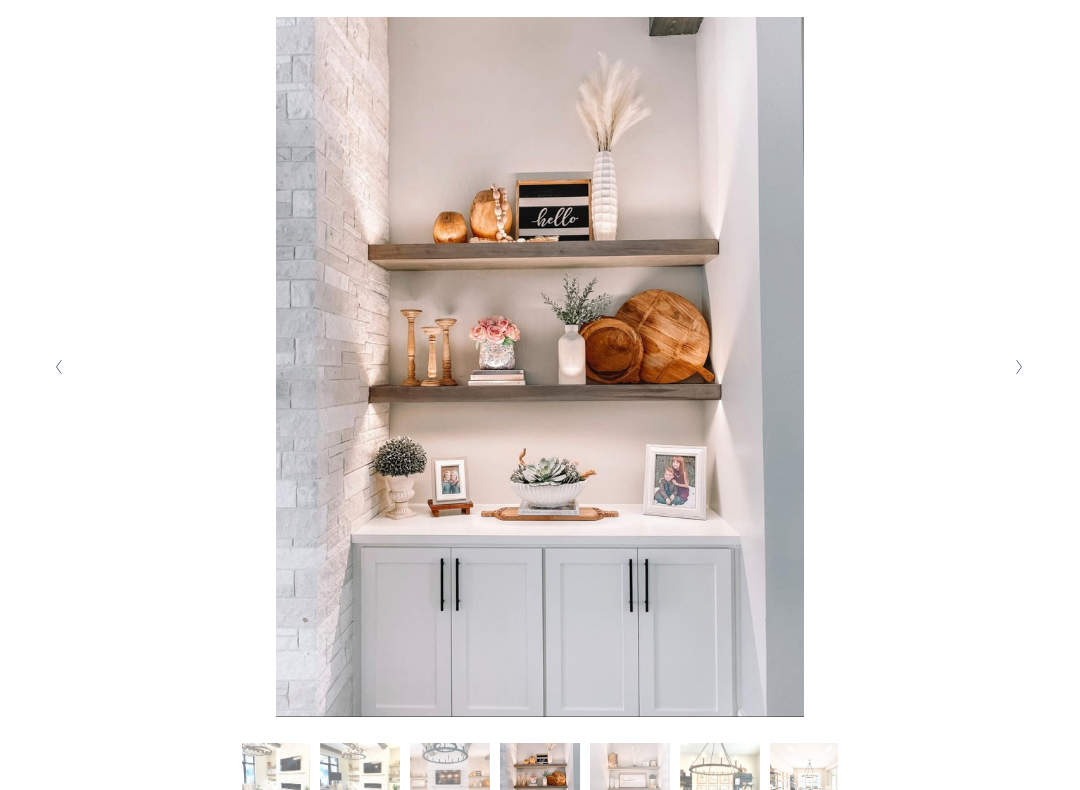 click 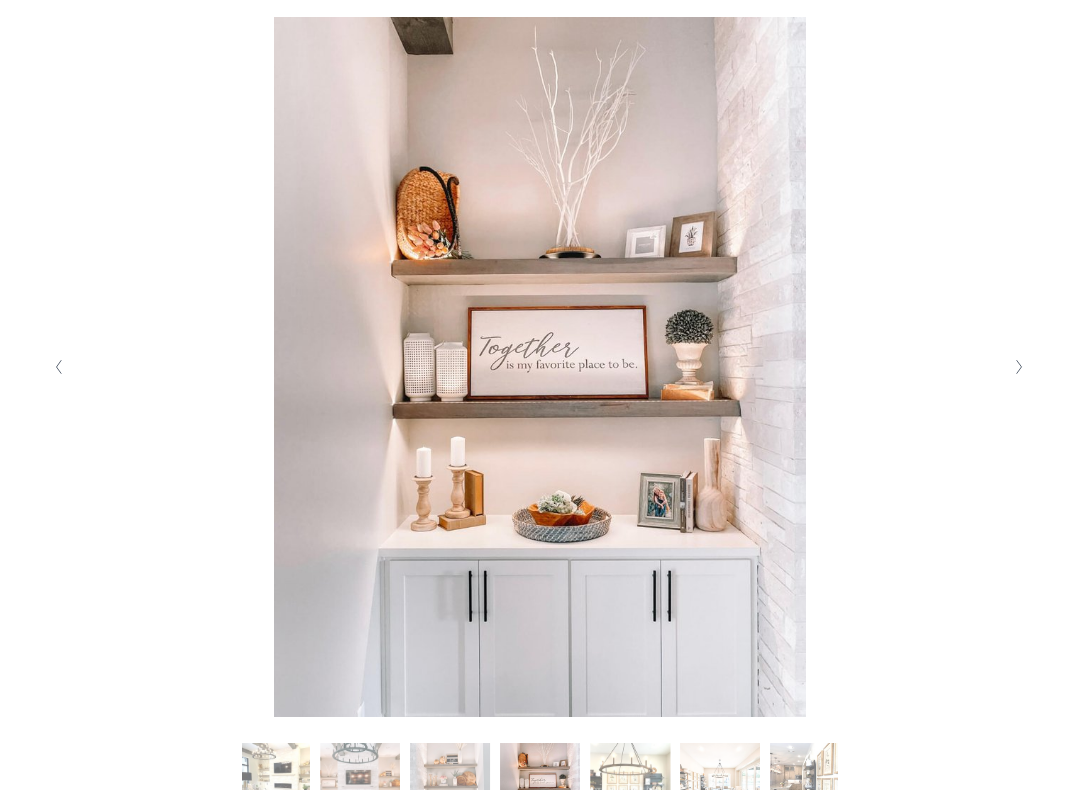 click at bounding box center [1020, 367] 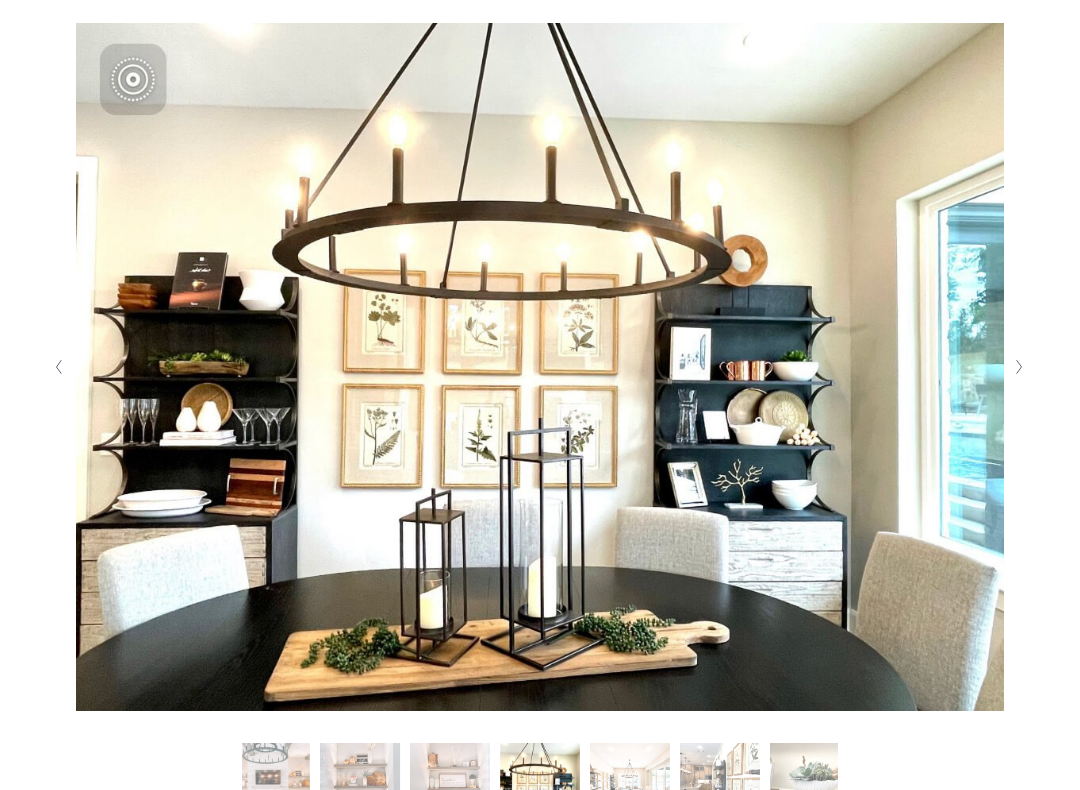 click at bounding box center [1020, 367] 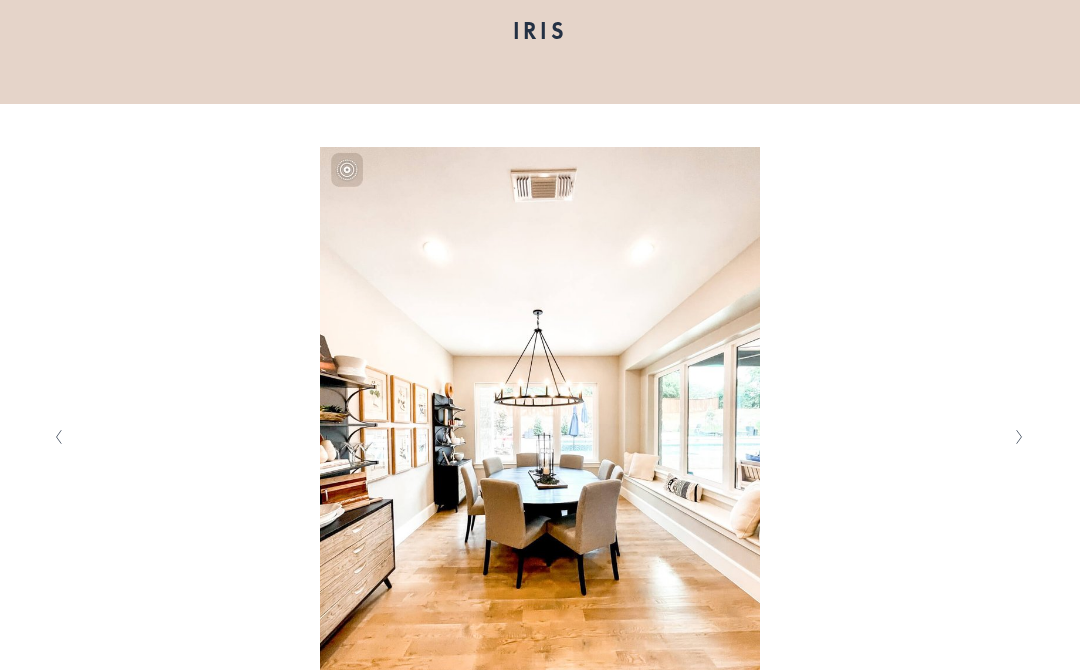 scroll, scrollTop: 0, scrollLeft: 0, axis: both 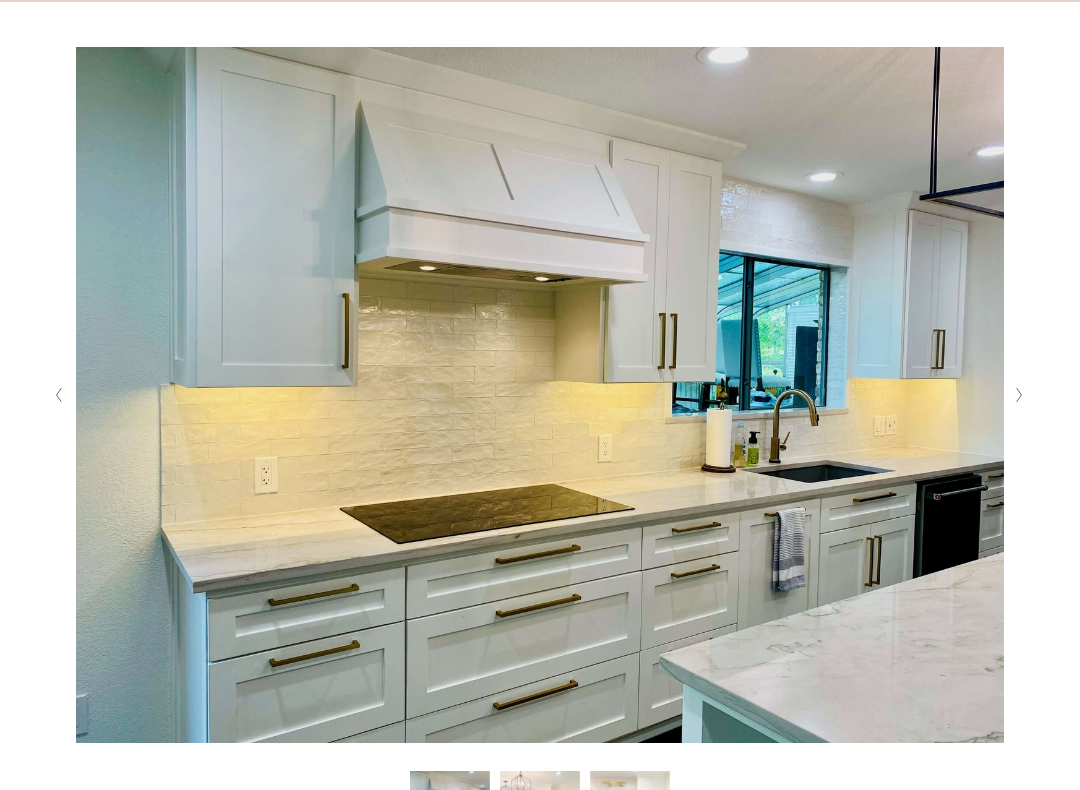 click 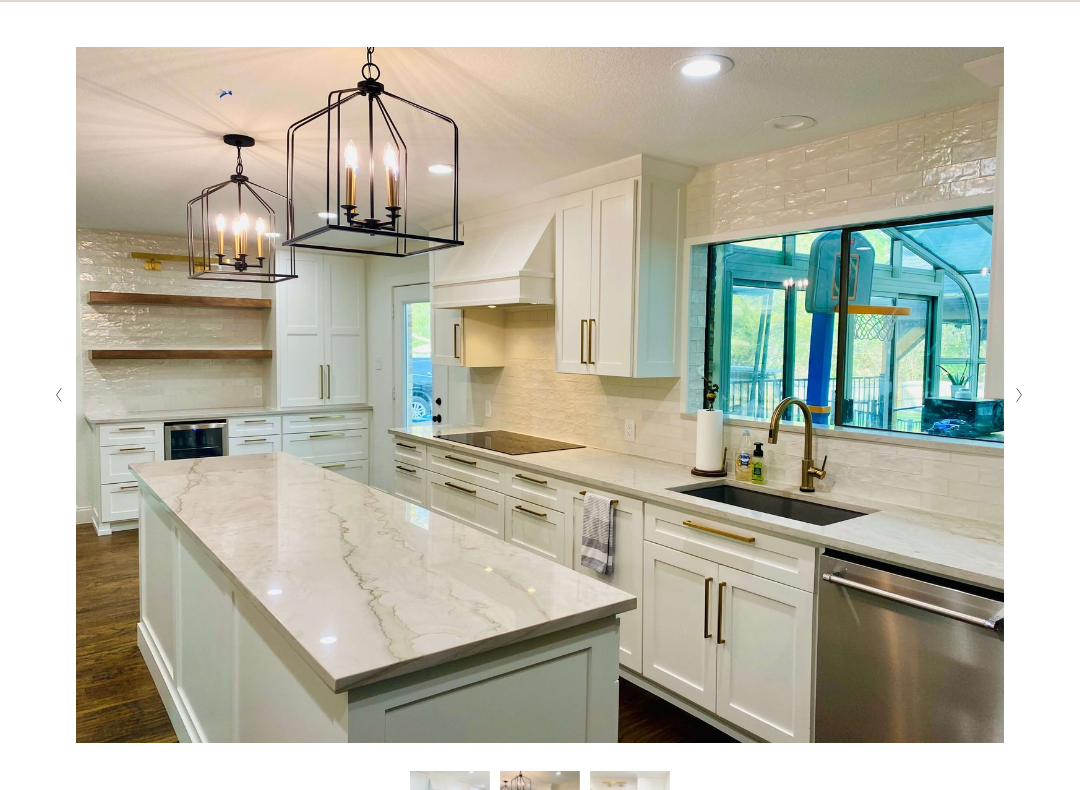 click 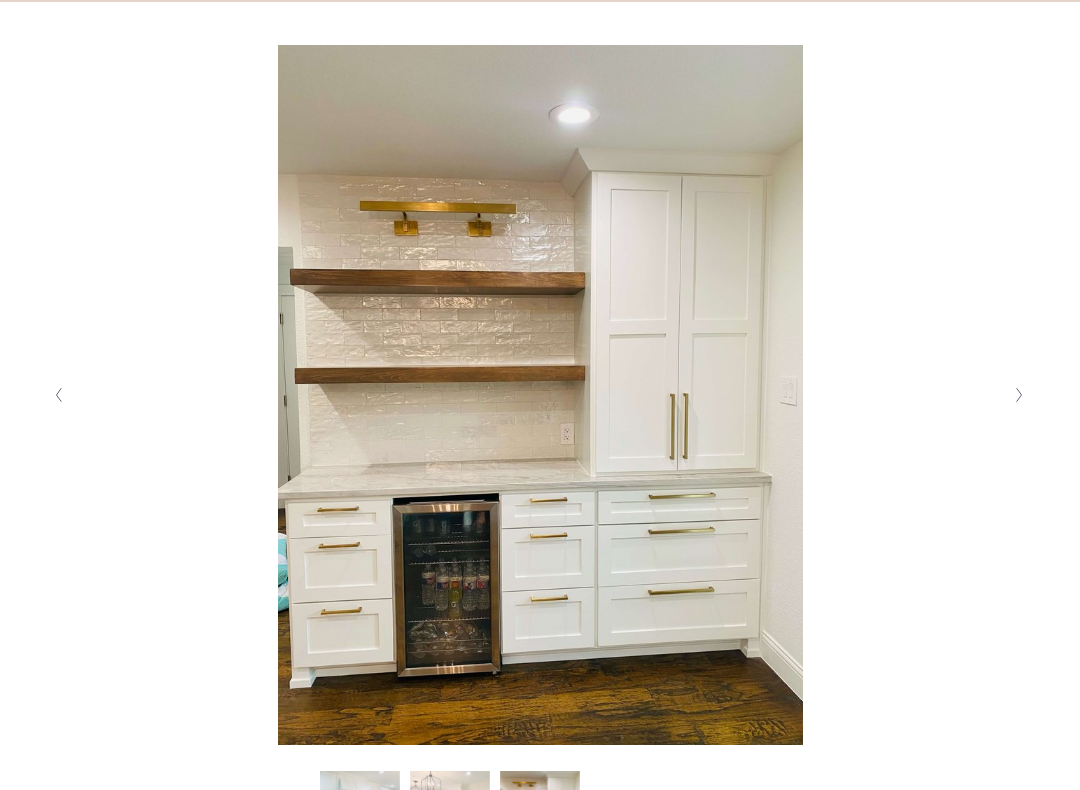 click 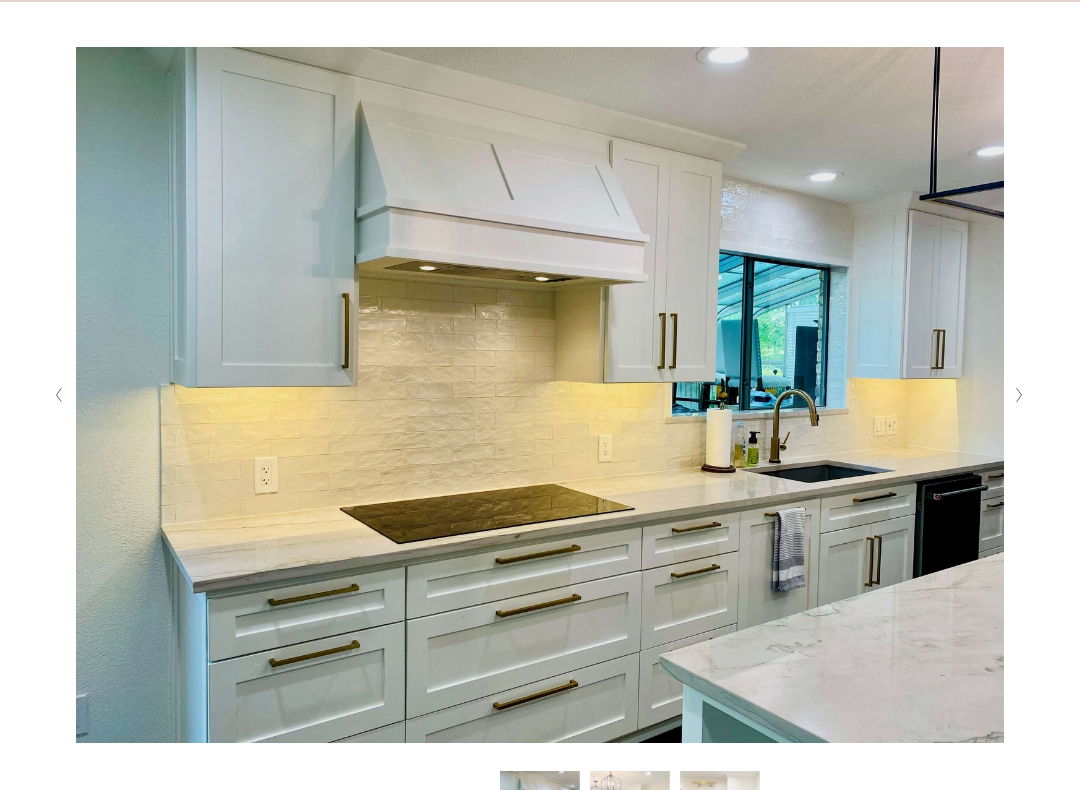 click at bounding box center (1020, 395) 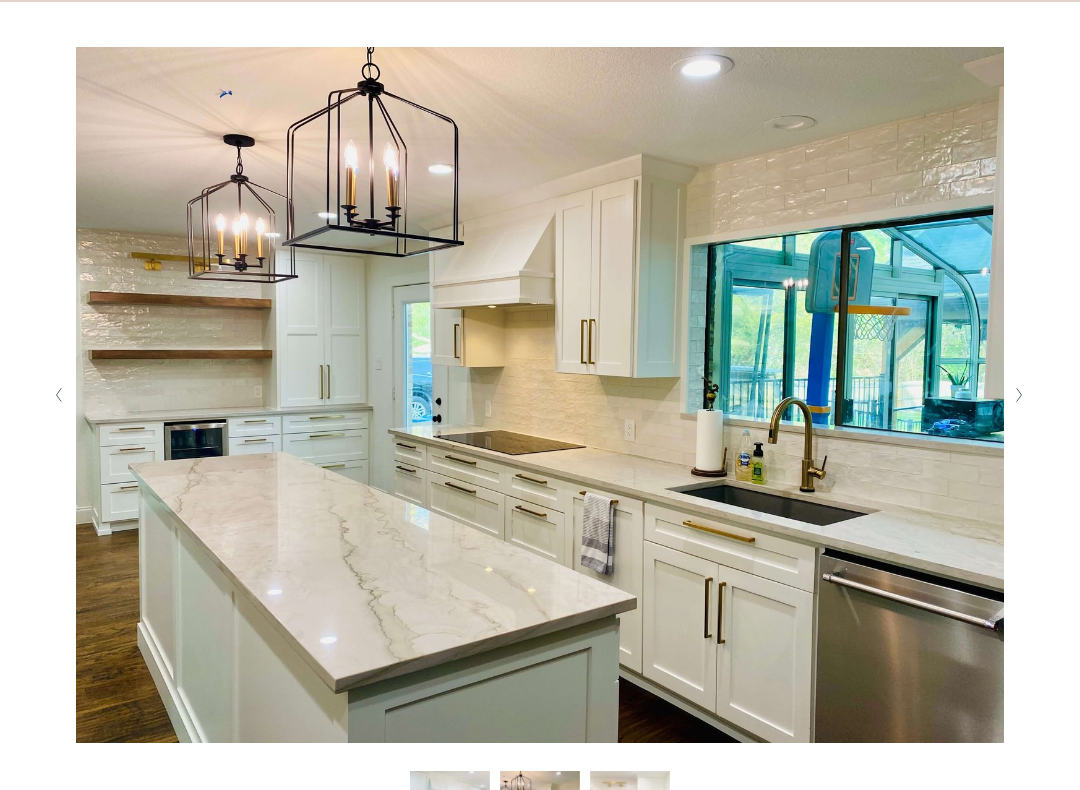 click 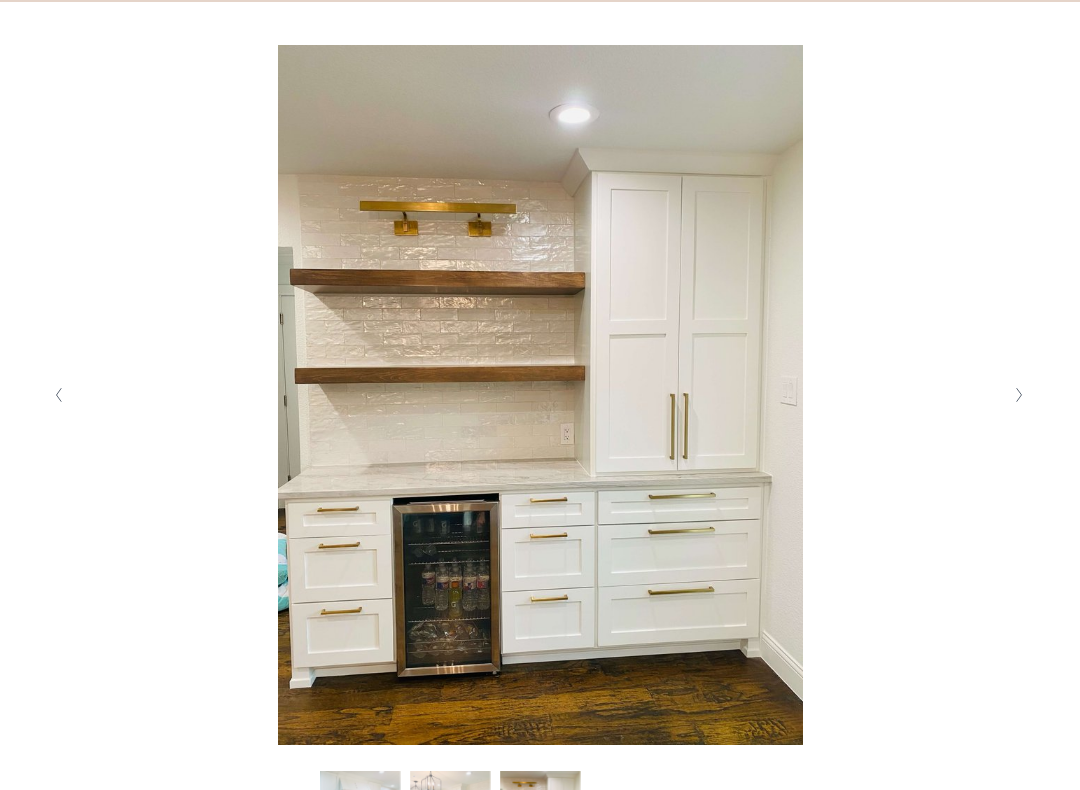 click 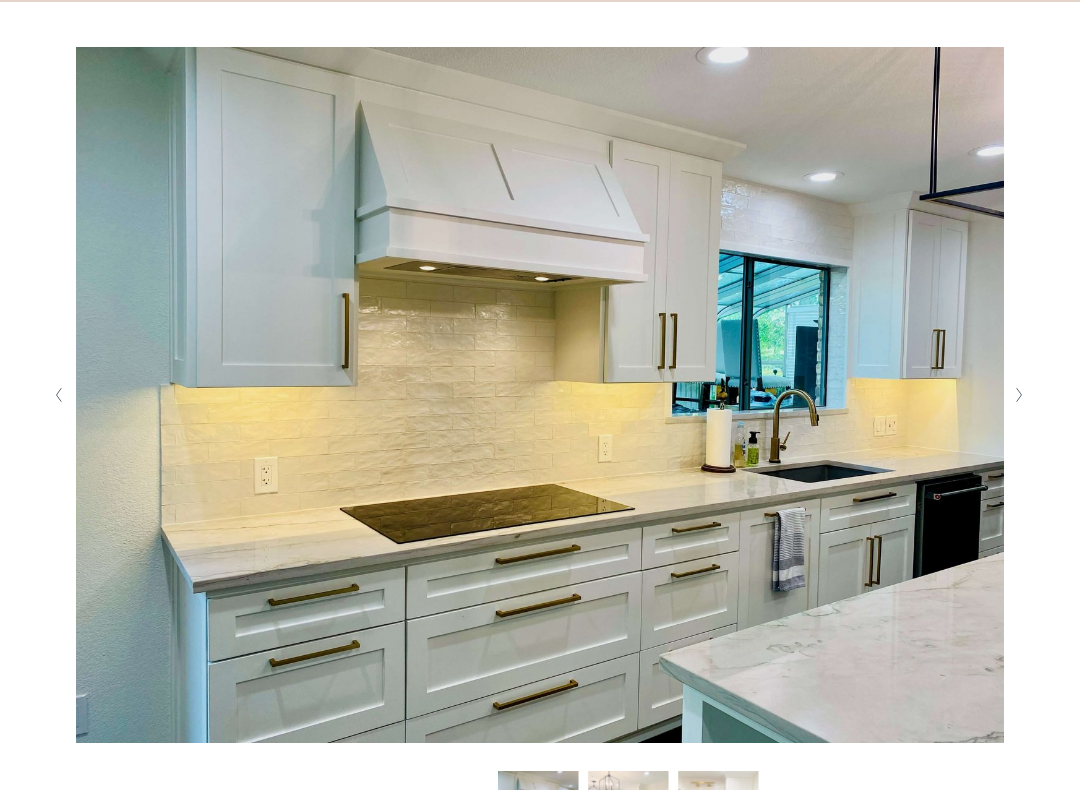 click 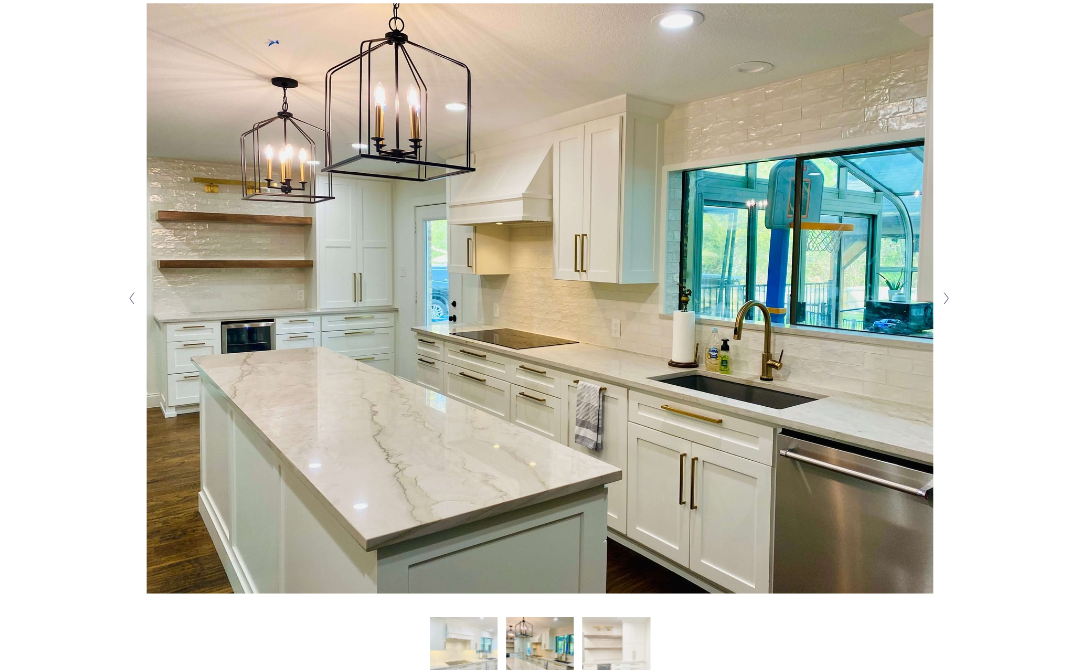 scroll, scrollTop: 0, scrollLeft: 0, axis: both 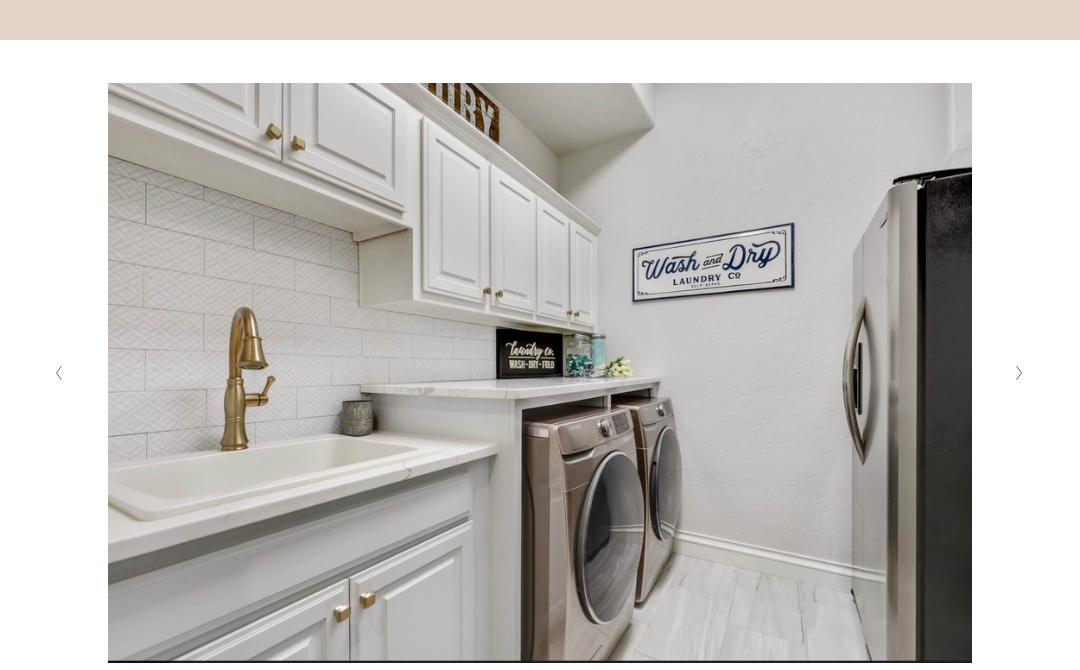 click 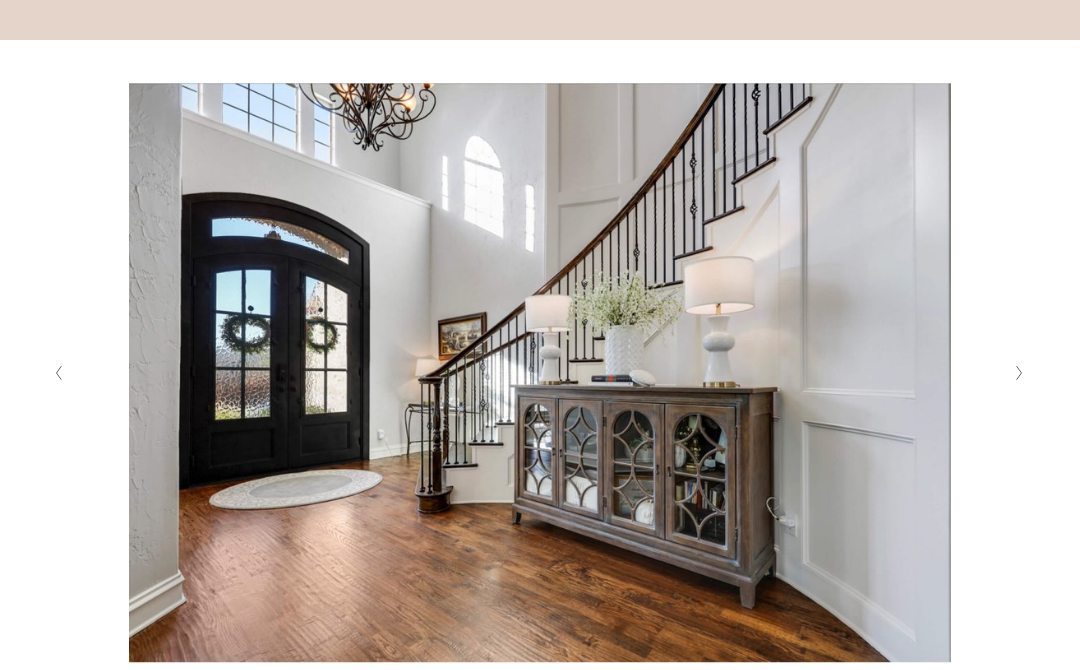 click 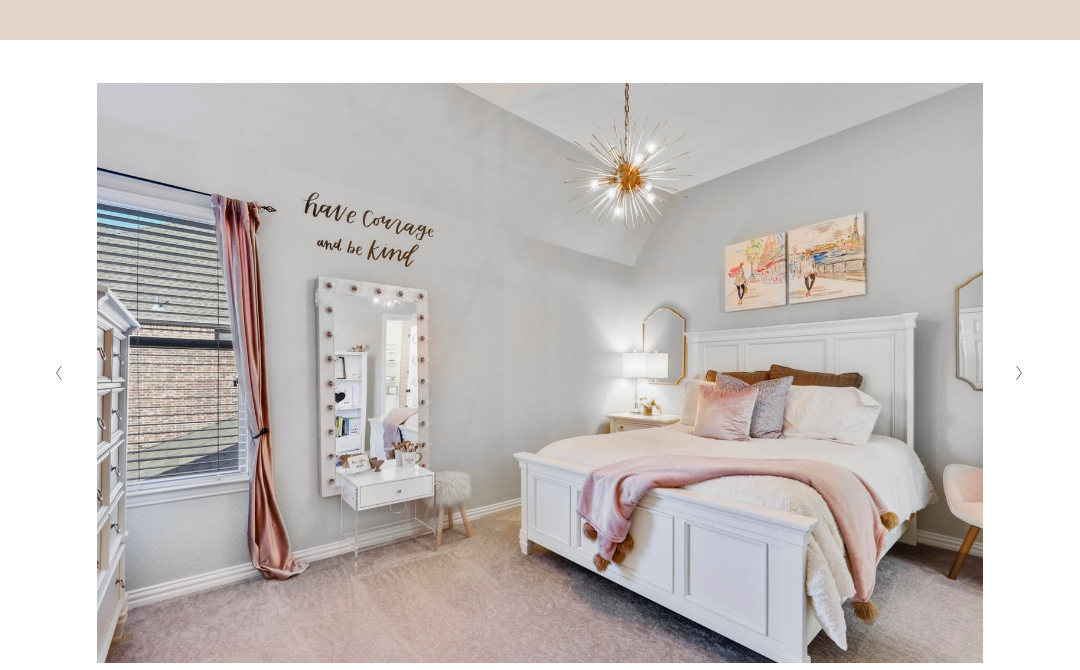 click 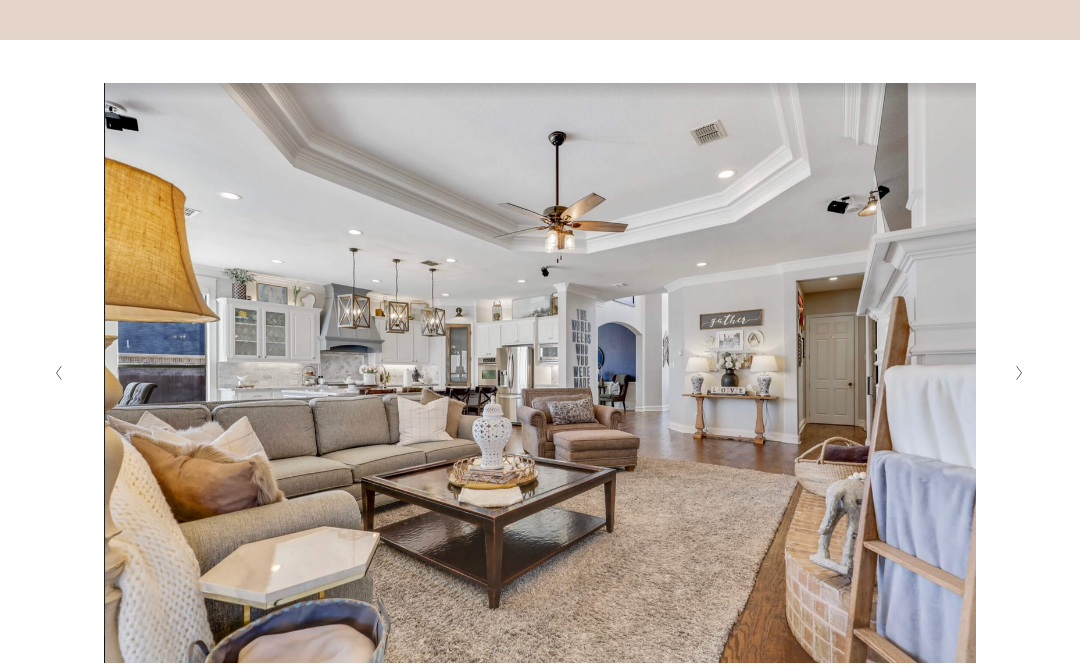 click at bounding box center [1020, 373] 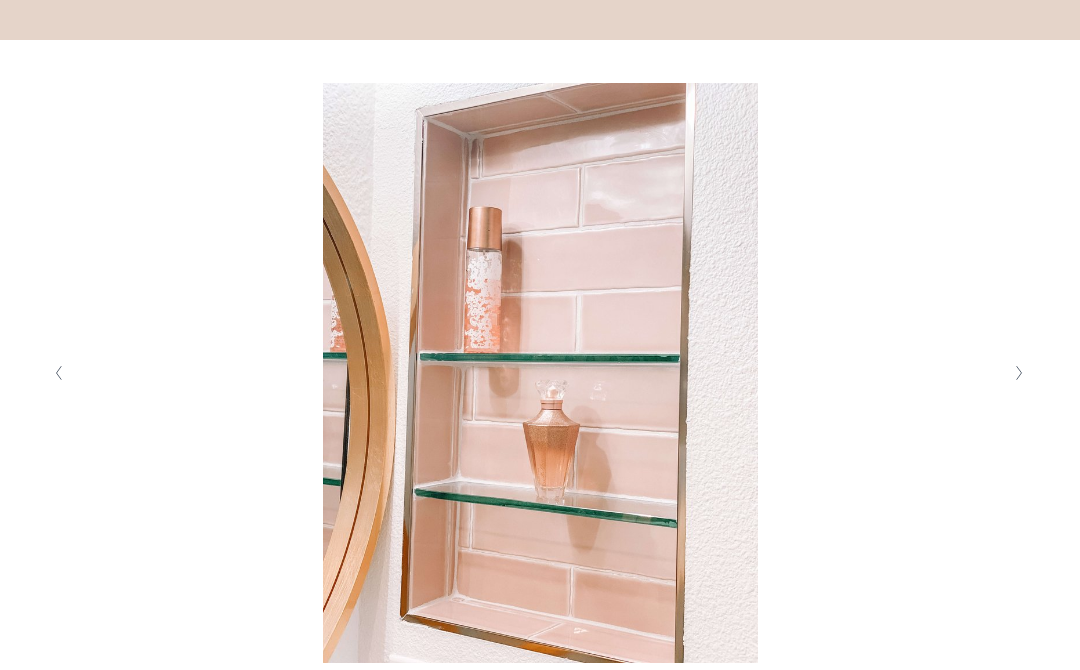 click at bounding box center (1020, 373) 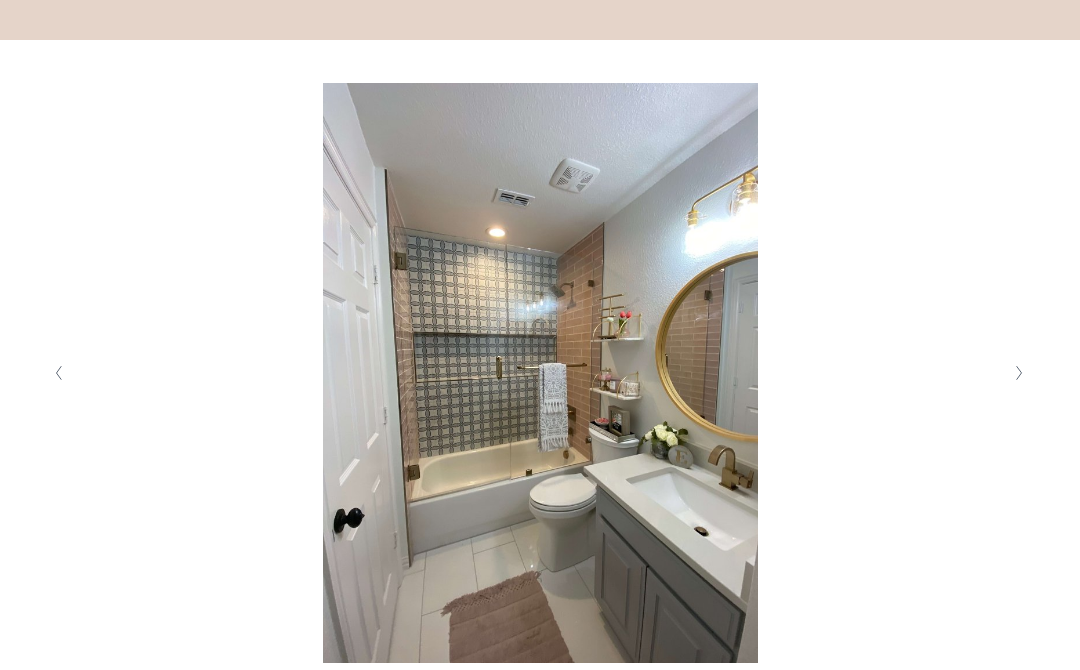 click at bounding box center (1020, 373) 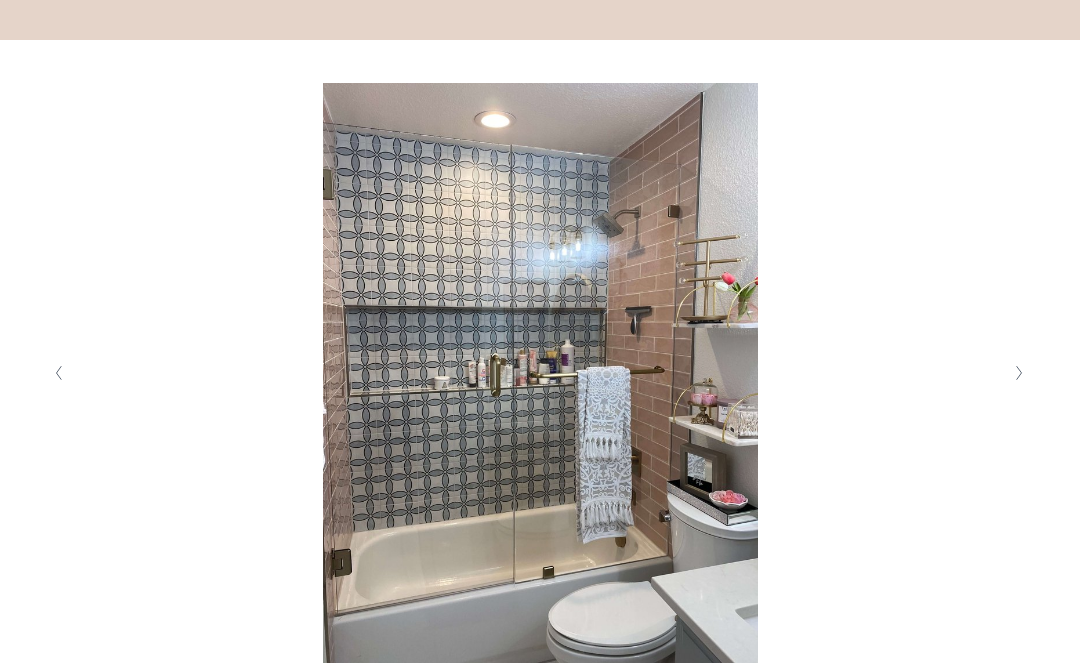 click at bounding box center [1020, 373] 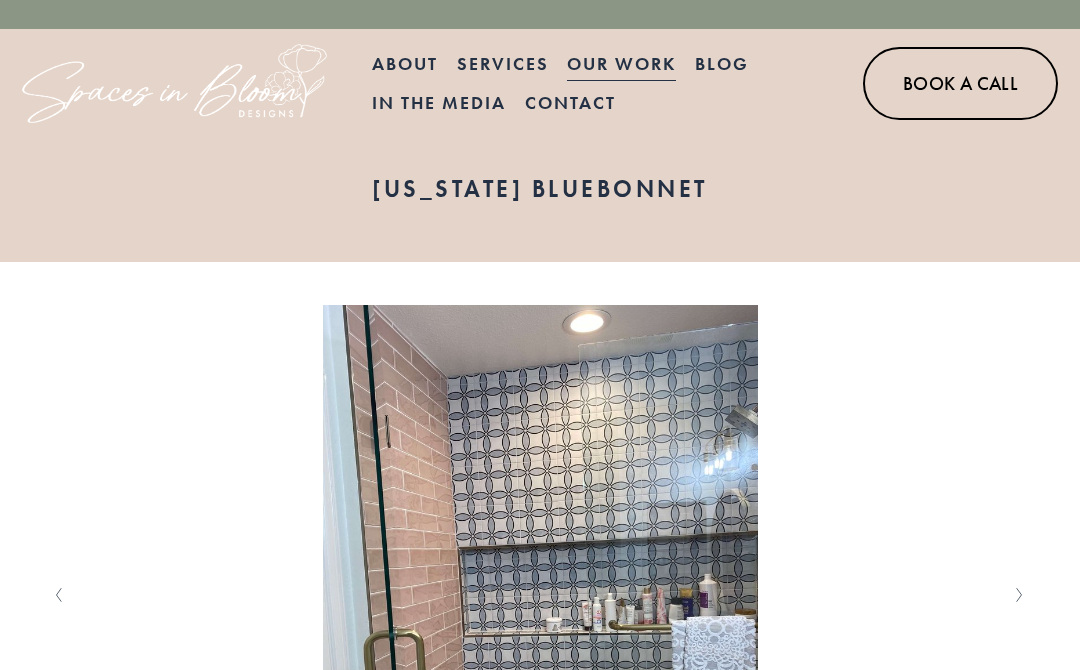 scroll, scrollTop: 0, scrollLeft: 0, axis: both 